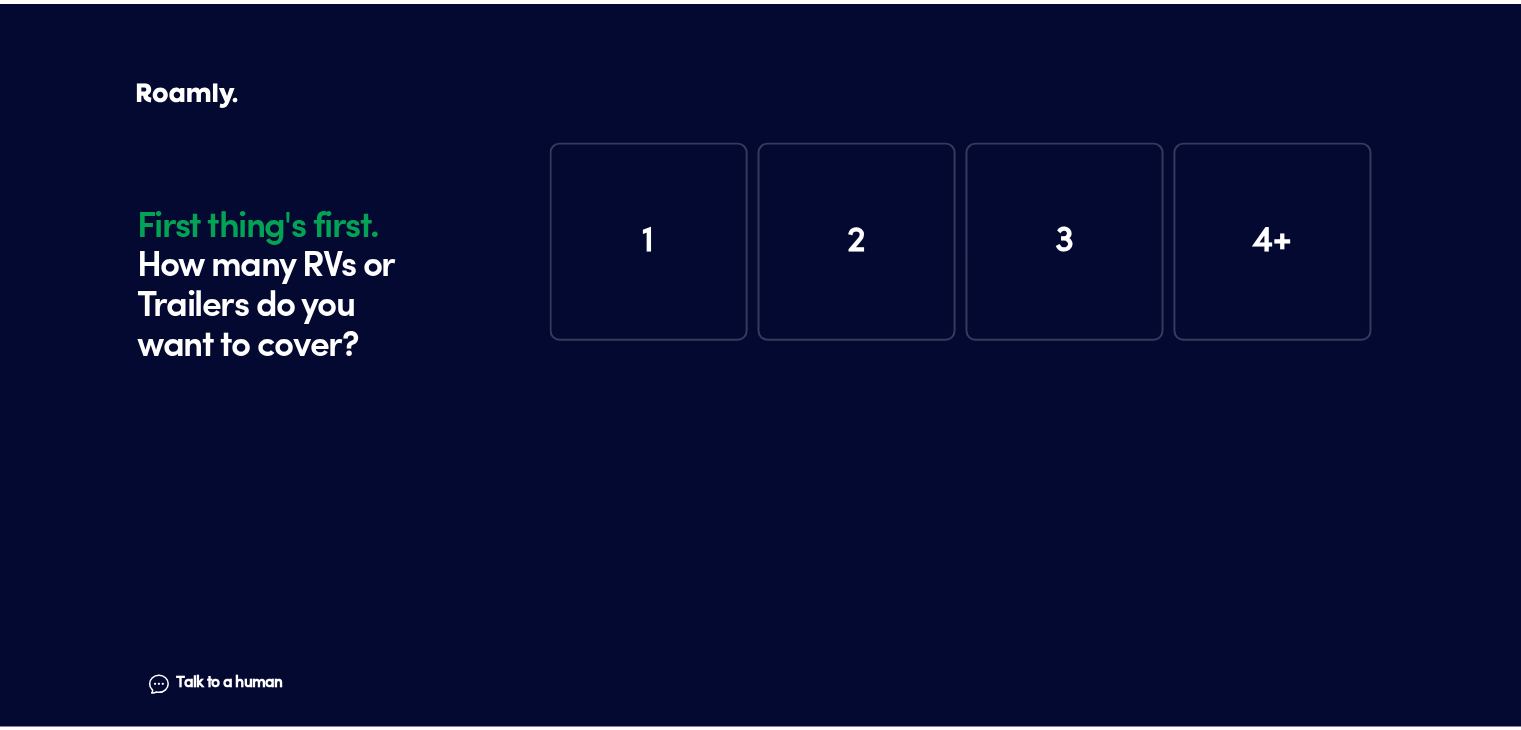 scroll, scrollTop: 0, scrollLeft: 0, axis: both 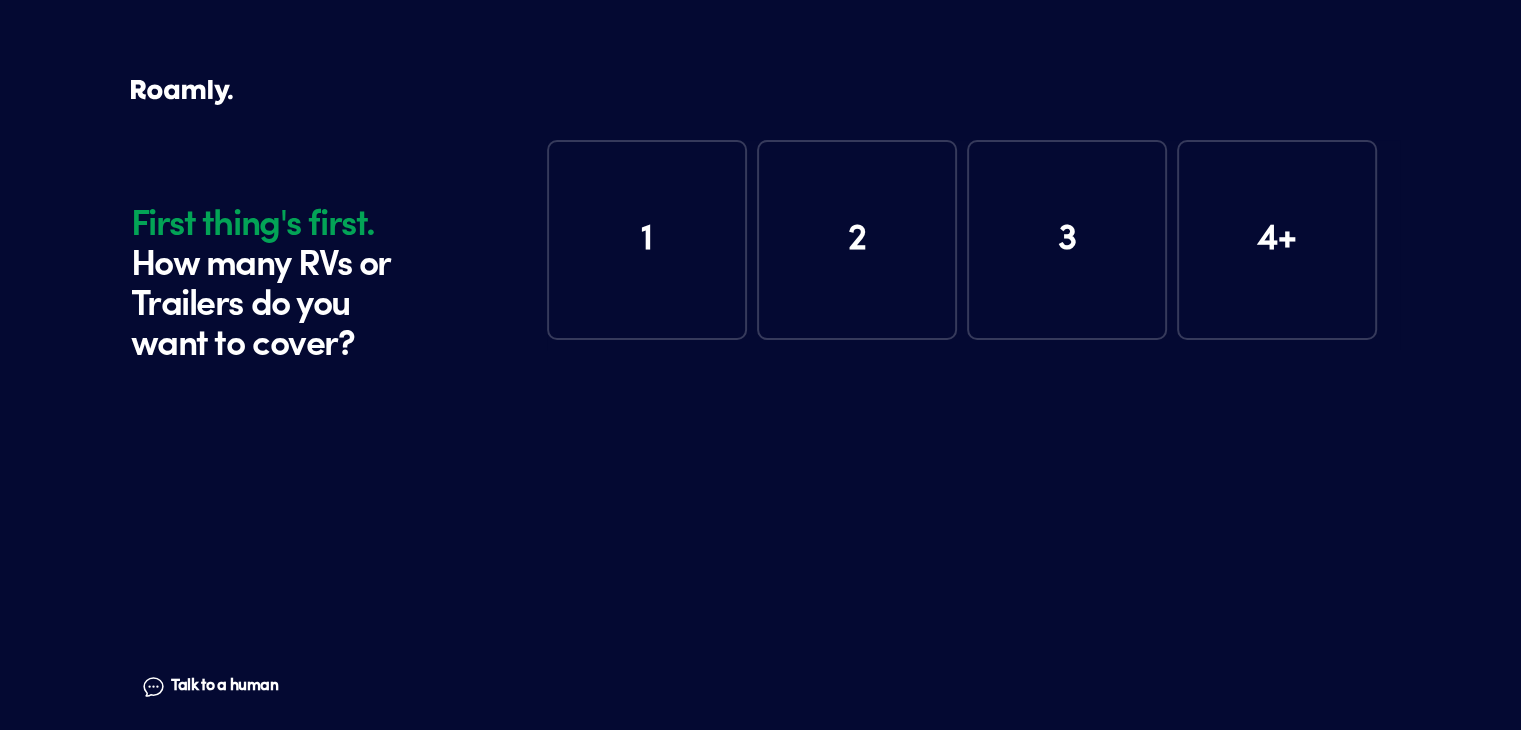 click on "1" at bounding box center [647, 240] 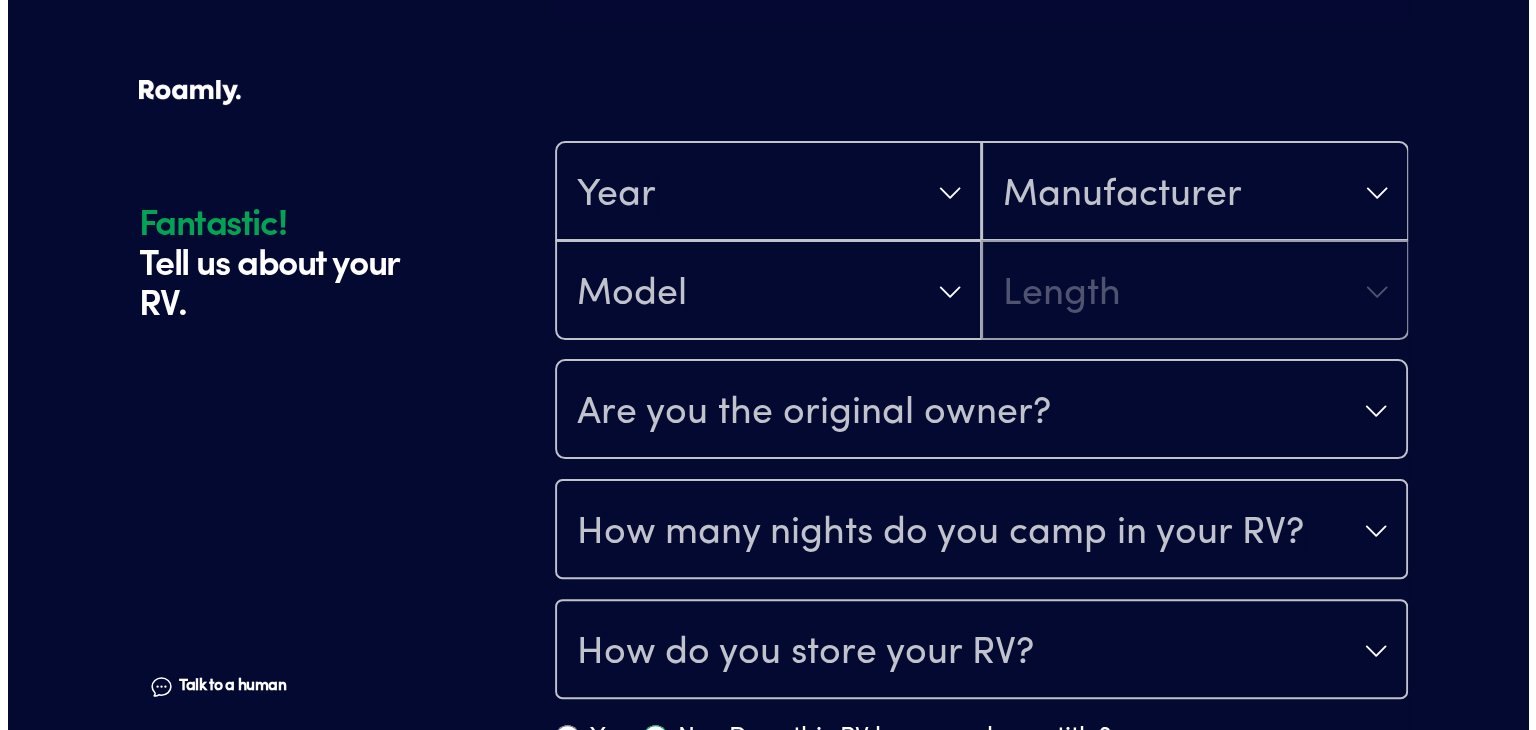 scroll, scrollTop: 390, scrollLeft: 0, axis: vertical 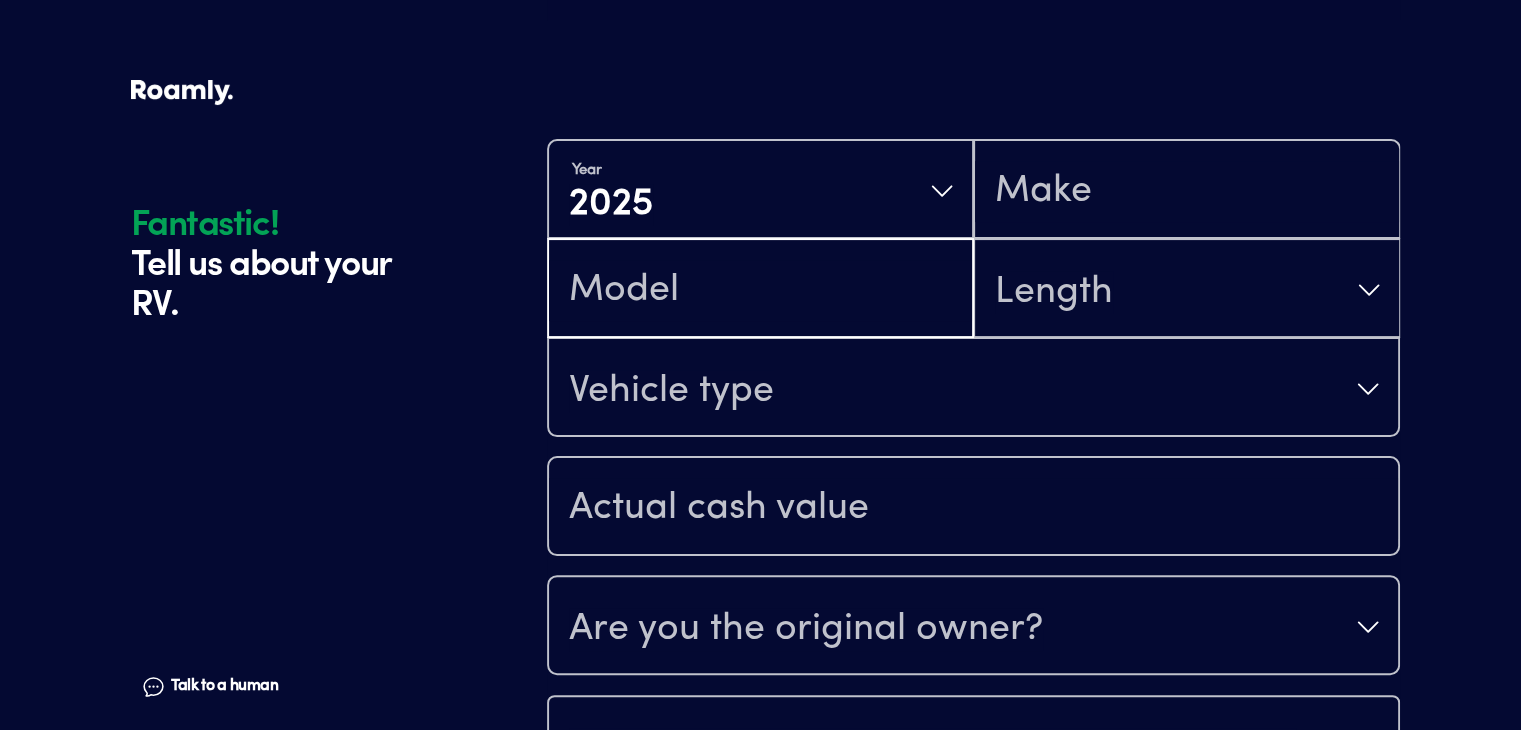 click at bounding box center [760, 290] 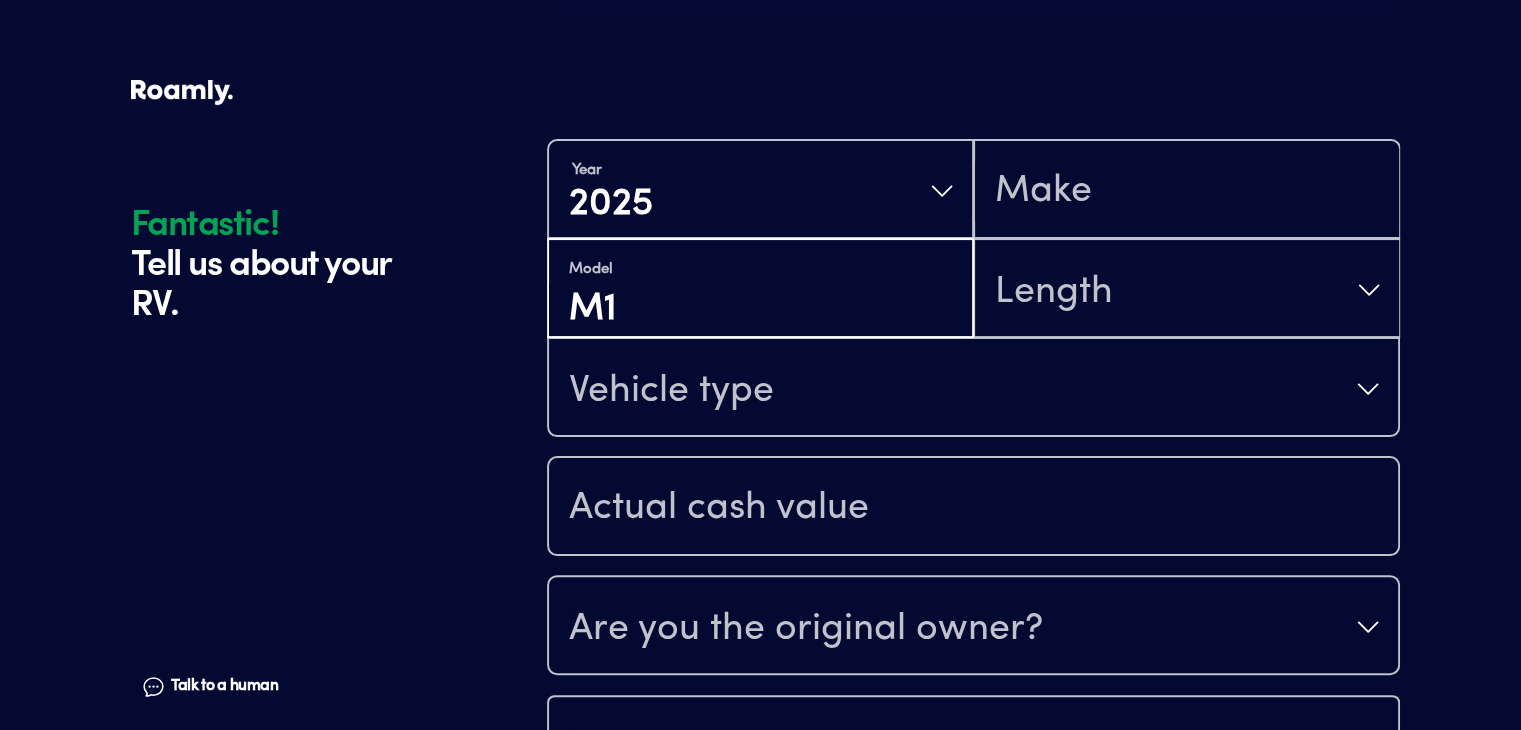 type on "M1" 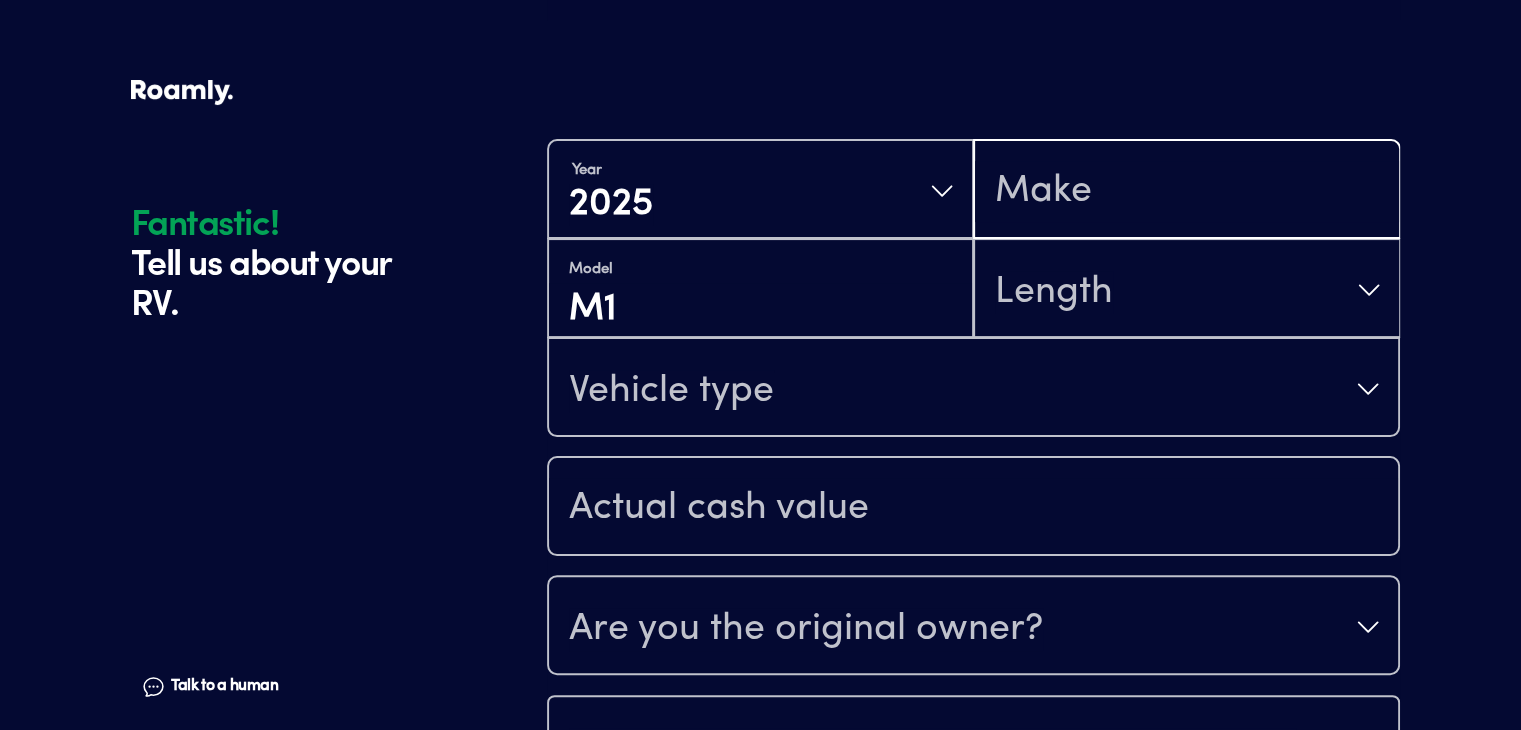 click at bounding box center (1186, 191) 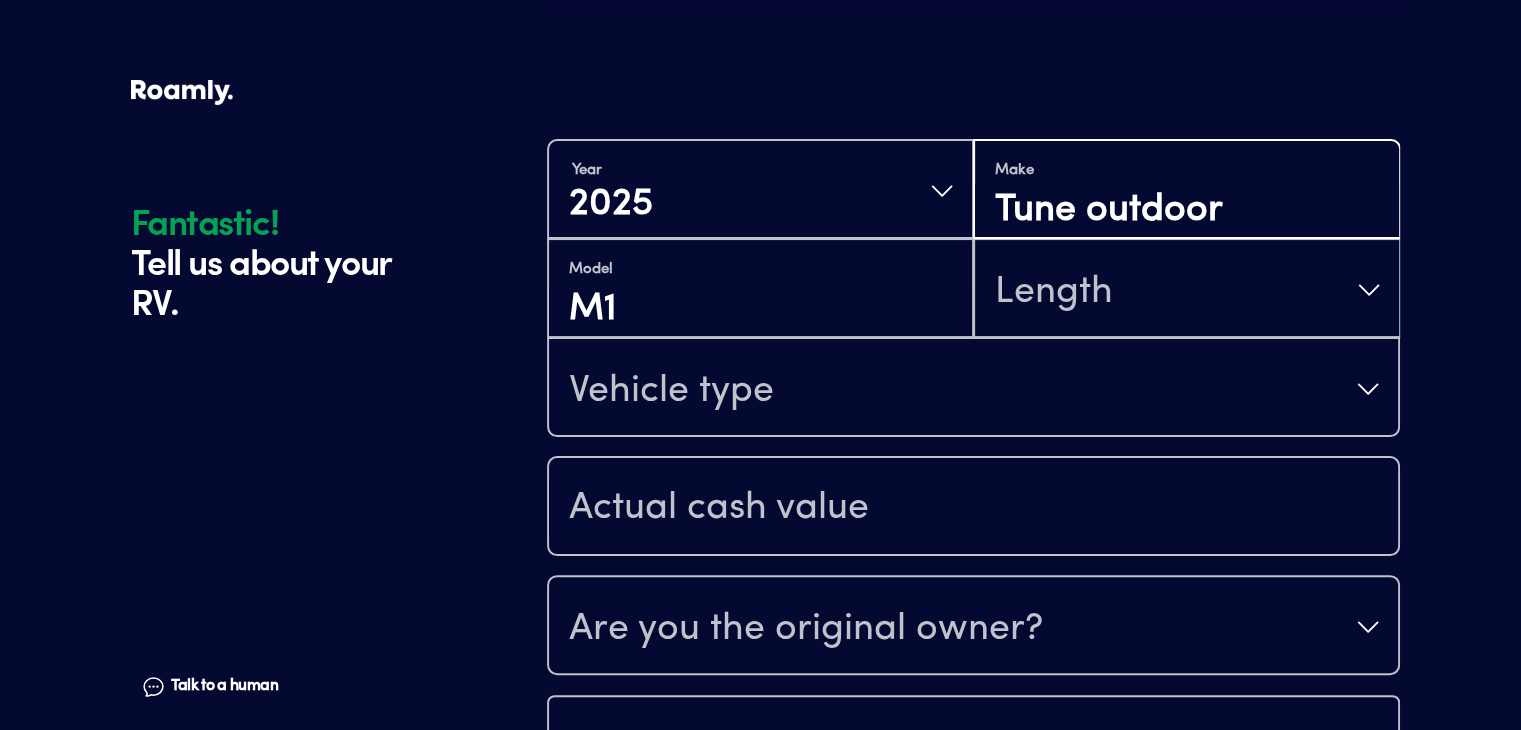 type on "Tune outdoor" 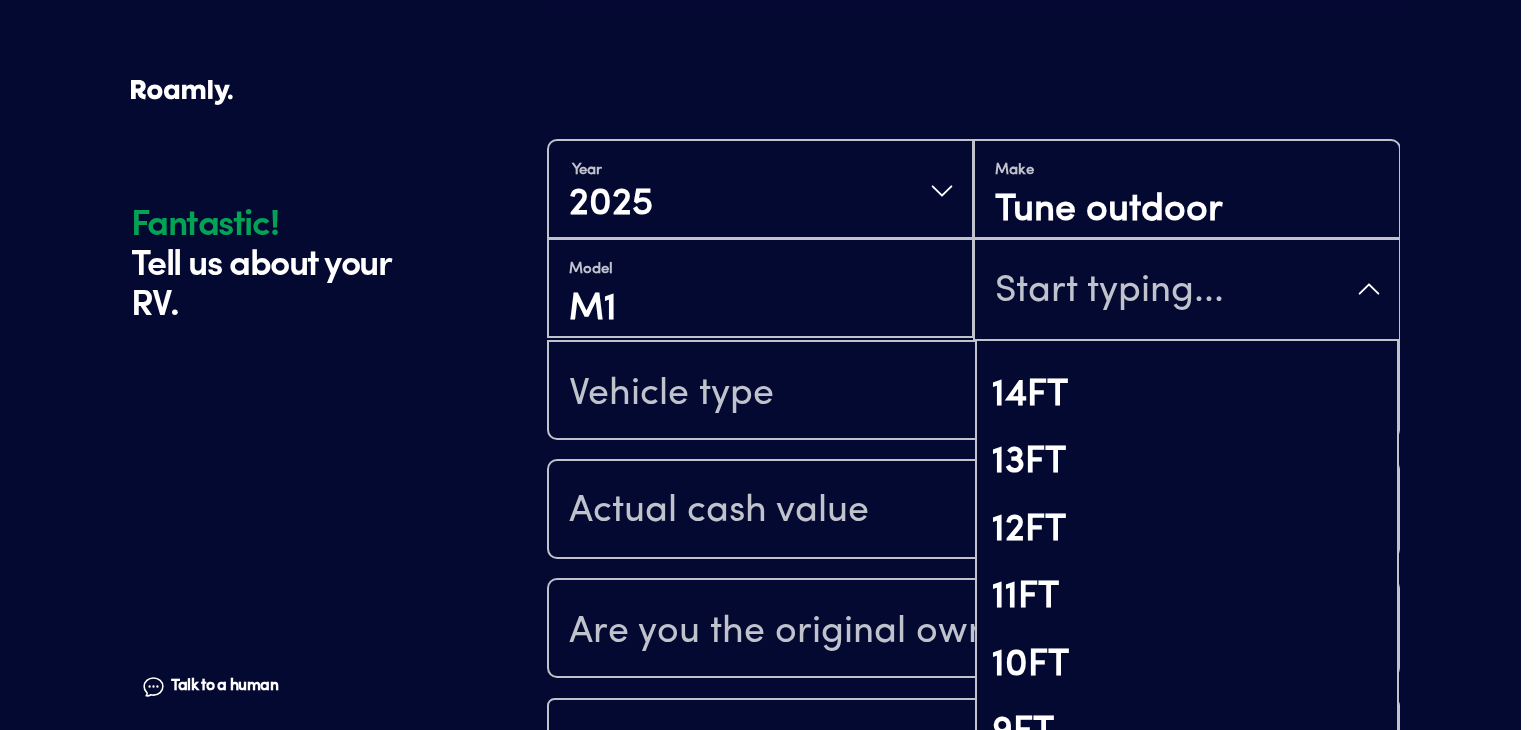 scroll, scrollTop: 2270, scrollLeft: 0, axis: vertical 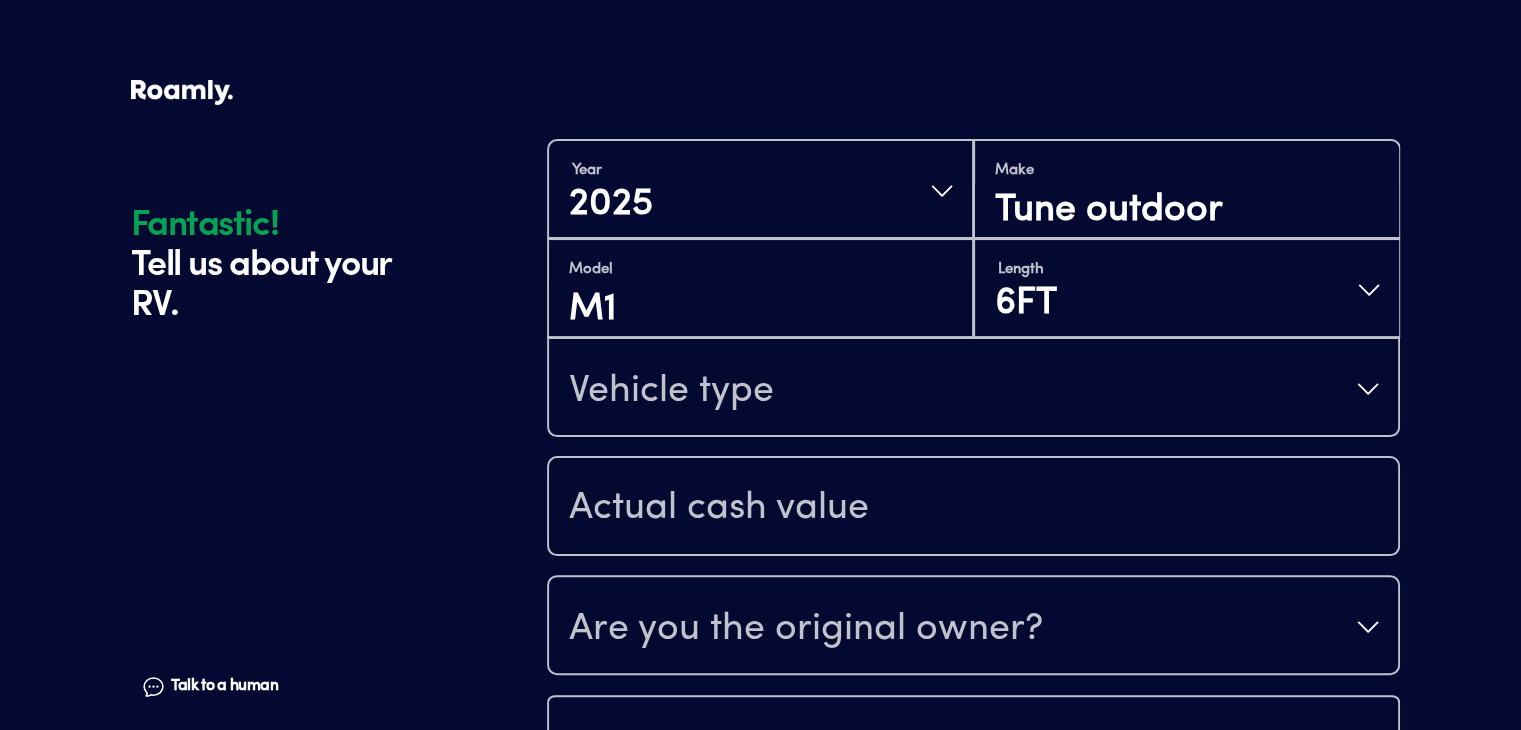 click on "Vehicle type" at bounding box center (671, 391) 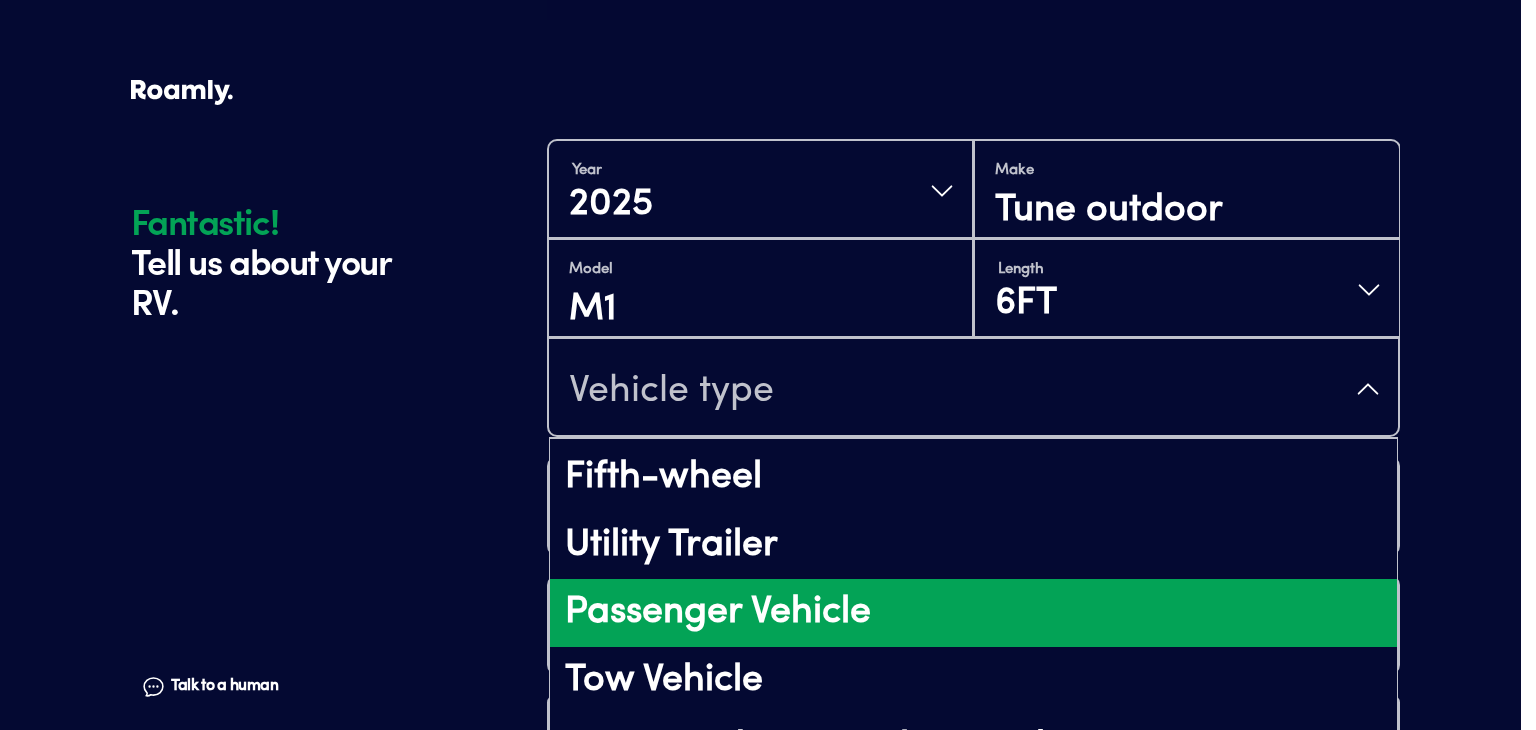 scroll, scrollTop: 447, scrollLeft: 0, axis: vertical 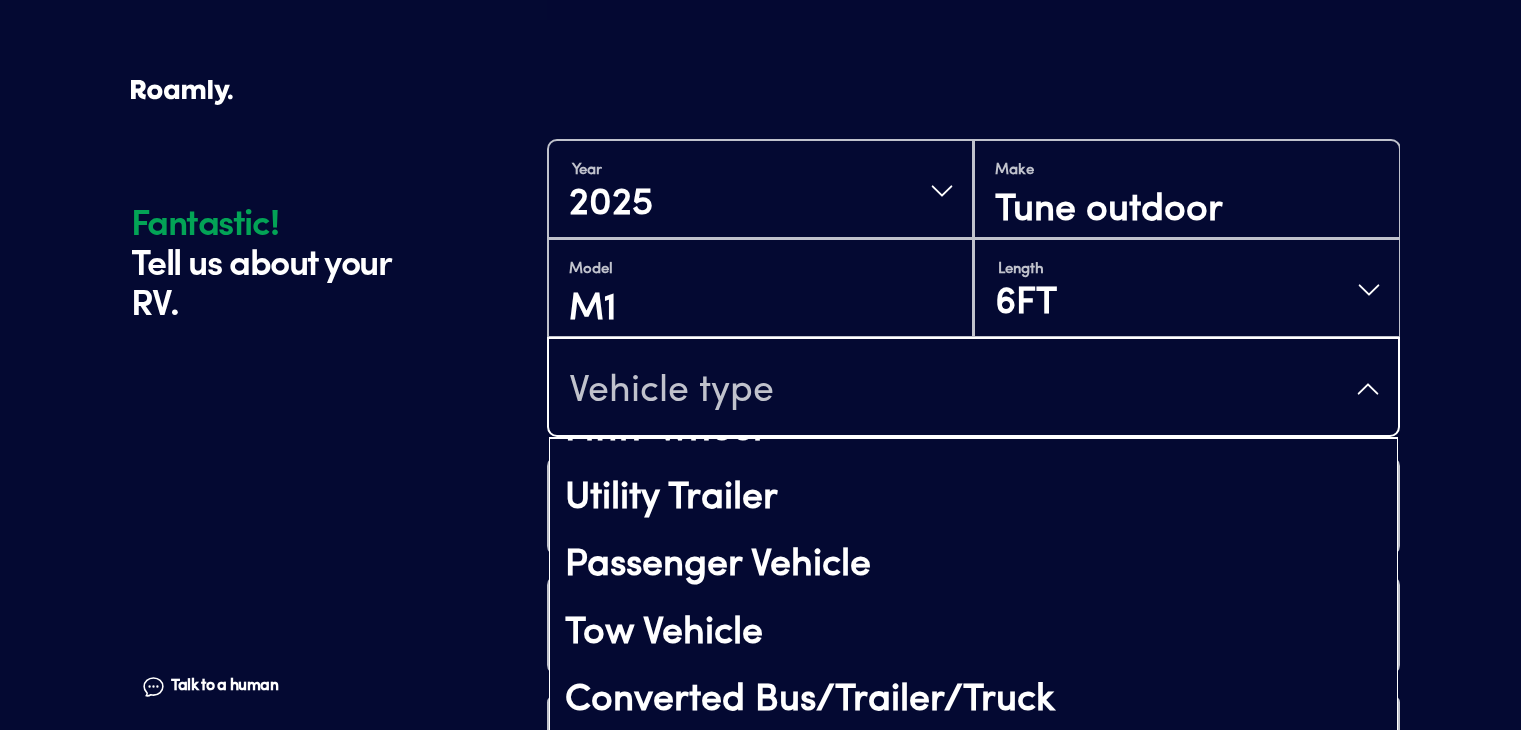 click on "Fantastic! Tell us about your RV. Talk to a human Chat 1 2 3 4+ Edit How many RVs or Trailers do you want to cover? Fantastic! Tell us about your RV. Talk to a human Chat Year [DATE] Make Tune outdoor Model M1 Length 6FT Vehicle type Class A Class B Class C Custom Camper Van Trailer Folding Trailer Fifth-wheel Utility Trailer Passenger Vehicle Tow Vehicle Converted Bus/Trailer/Truck Passenger Van Truck Camper (camper only) Horse Trailer Are you the original owner? How many nights do you camp in your RV? How do you store your RV? Yes No Does this RV have a salvage title? Please fill out all fields" at bounding box center [761, 357] 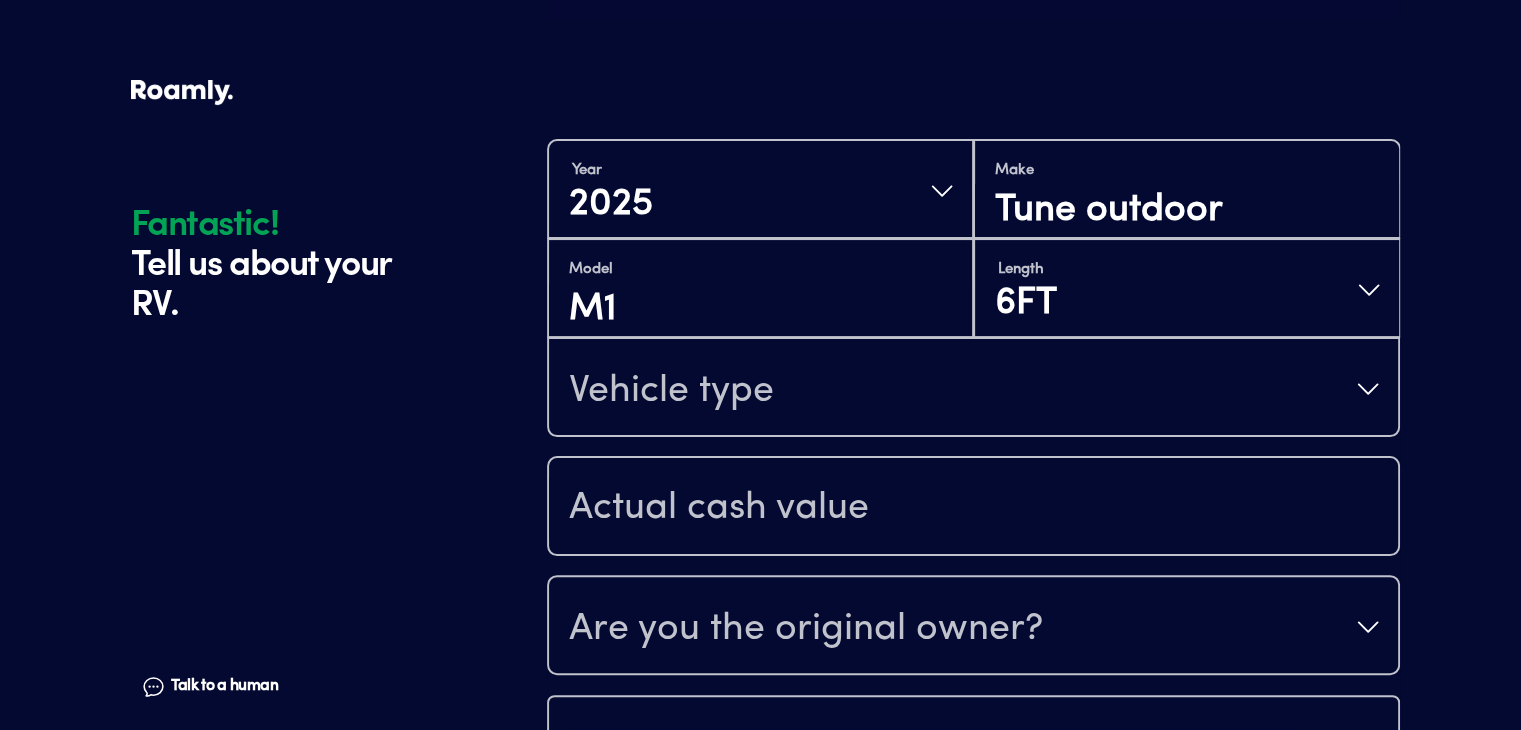 click on "Talk to a human" at bounding box center [224, 686] 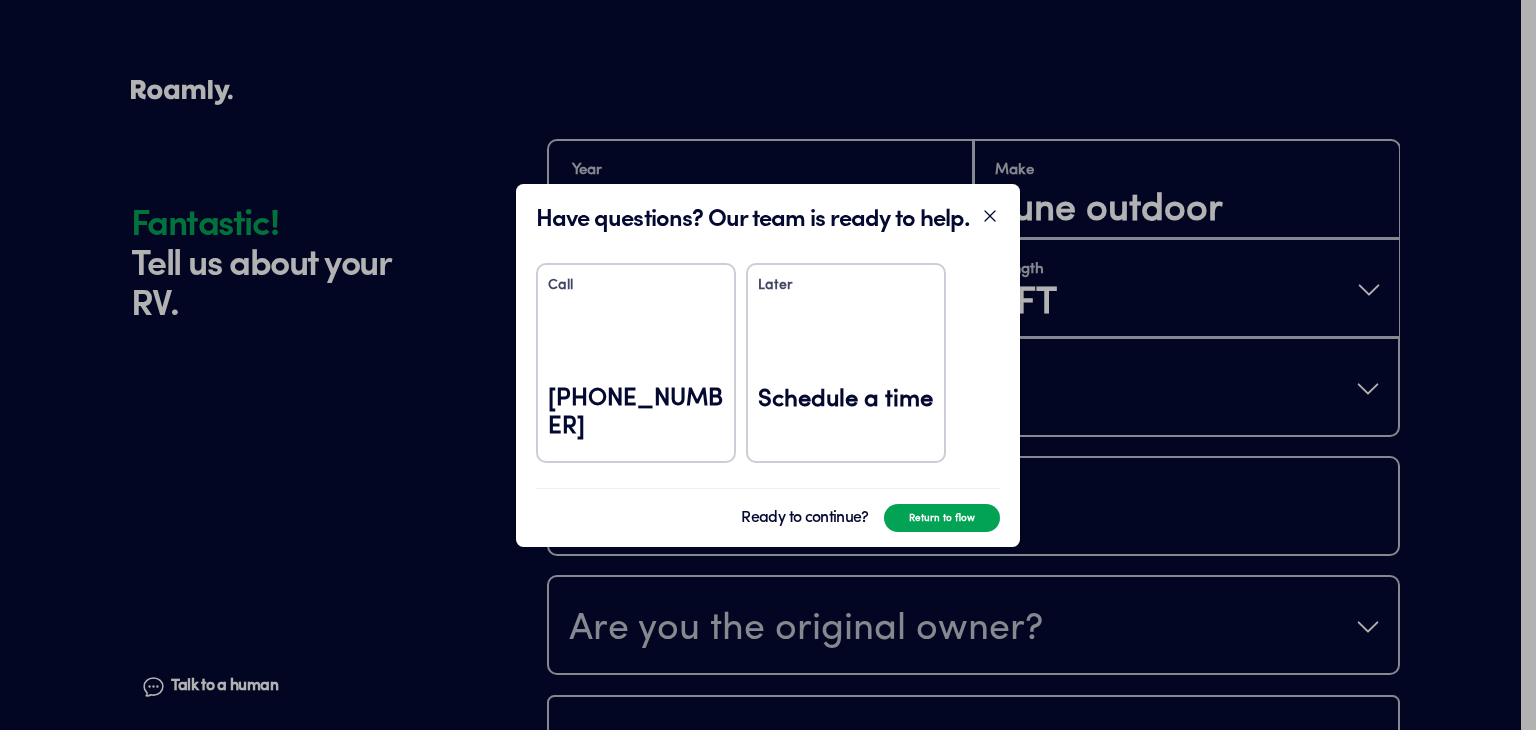 click 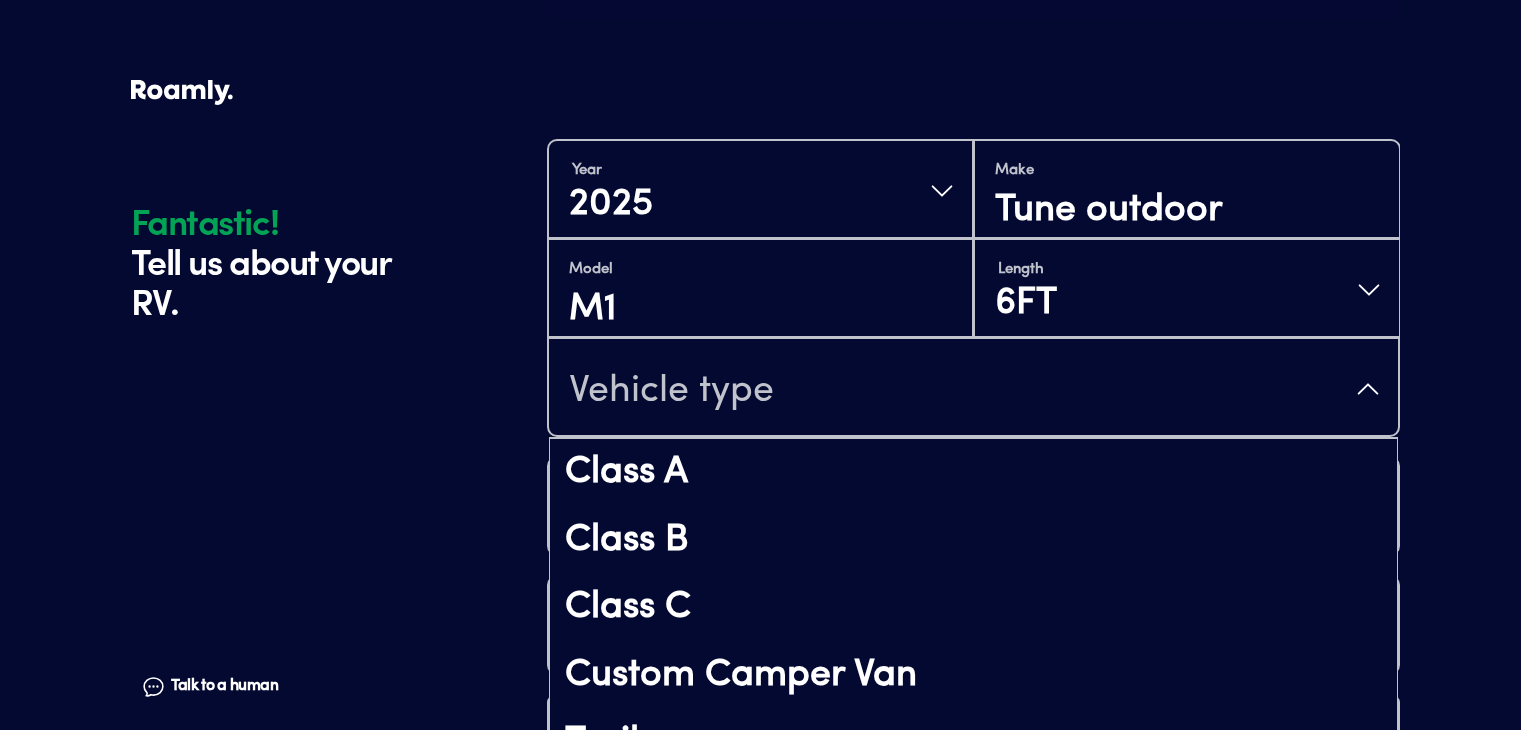 click on "Vehicle type" at bounding box center [973, 389] 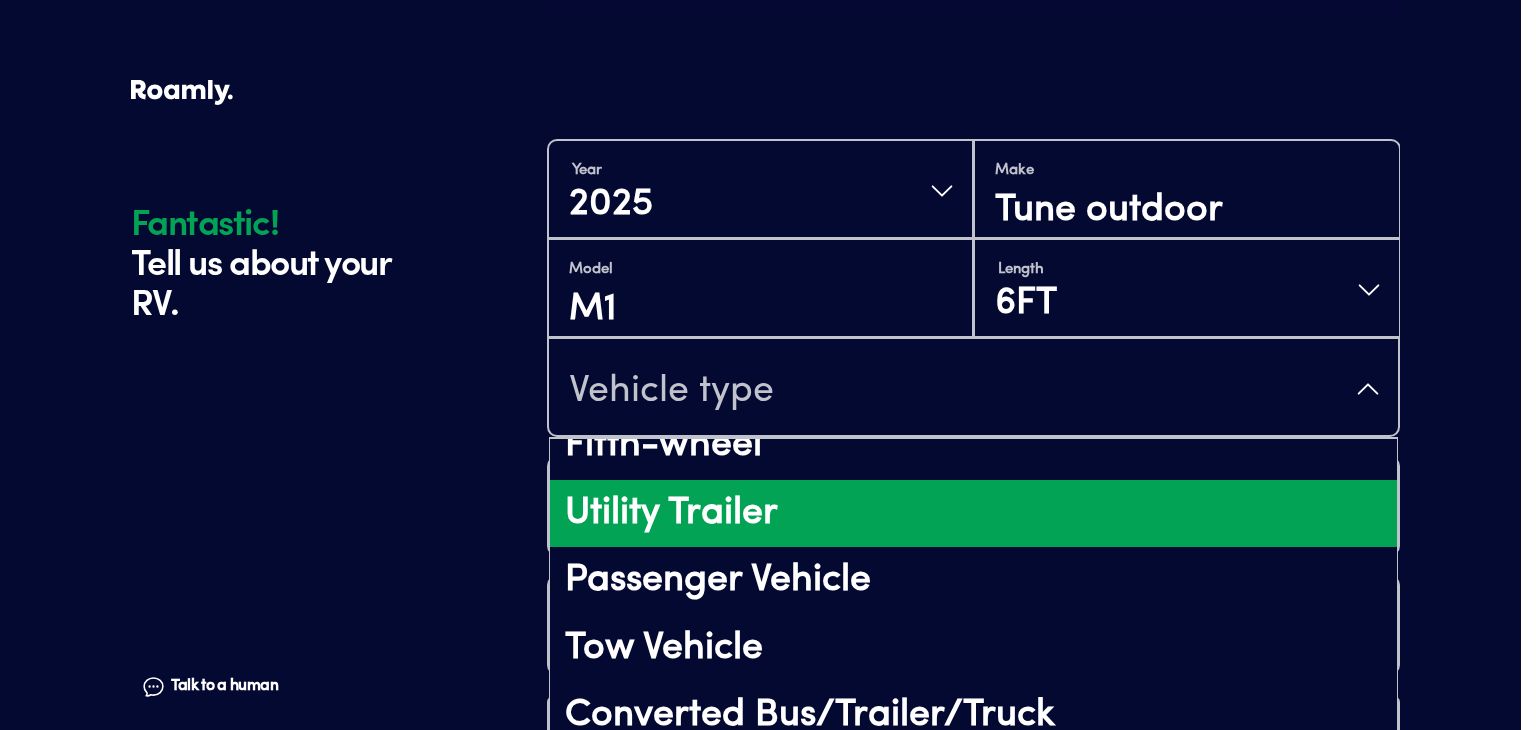 scroll, scrollTop: 447, scrollLeft: 0, axis: vertical 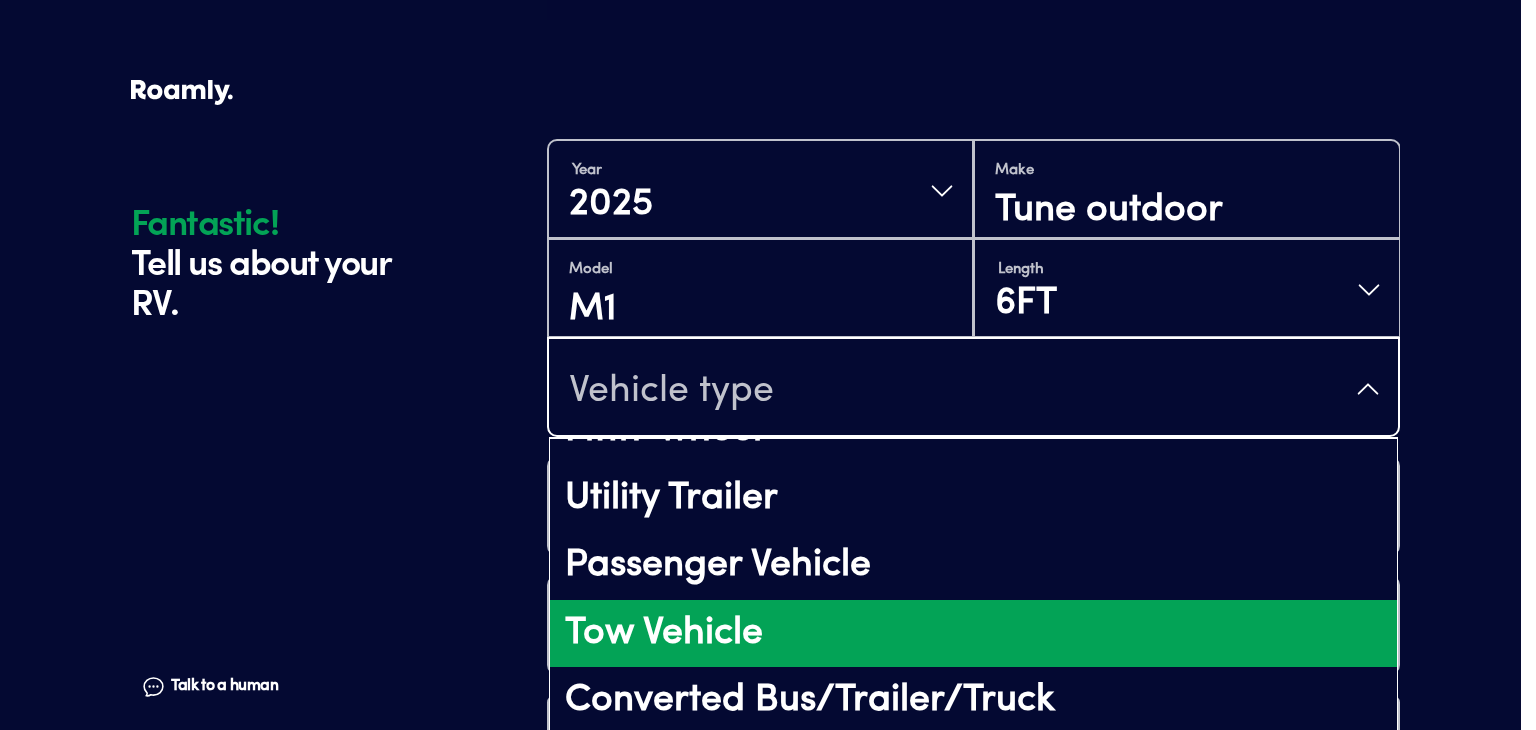 click on "Tow Vehicle" at bounding box center (973, 634) 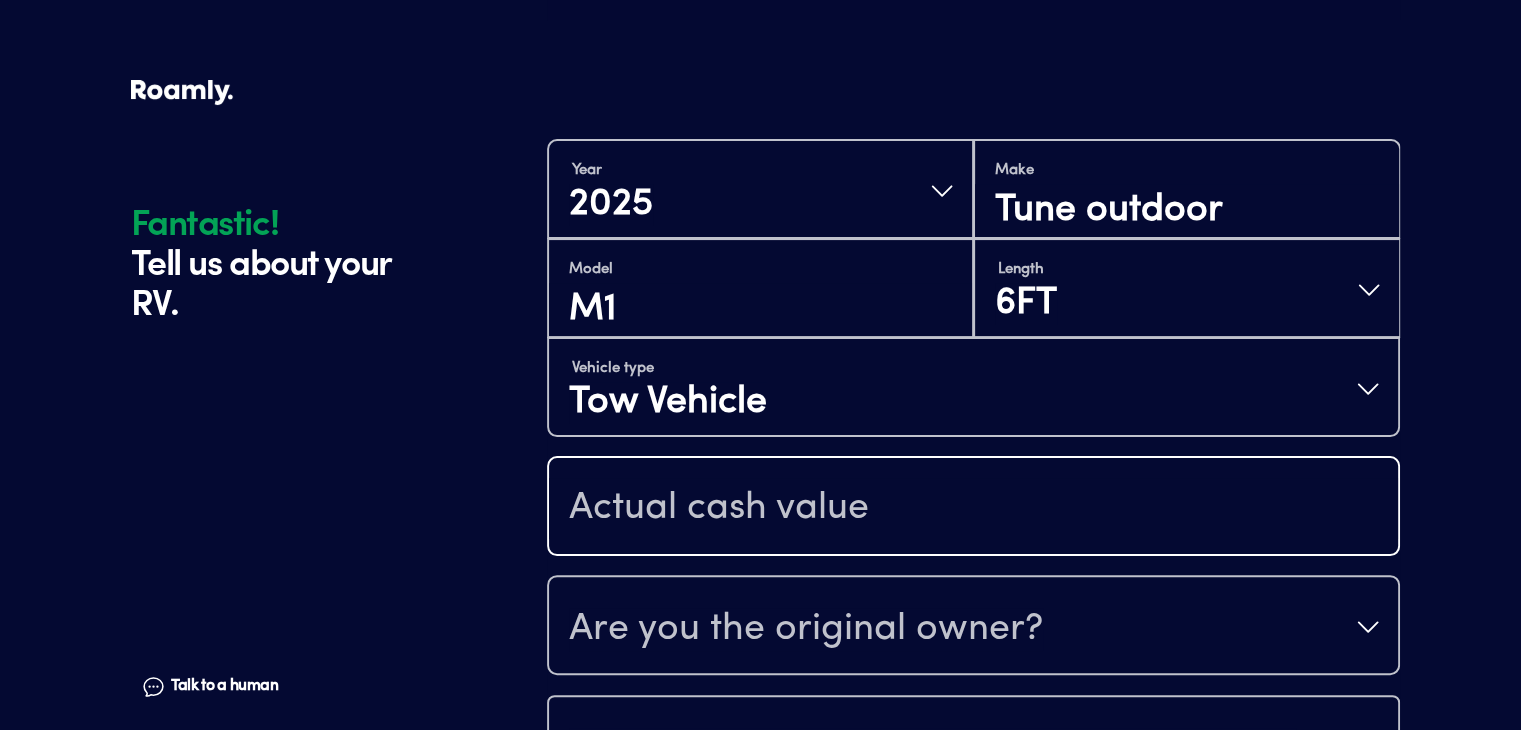 click at bounding box center (973, 508) 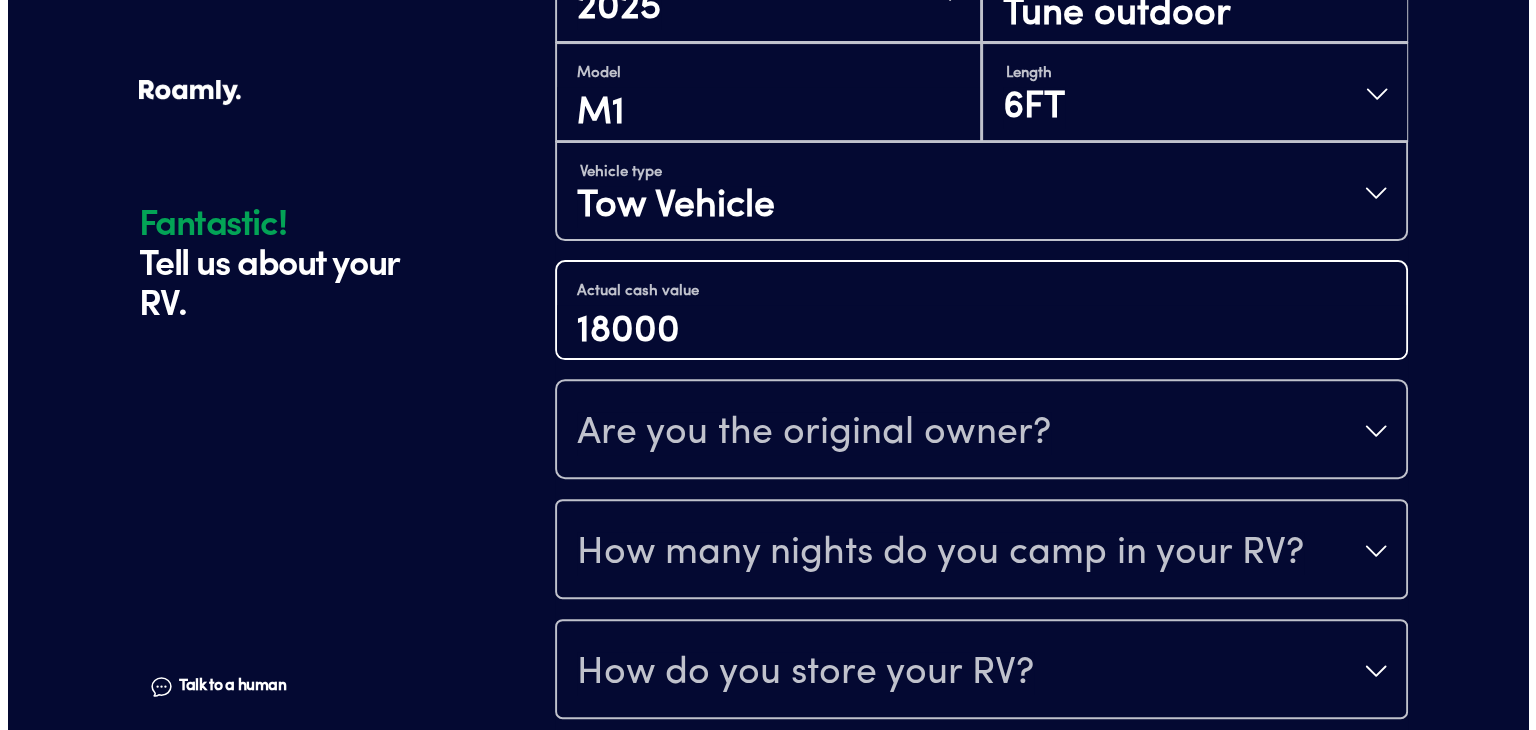 scroll, scrollTop: 590, scrollLeft: 0, axis: vertical 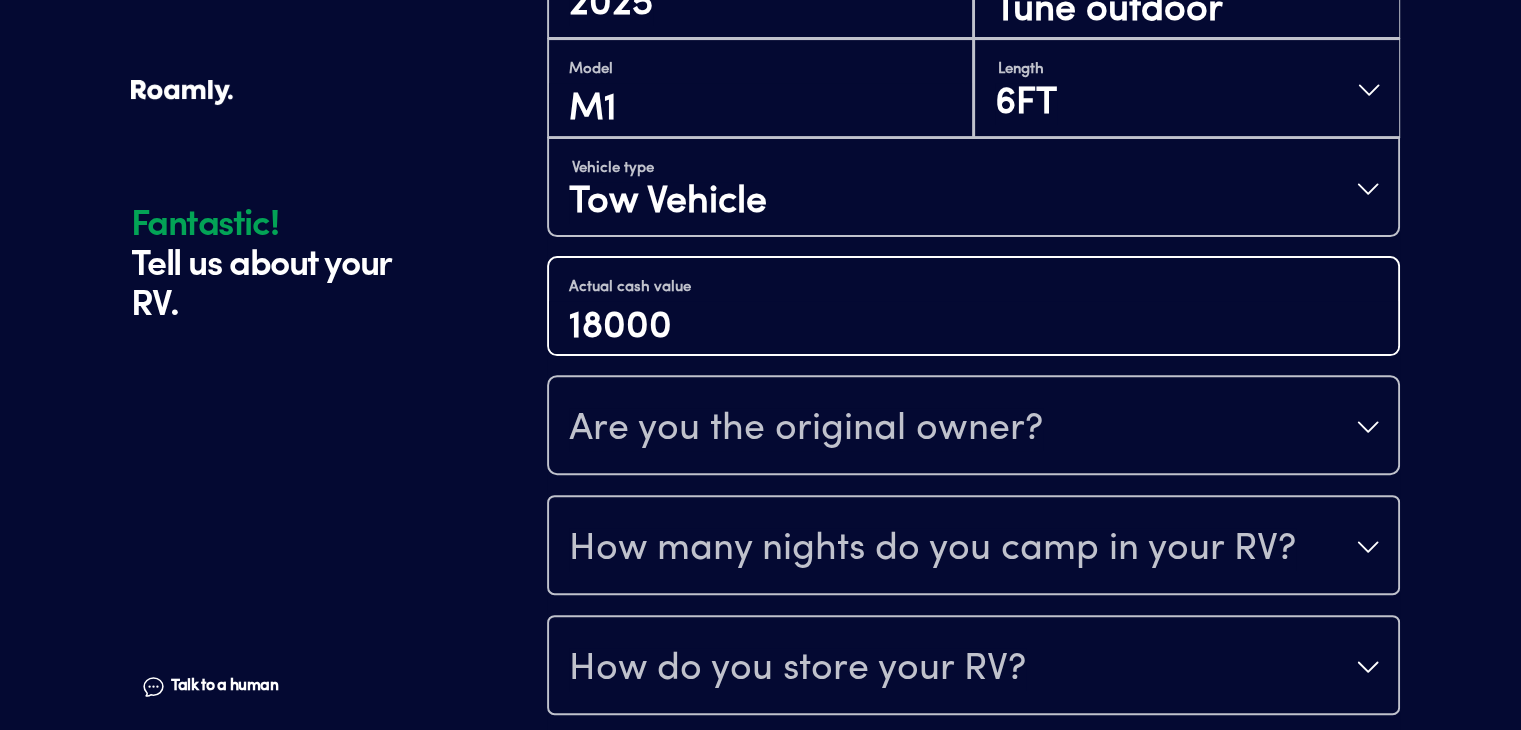 type on "18000" 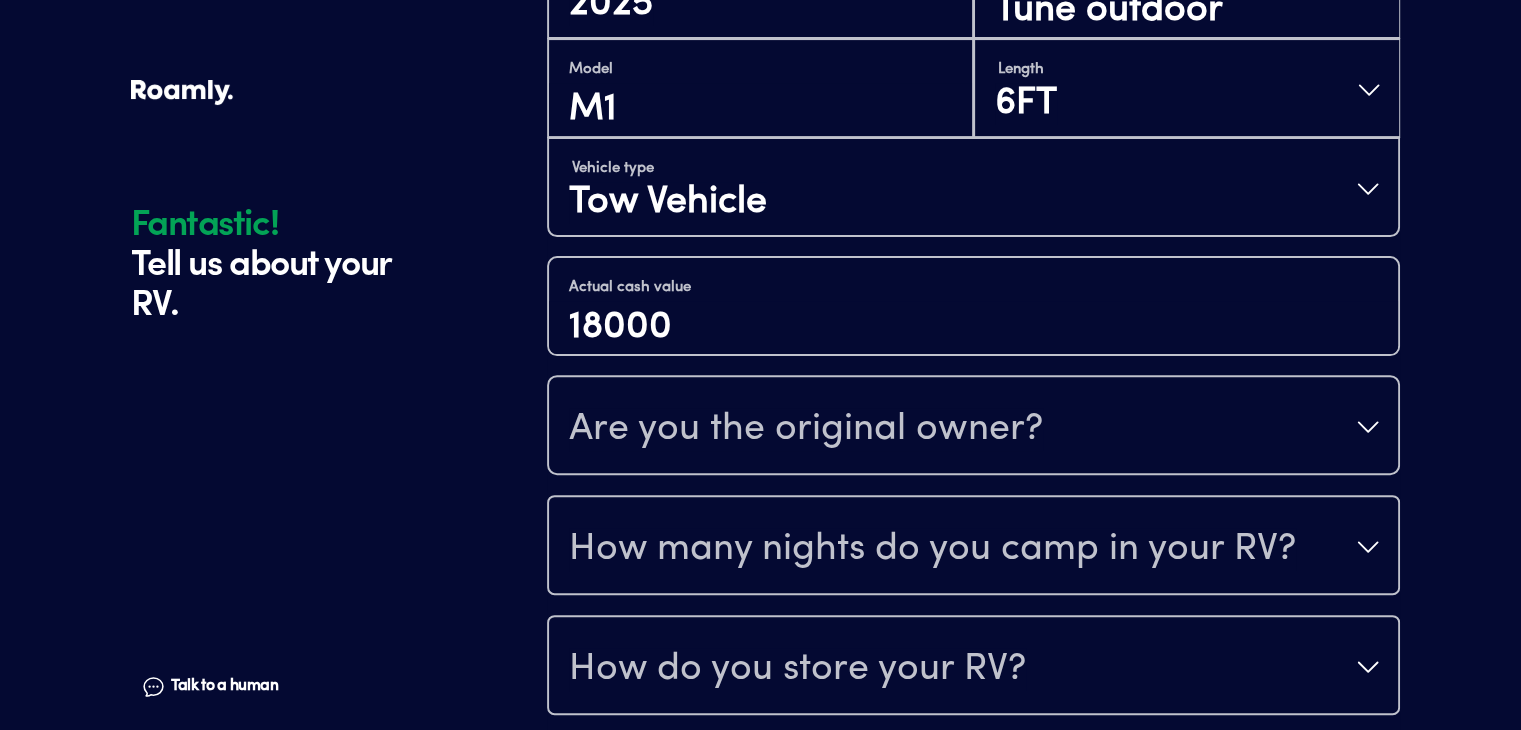 click on "Are you the original owner?" at bounding box center (806, 429) 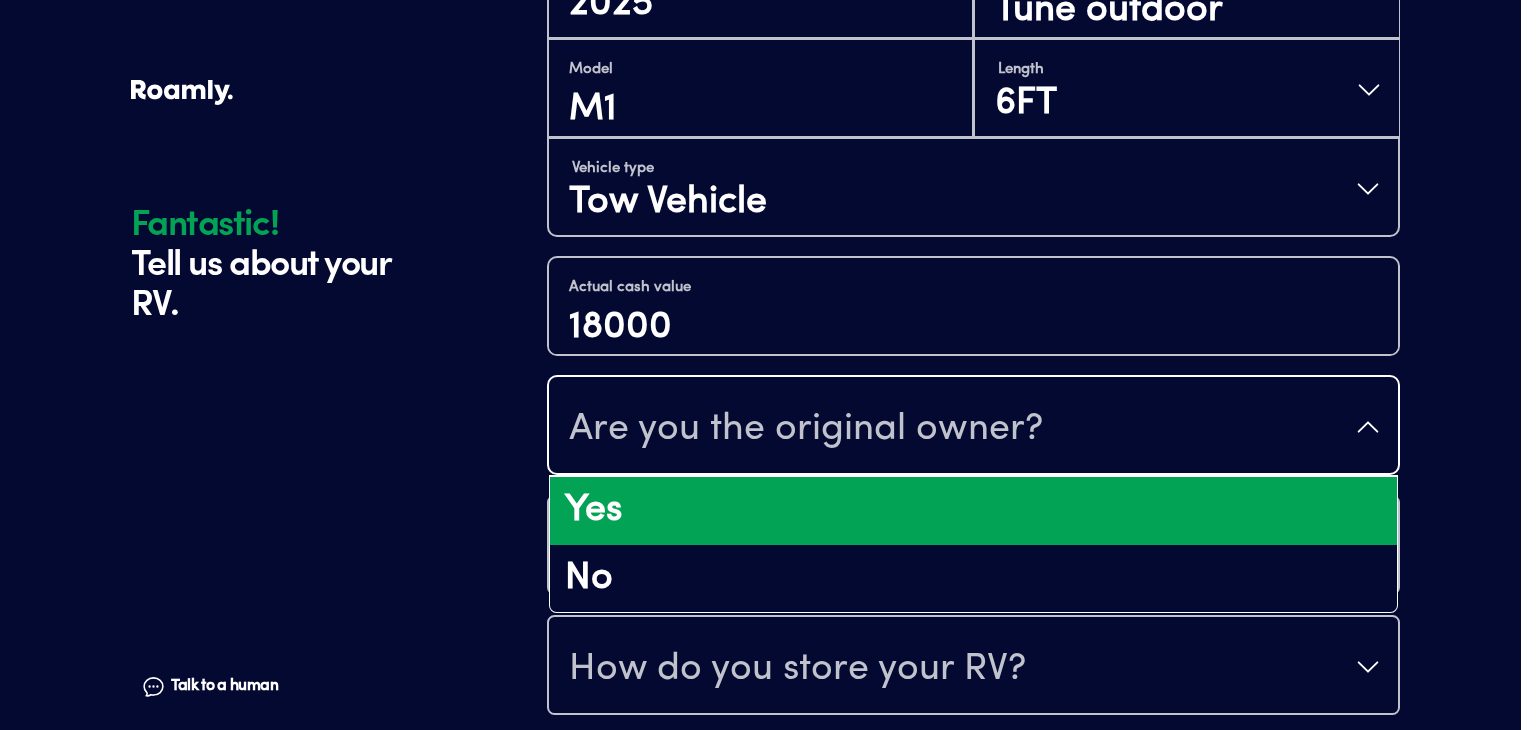 click on "Yes" at bounding box center [973, 511] 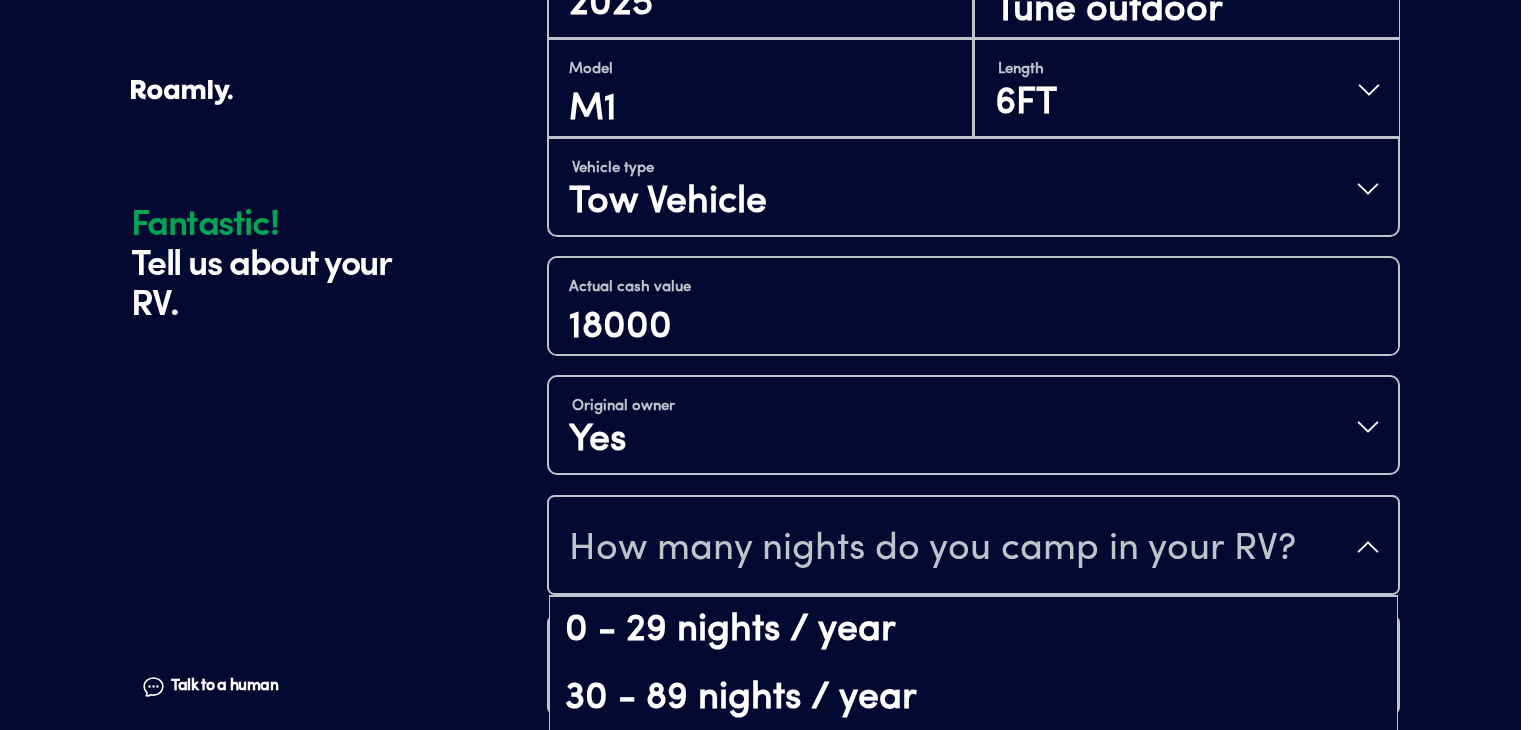 click on "How many nights do you camp in your RV?" at bounding box center [932, 549] 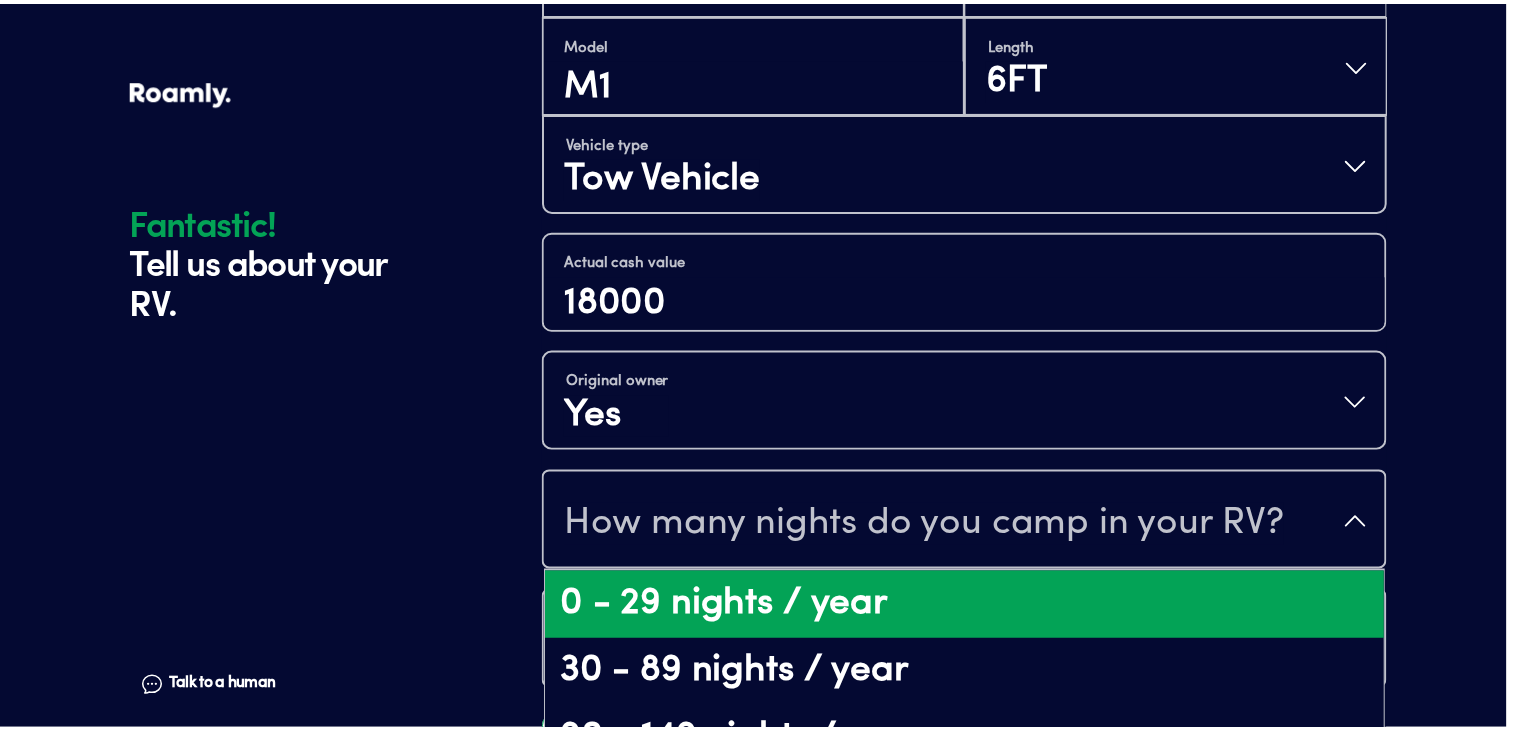 scroll, scrollTop: 40, scrollLeft: 0, axis: vertical 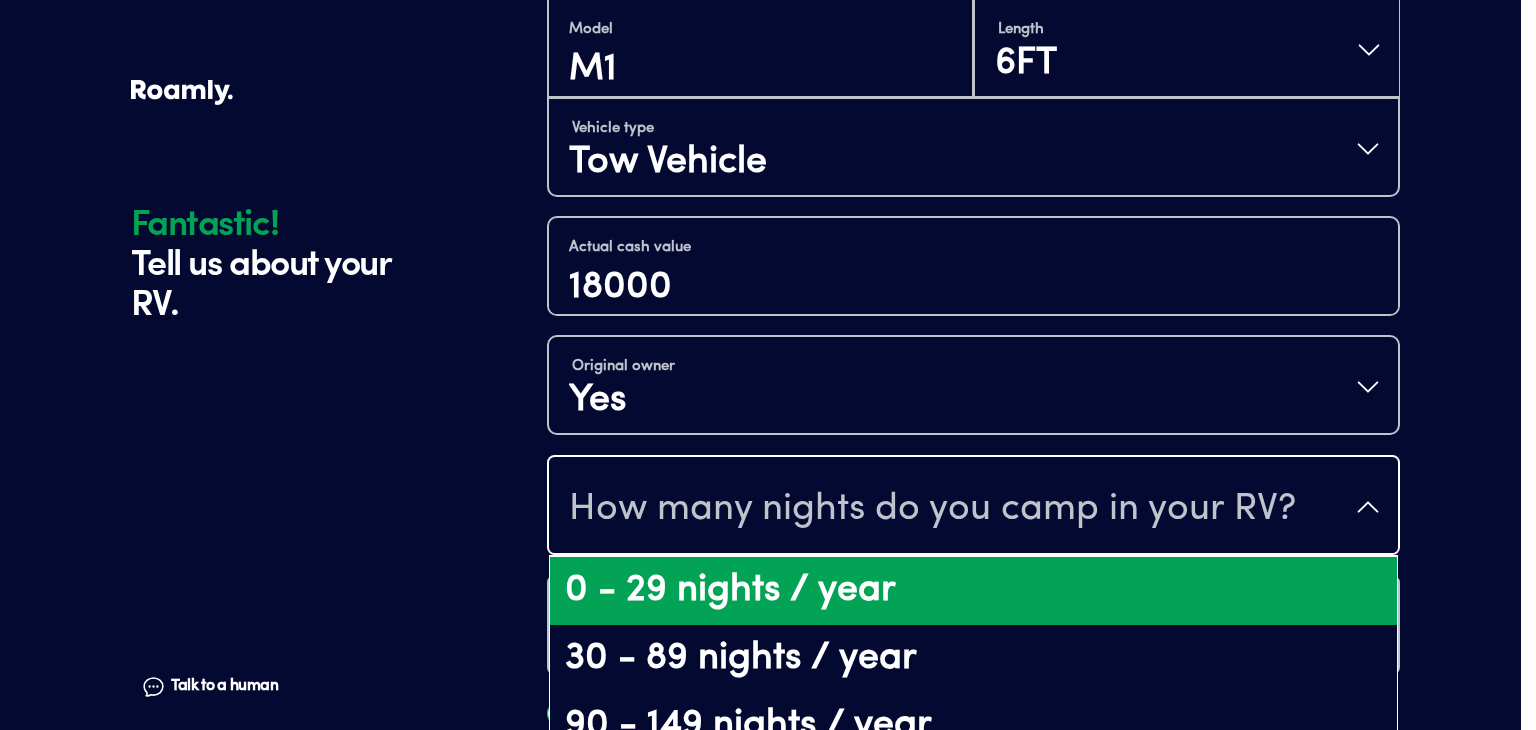 click on "0 - 29 nights / year" at bounding box center [973, 591] 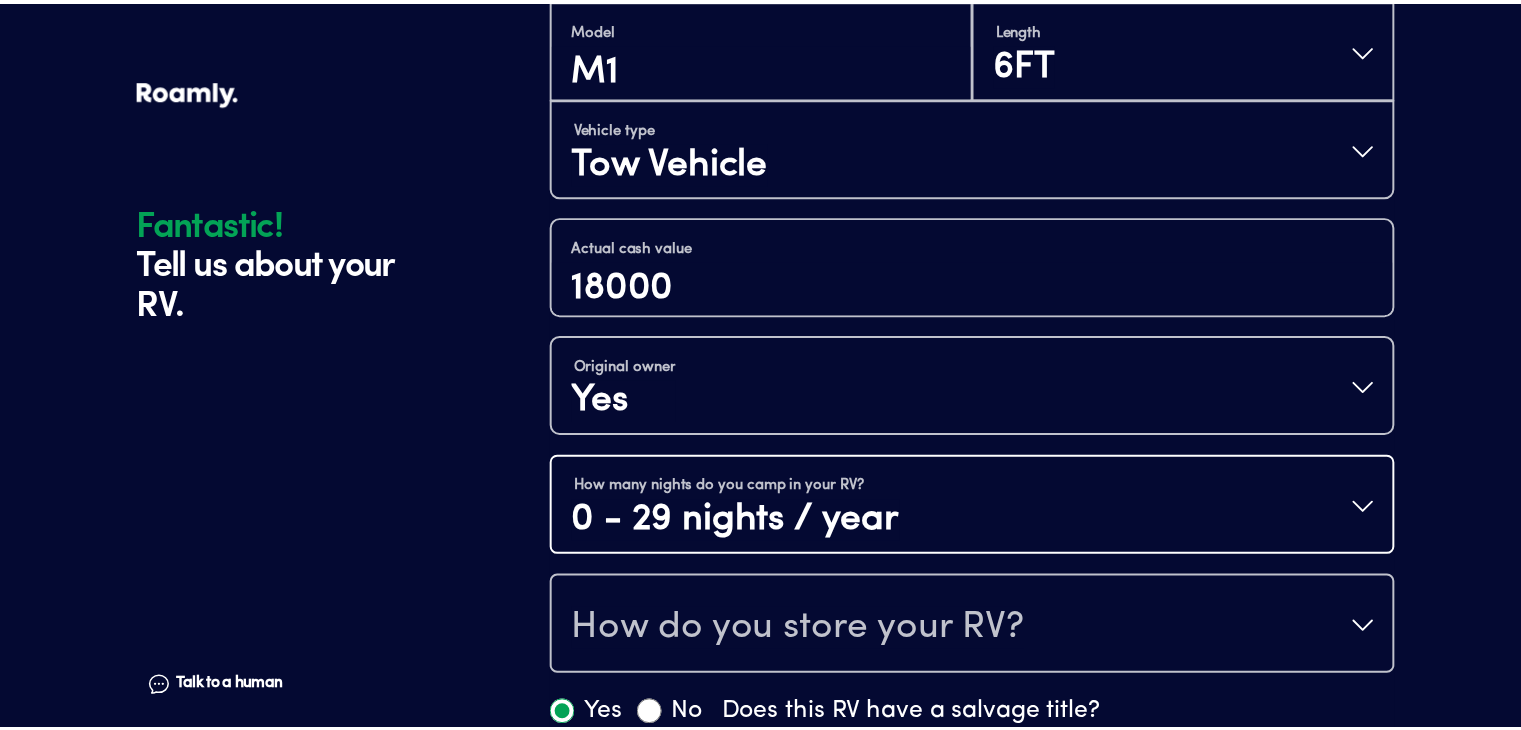 scroll, scrollTop: 0, scrollLeft: 0, axis: both 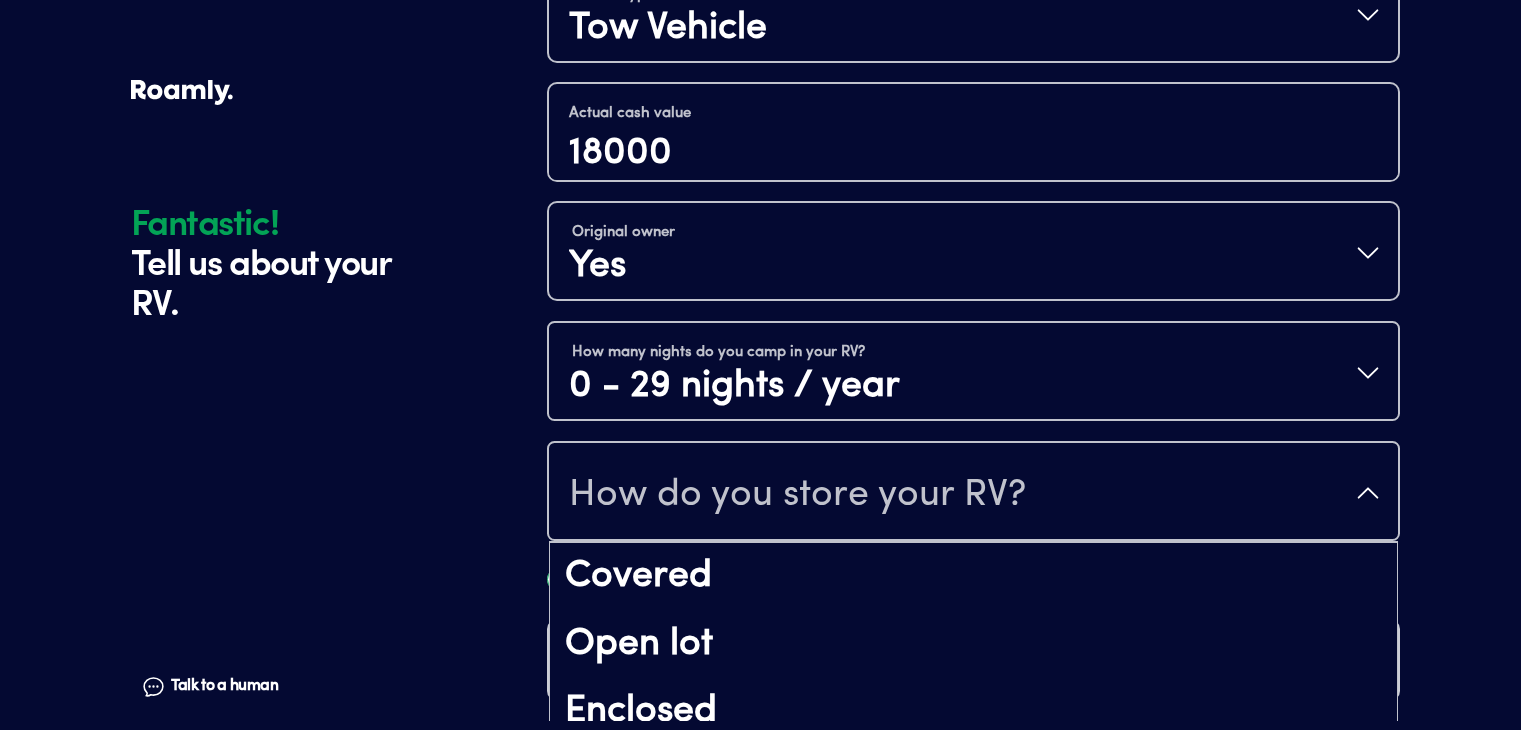 click on "How do you store your RV?" at bounding box center (797, 495) 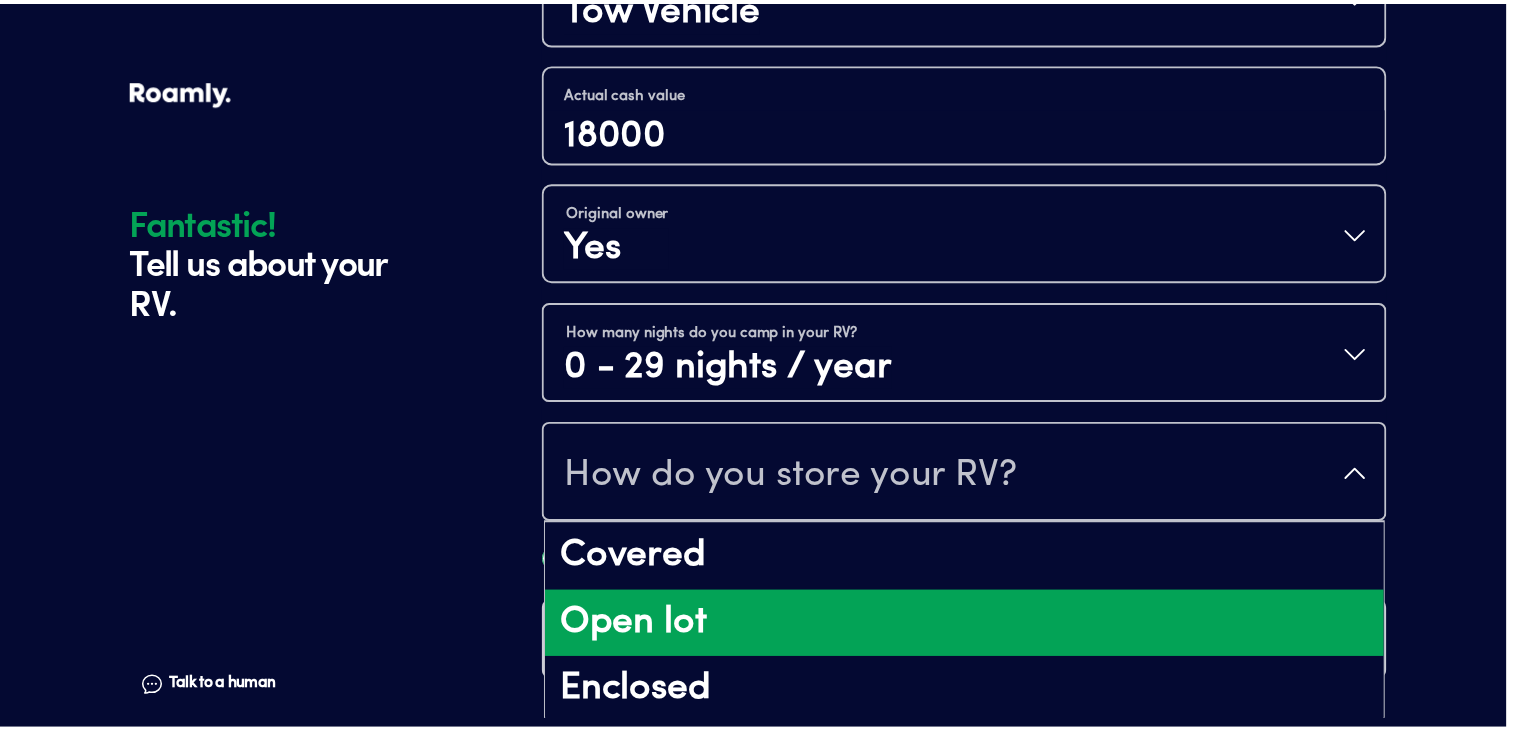 scroll, scrollTop: 24, scrollLeft: 0, axis: vertical 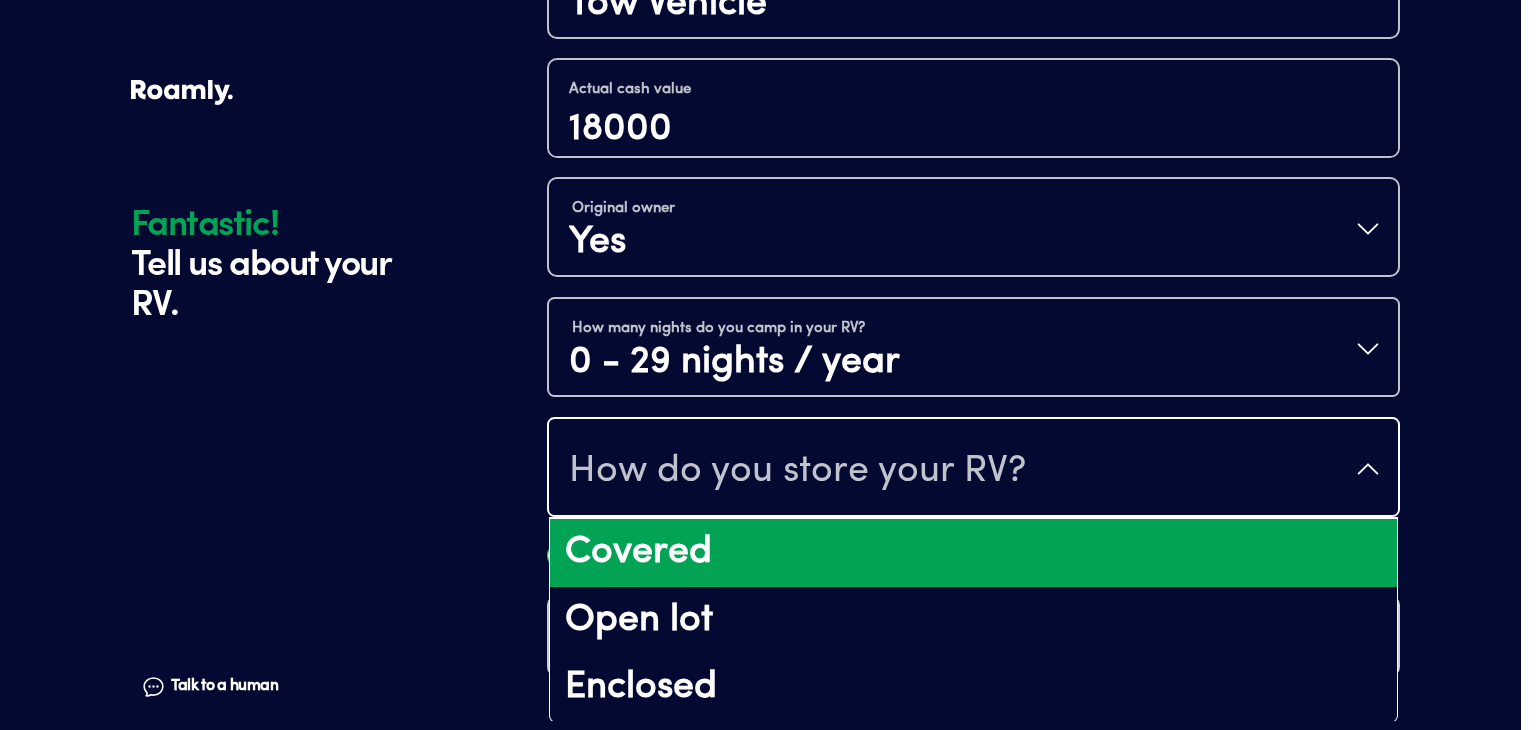 click on "Covered" at bounding box center (973, 553) 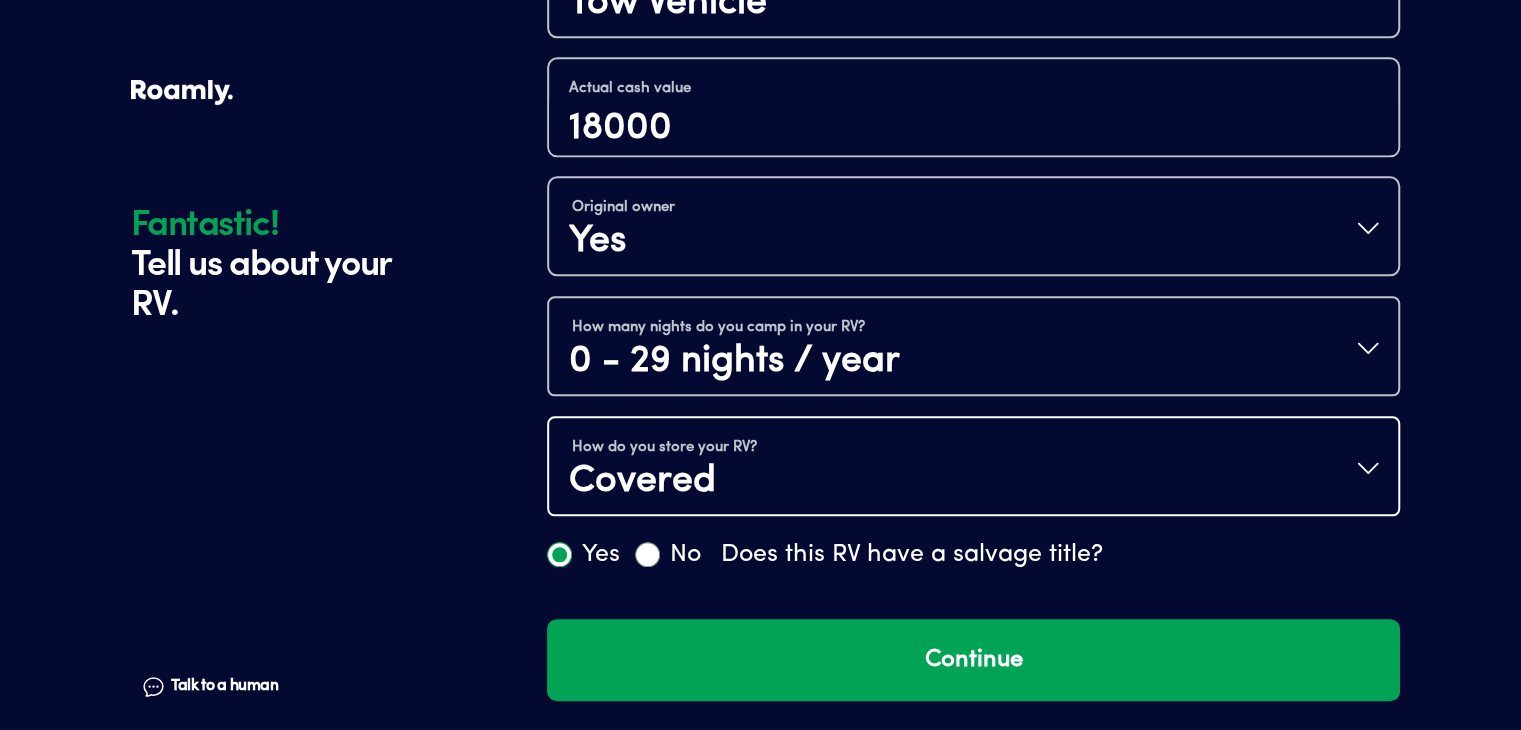scroll, scrollTop: 0, scrollLeft: 0, axis: both 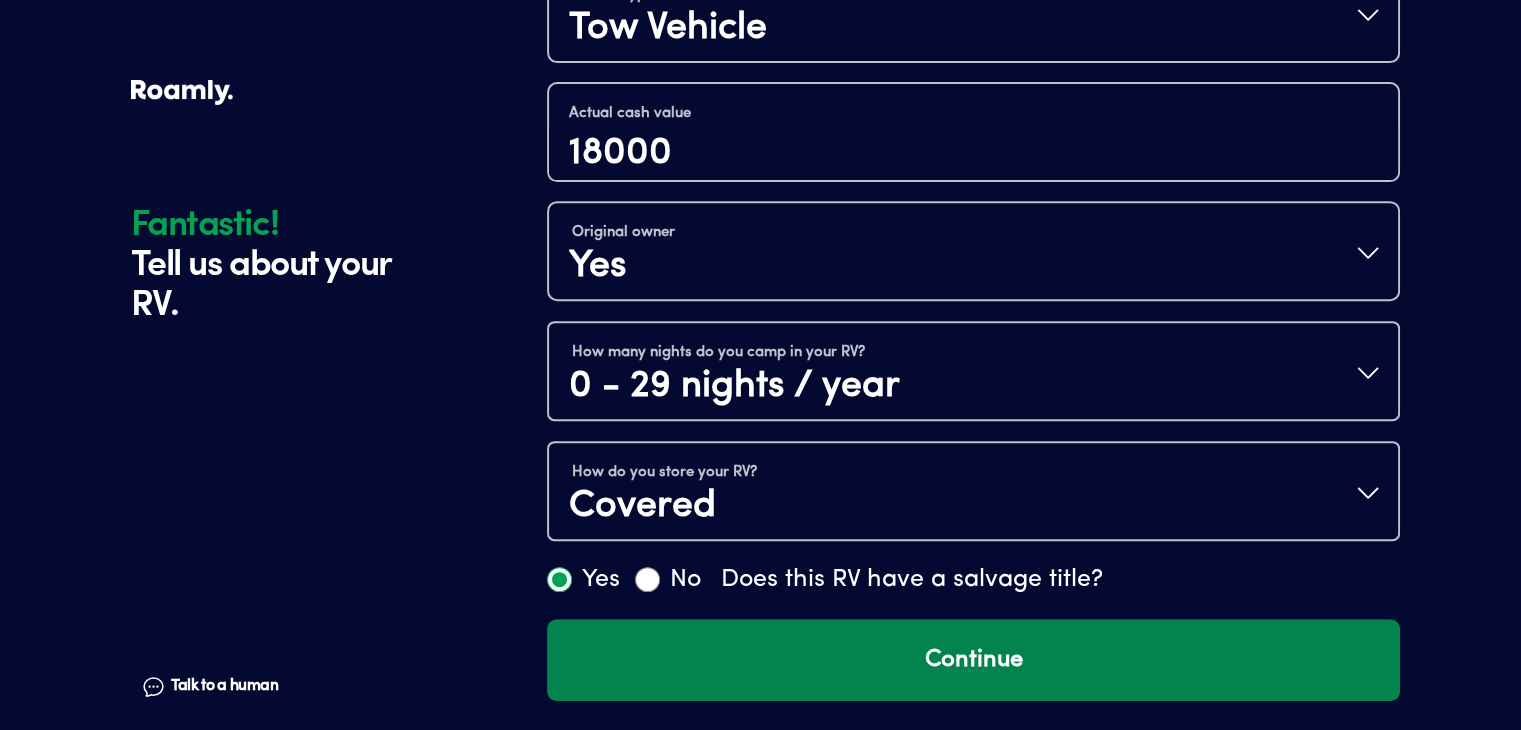 click on "Continue" at bounding box center [973, 660] 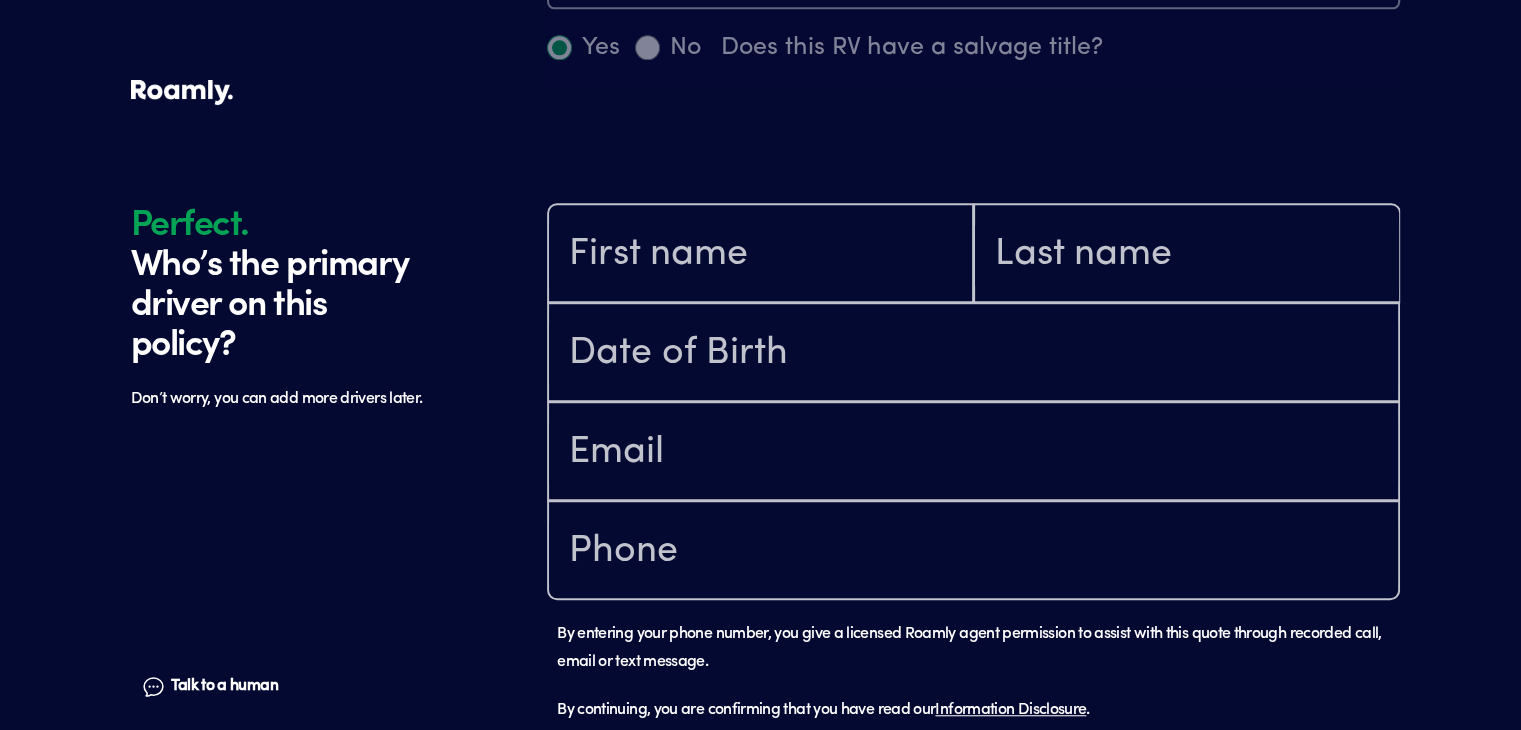 scroll, scrollTop: 1402, scrollLeft: 0, axis: vertical 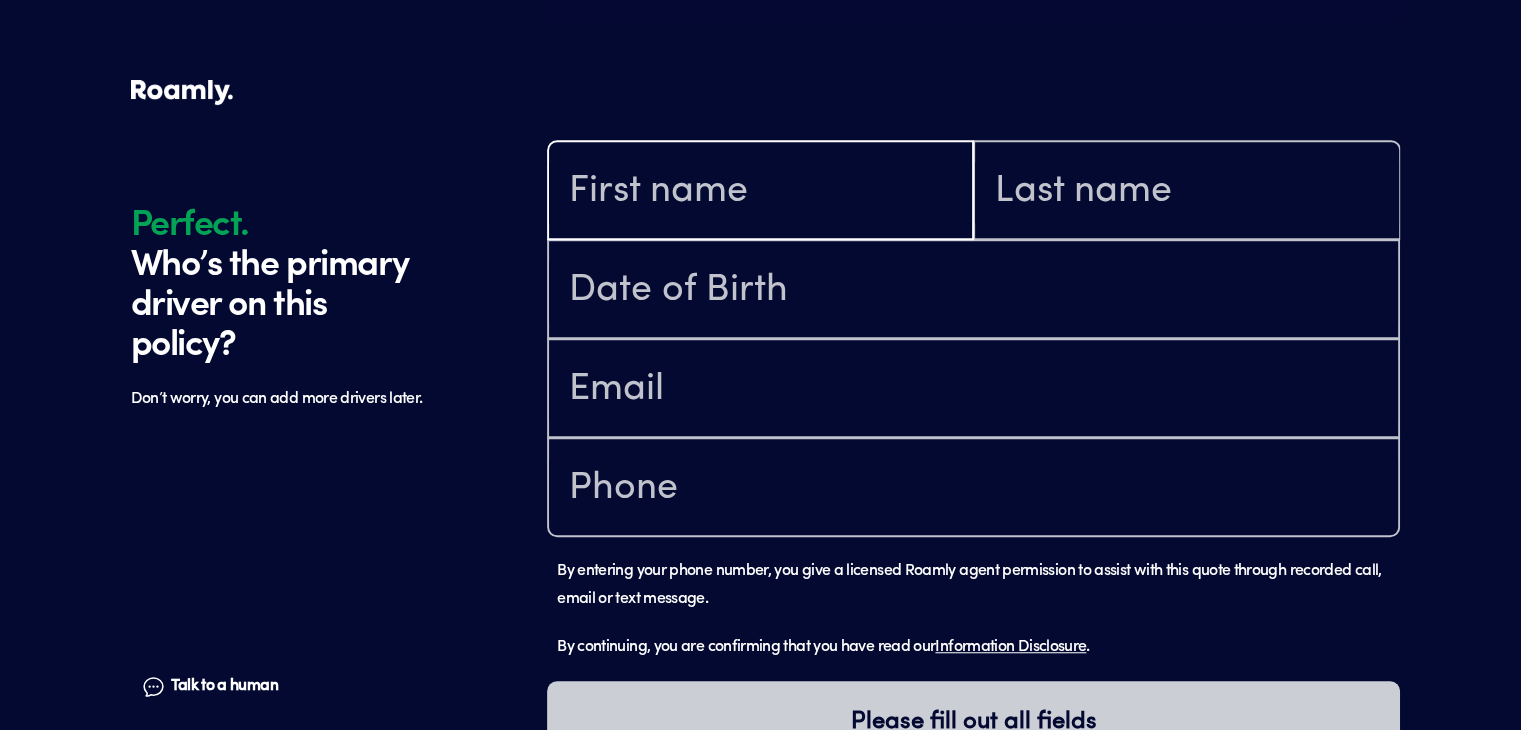 click at bounding box center [760, 192] 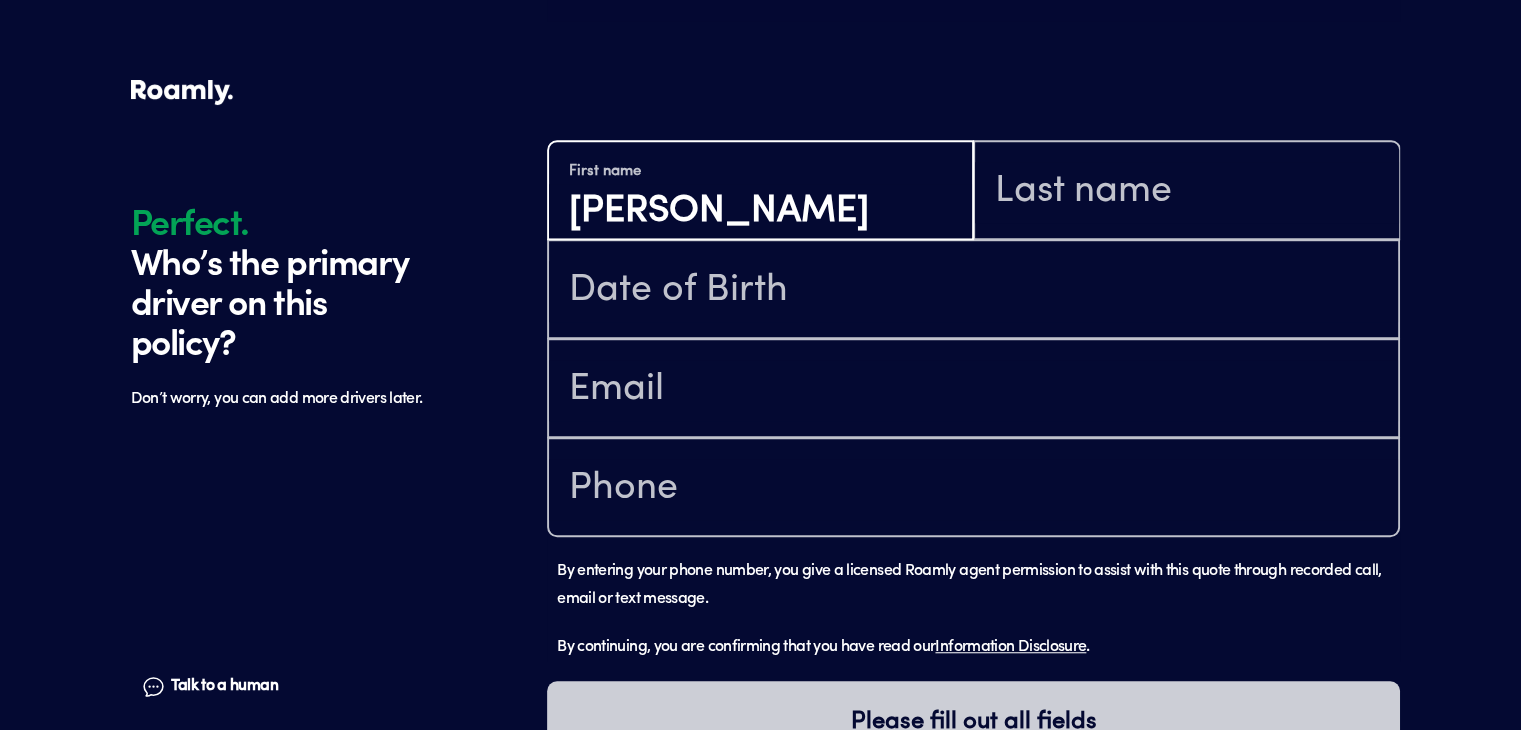 type on "[PERSON_NAME]" 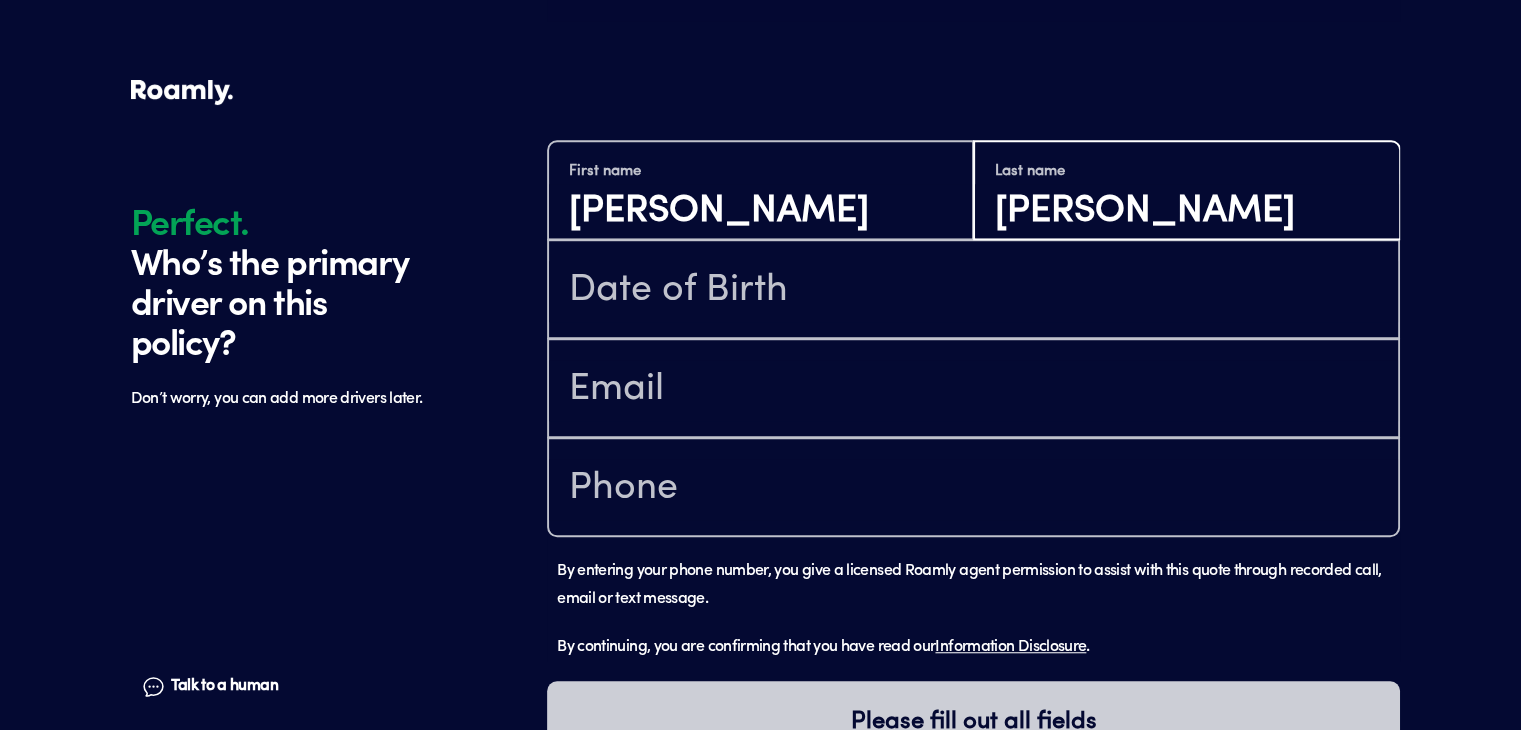type on "[PERSON_NAME]" 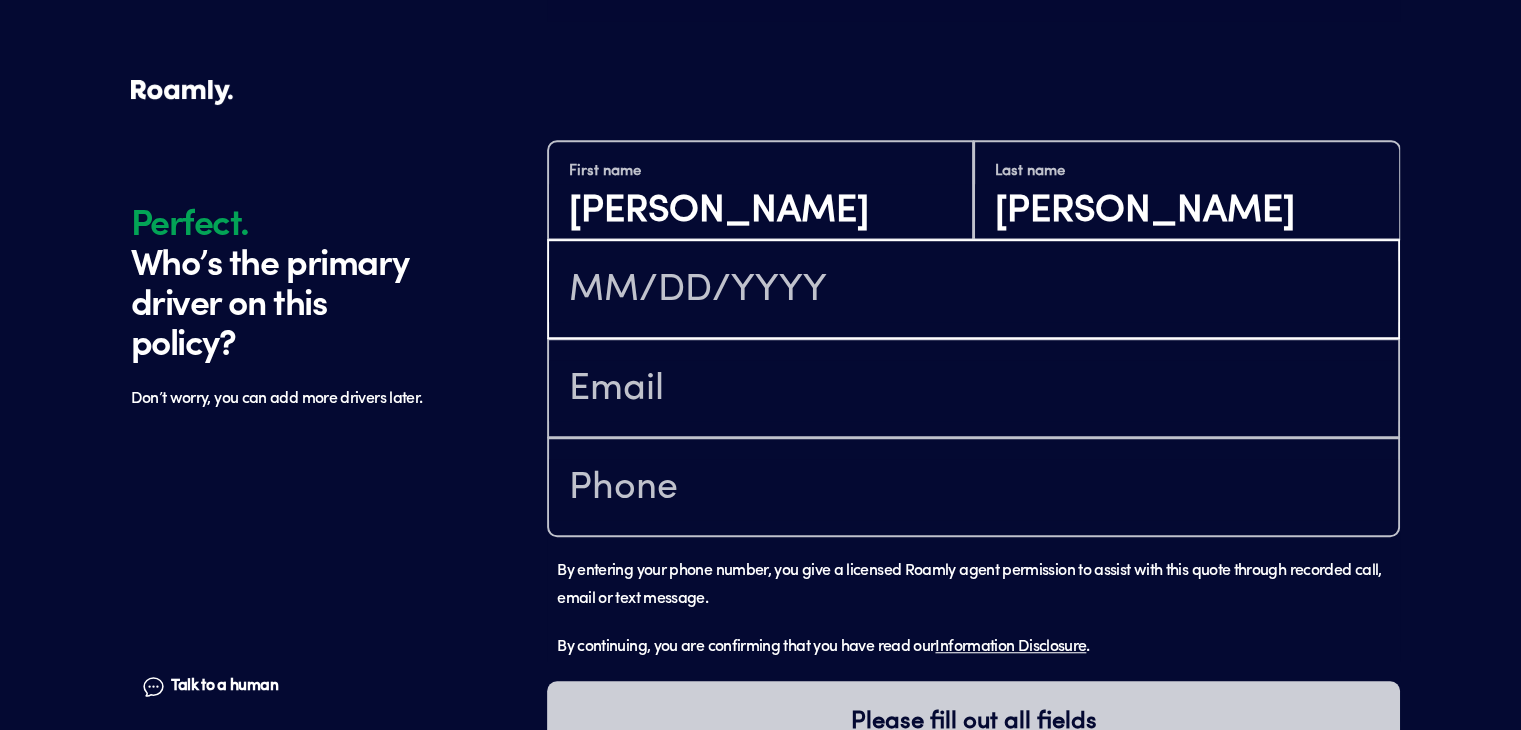 click at bounding box center (973, 291) 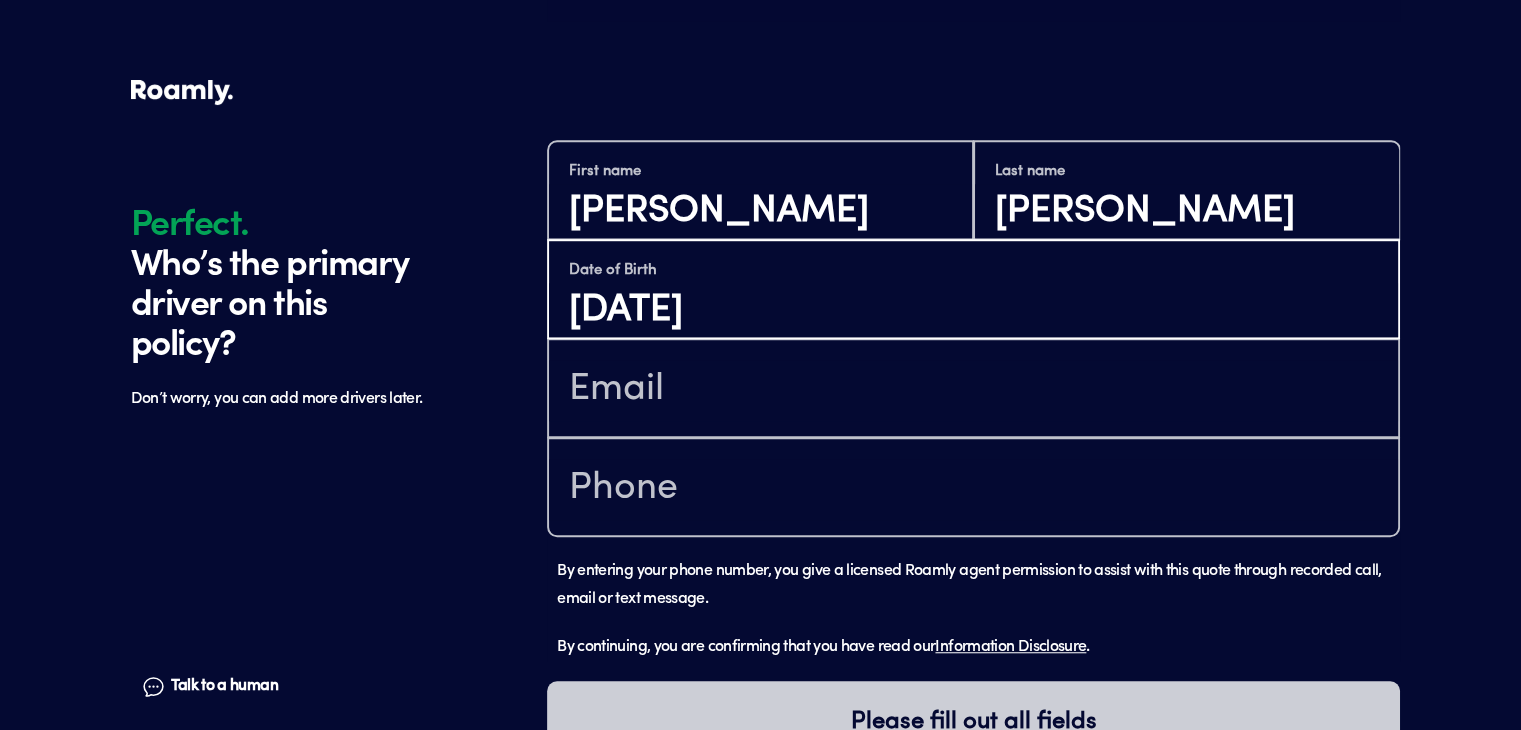 type on "[DATE]" 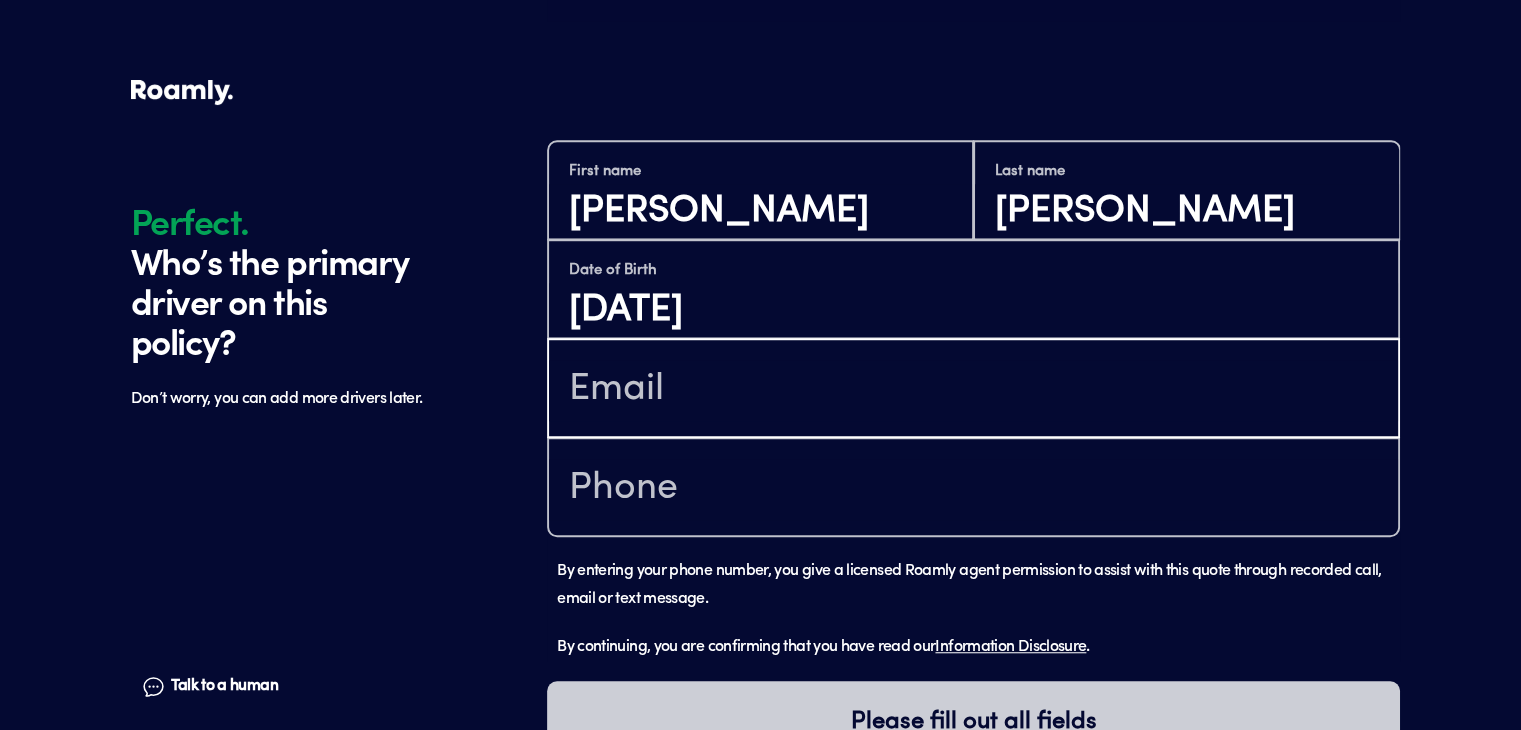 click at bounding box center [973, 390] 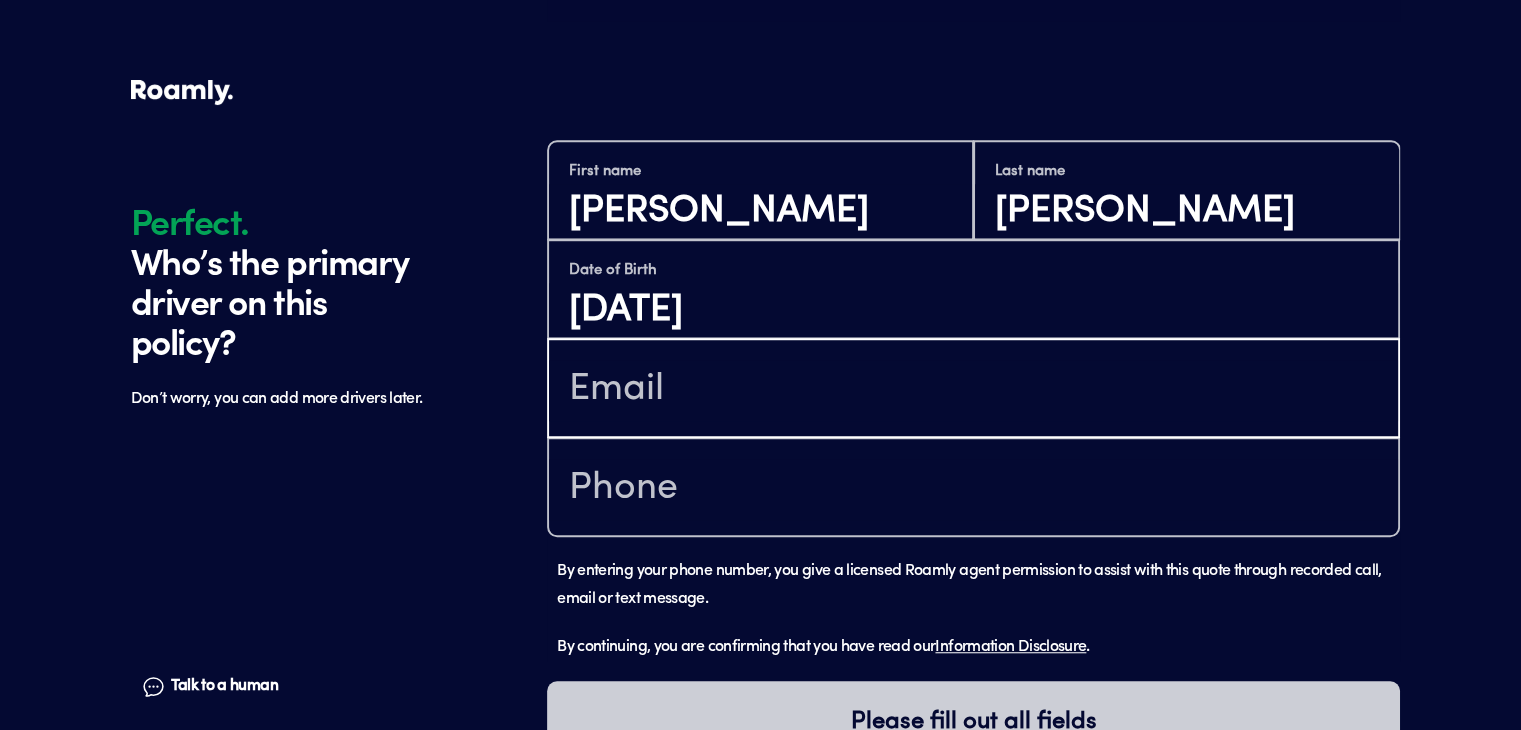 type on "[EMAIL_ADDRESS][DOMAIN_NAME]" 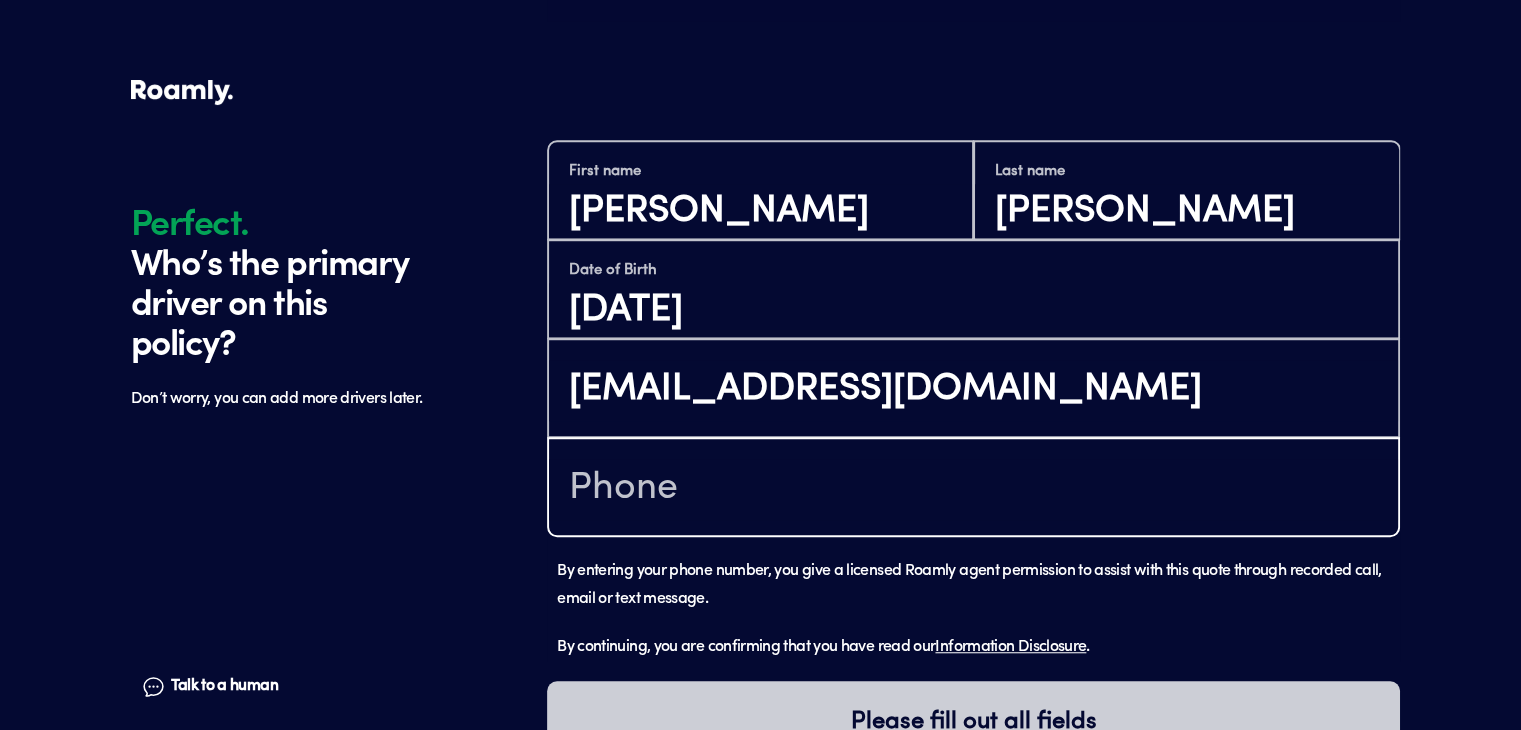 type on "[PHONE_NUMBER]" 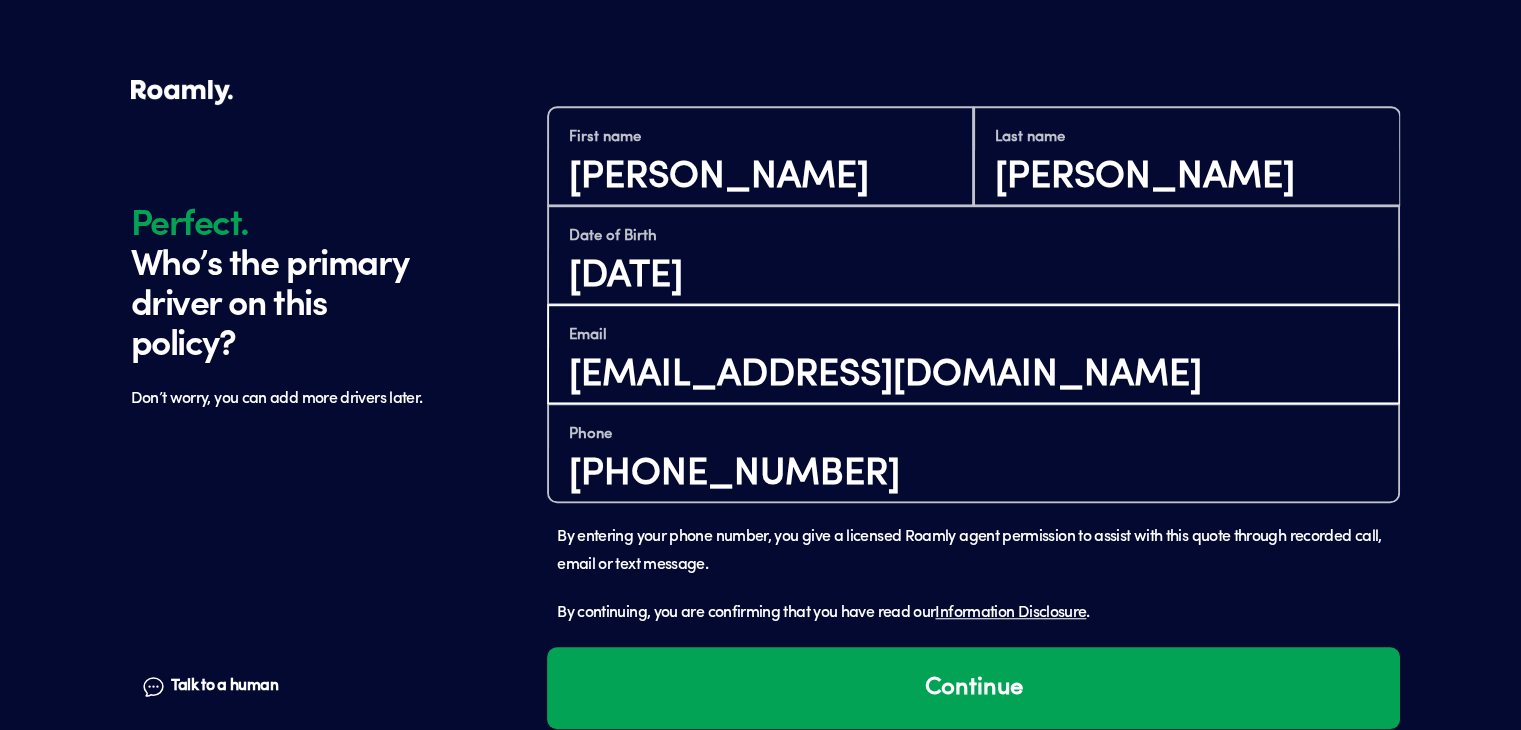 scroll, scrollTop: 1464, scrollLeft: 0, axis: vertical 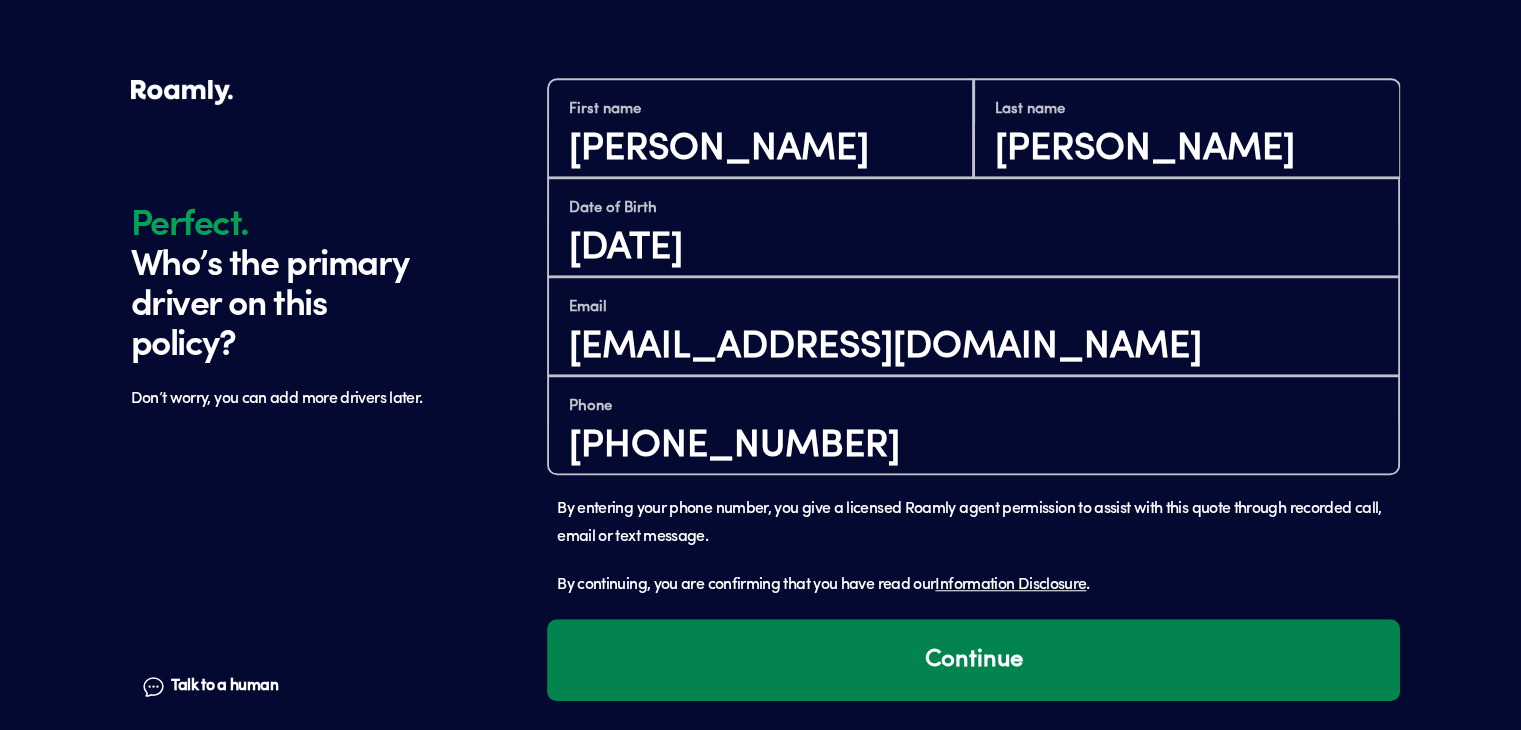 click on "Continue" at bounding box center [973, 660] 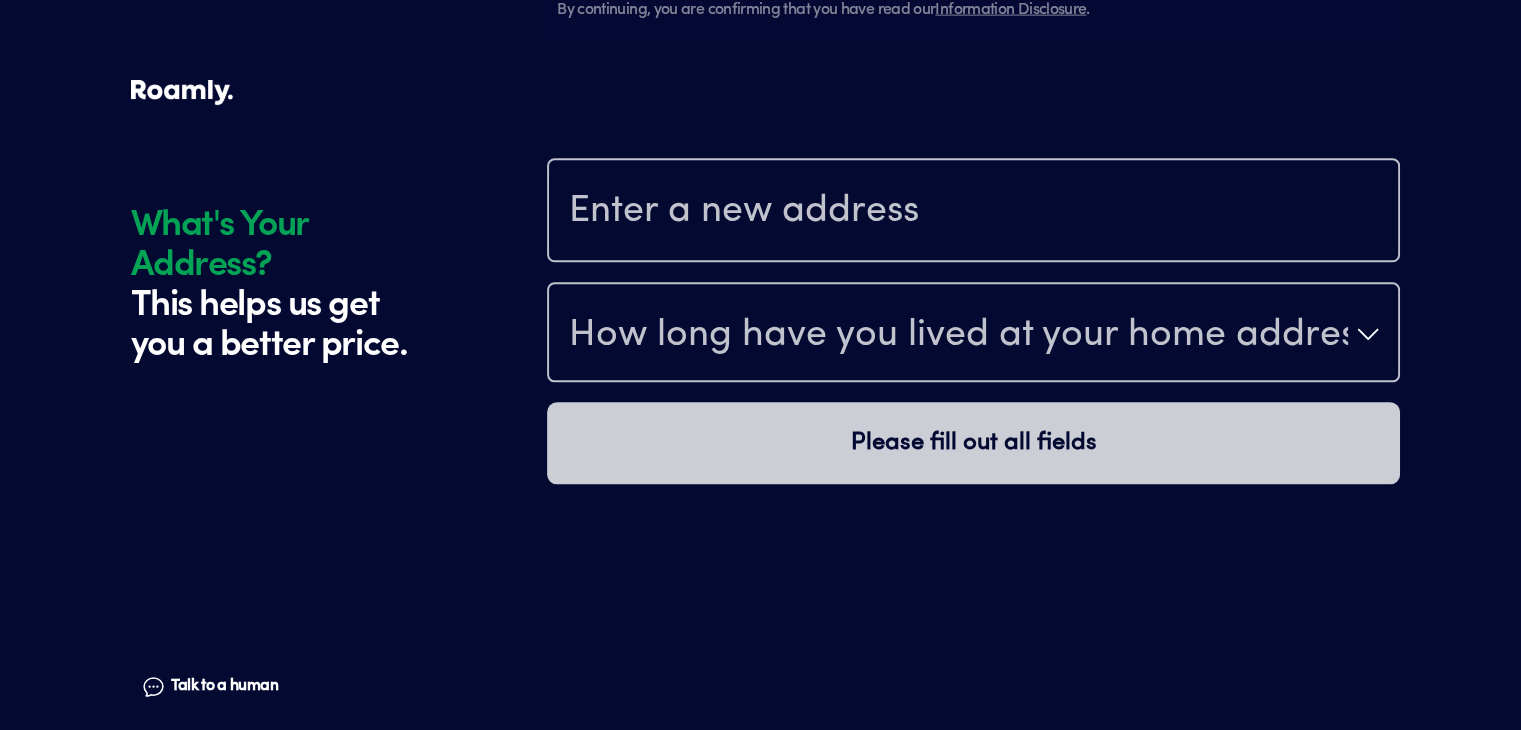 scroll, scrollTop: 2087, scrollLeft: 0, axis: vertical 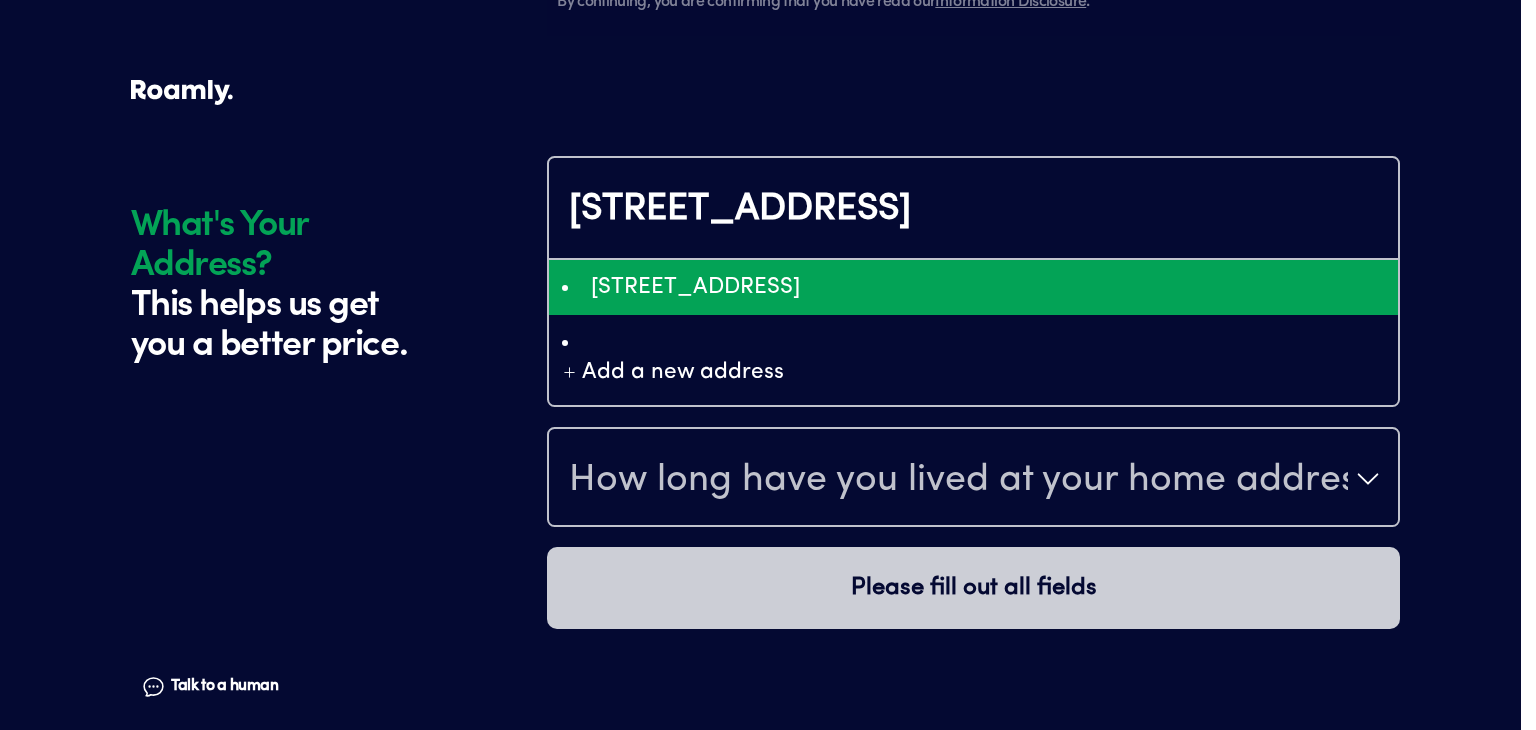 type on "ChIJRSXwBcUPWYgRo4WZeH9bOXc" 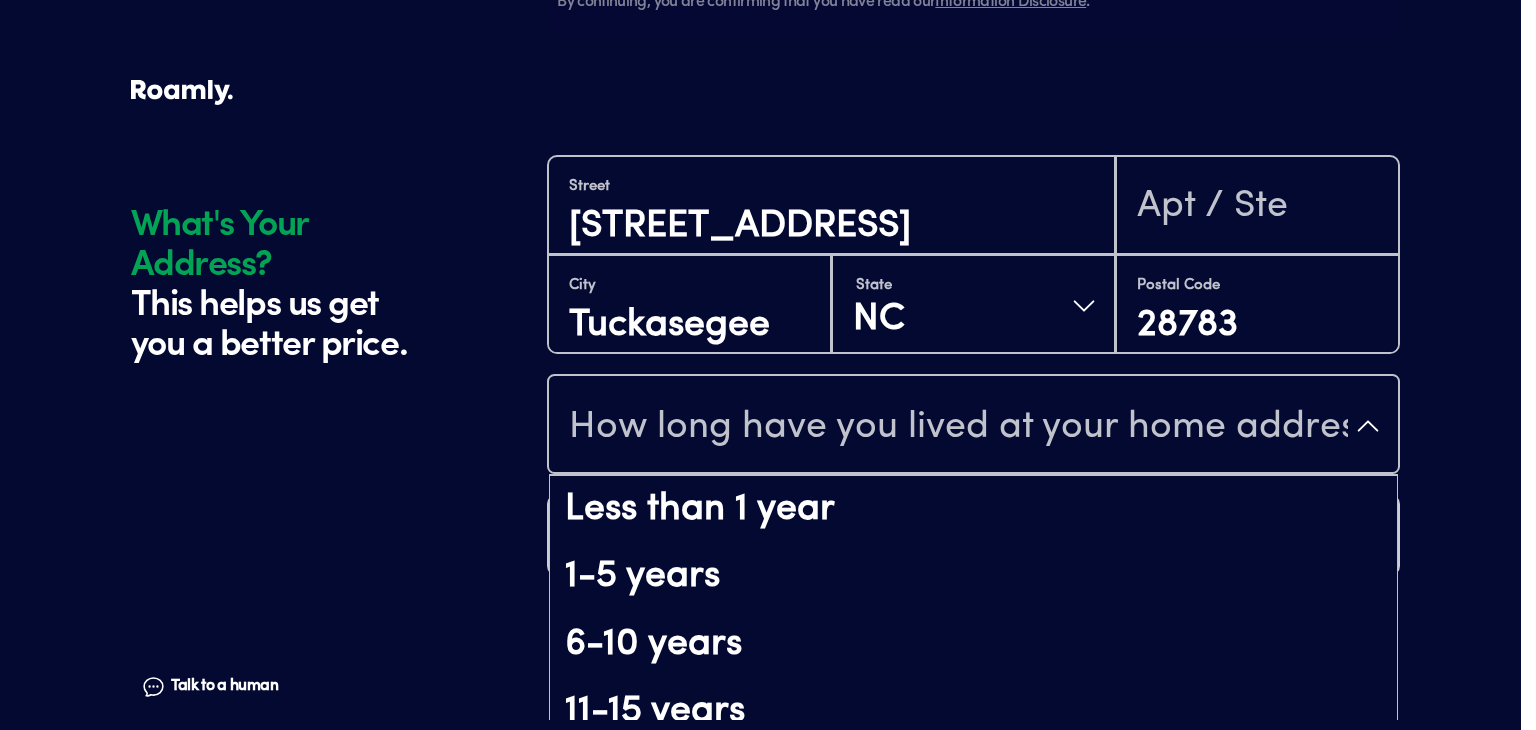 click on "How long have you lived at your home address?" at bounding box center [958, 428] 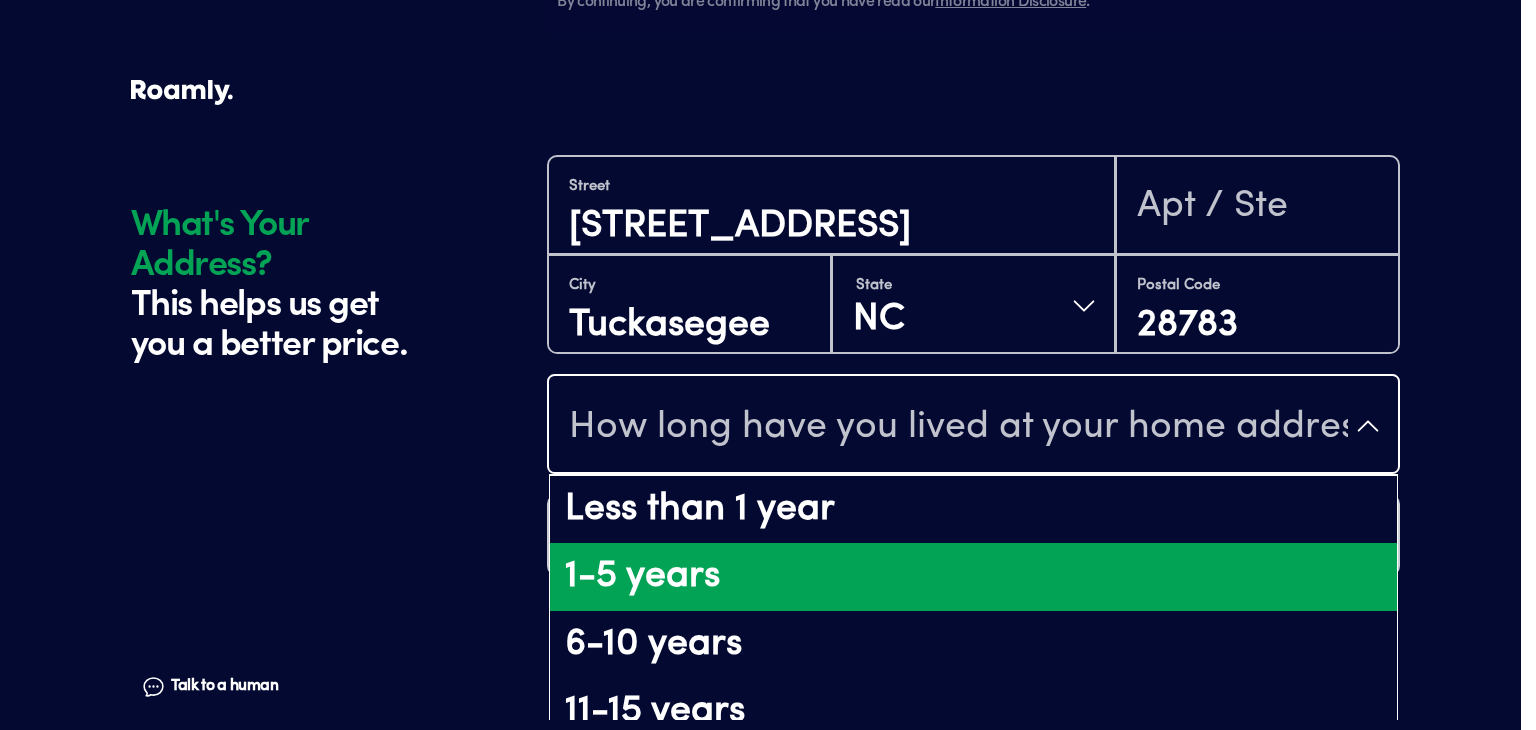 click on "1-5 years" at bounding box center [973, 577] 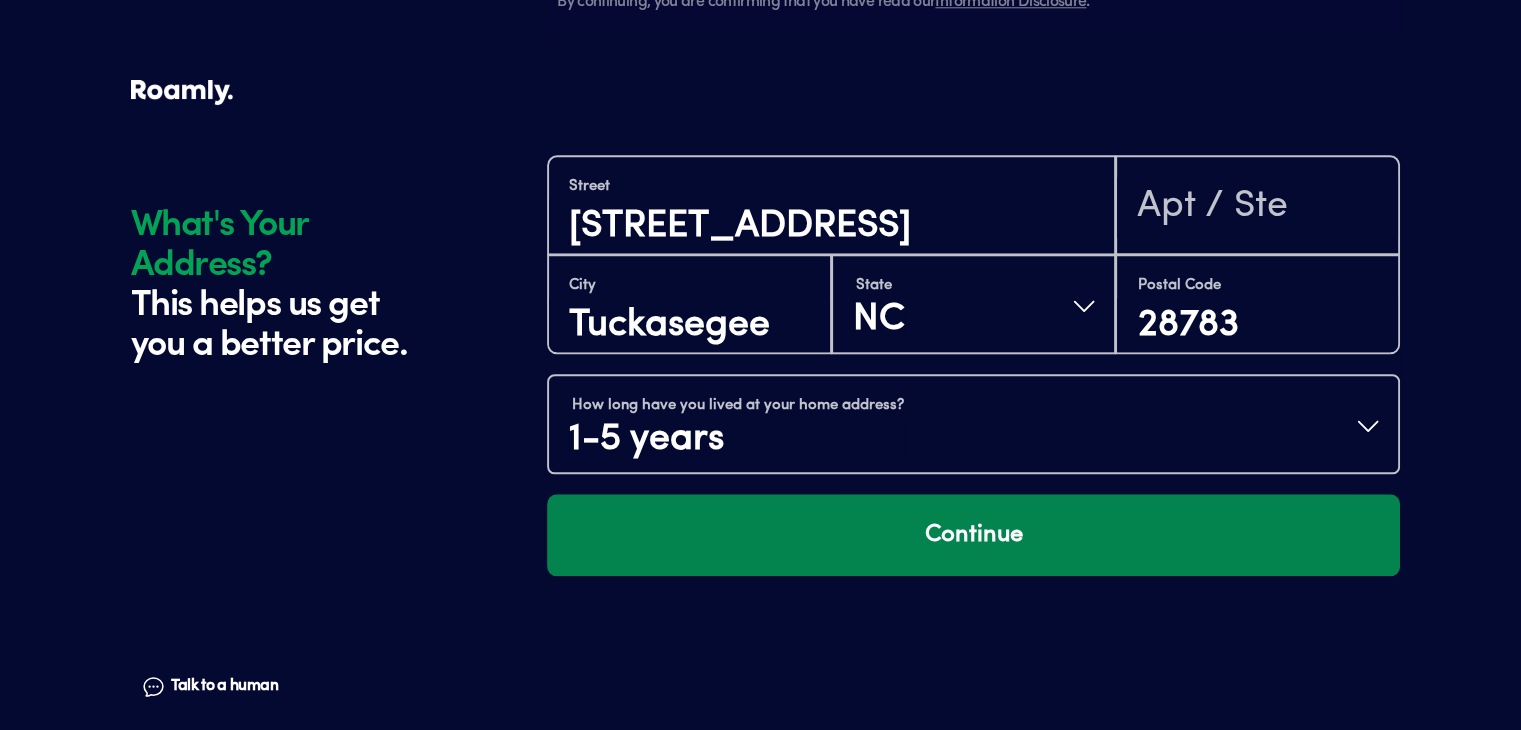 click on "Continue" at bounding box center [973, 535] 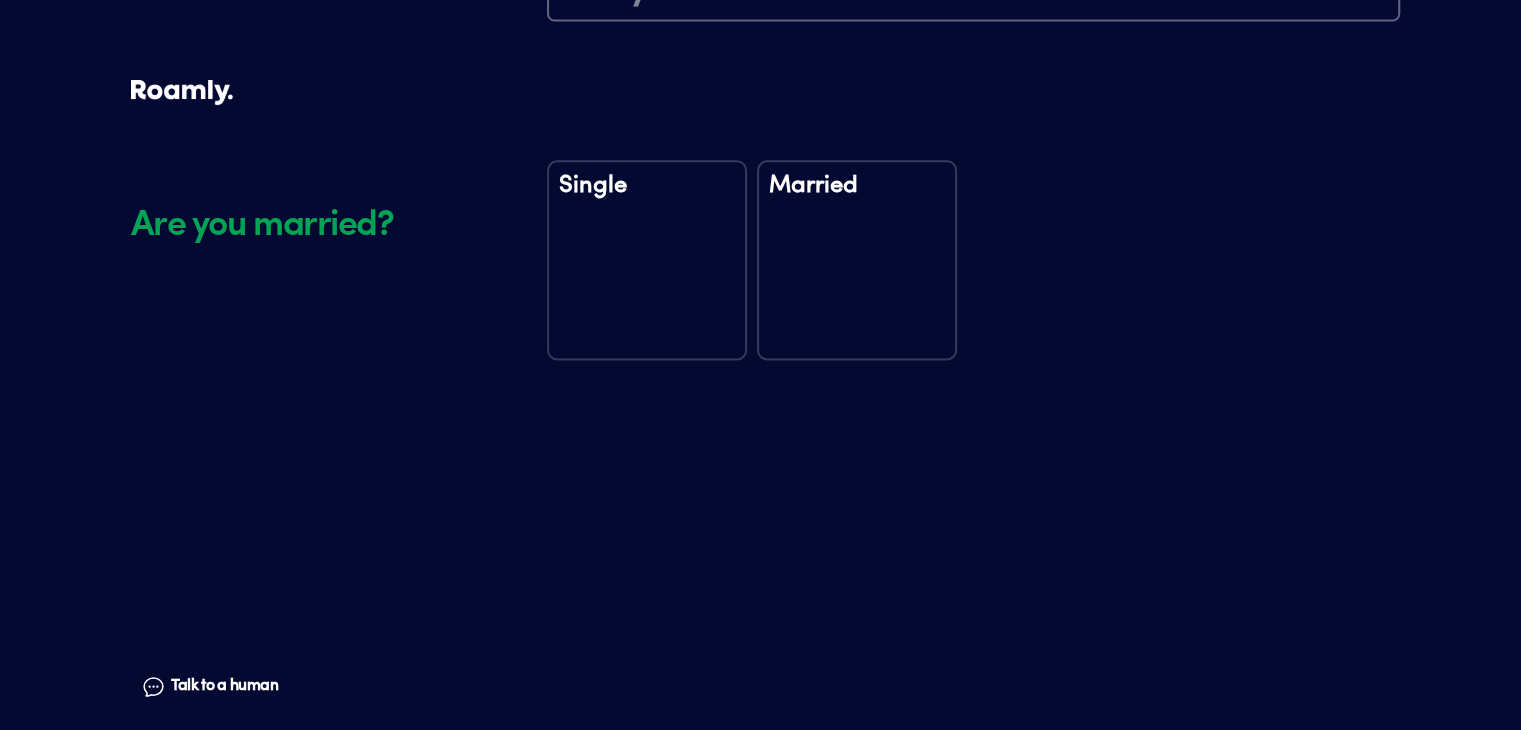 scroll, scrollTop: 2556, scrollLeft: 0, axis: vertical 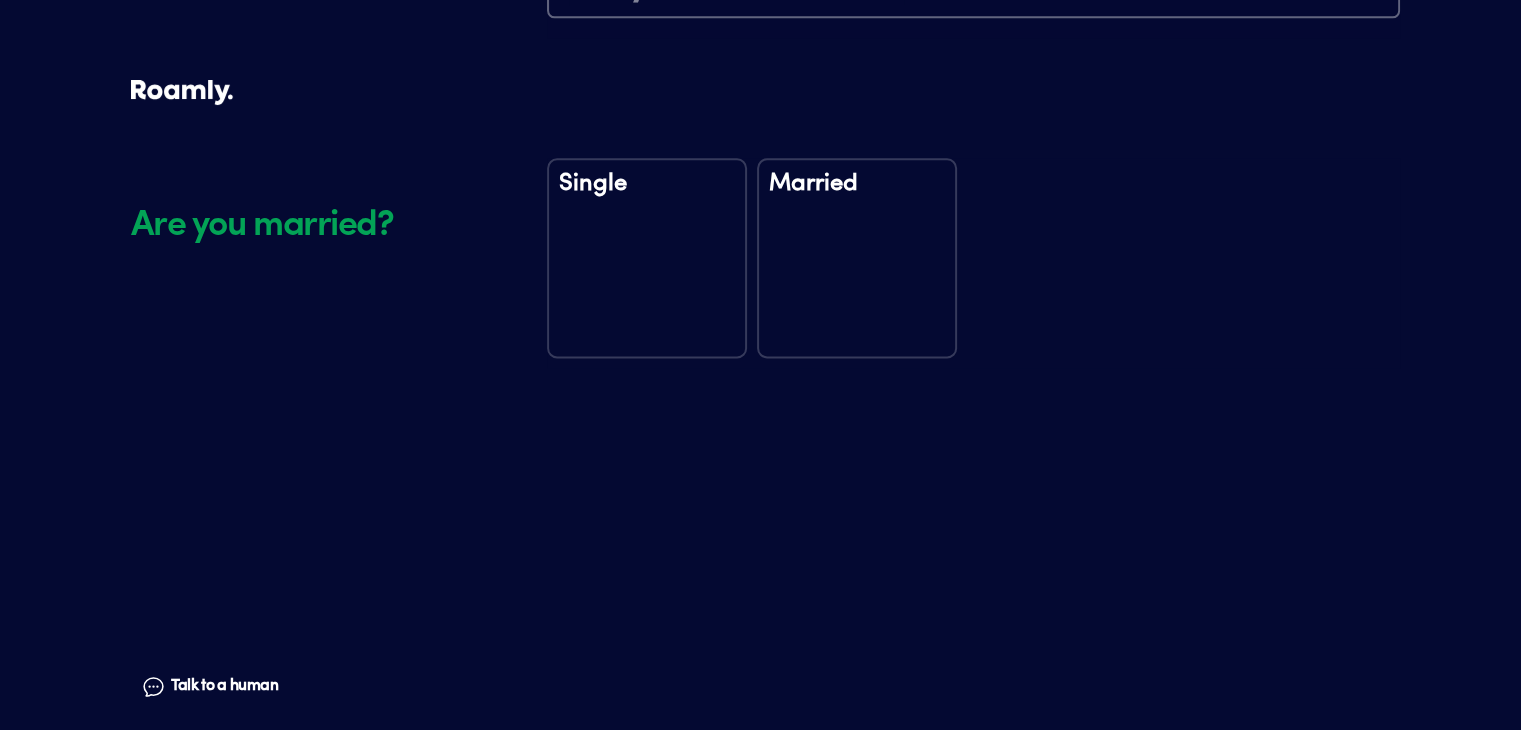click on "Single" at bounding box center (647, 258) 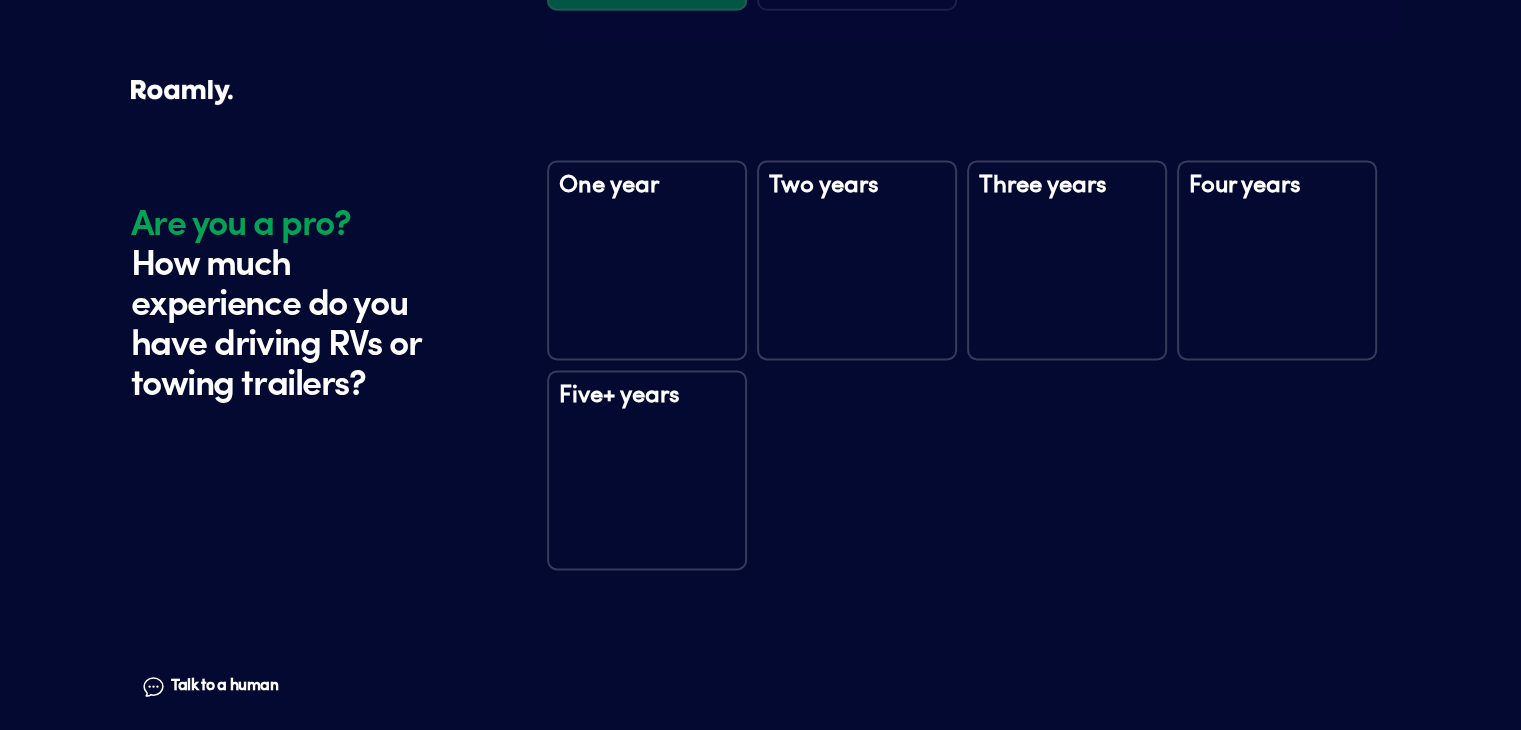 scroll, scrollTop: 2946, scrollLeft: 0, axis: vertical 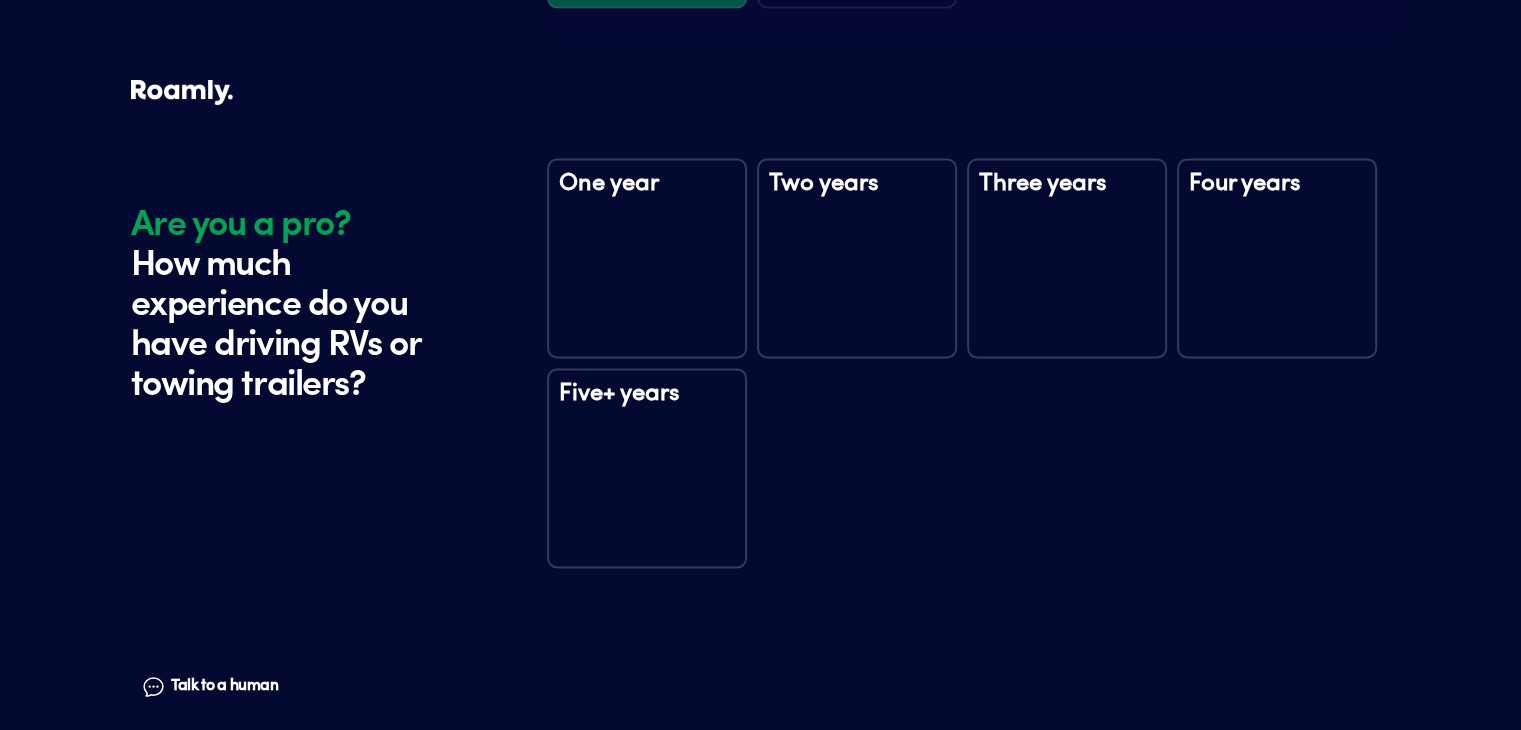click on "Five+ years" at bounding box center [647, 407] 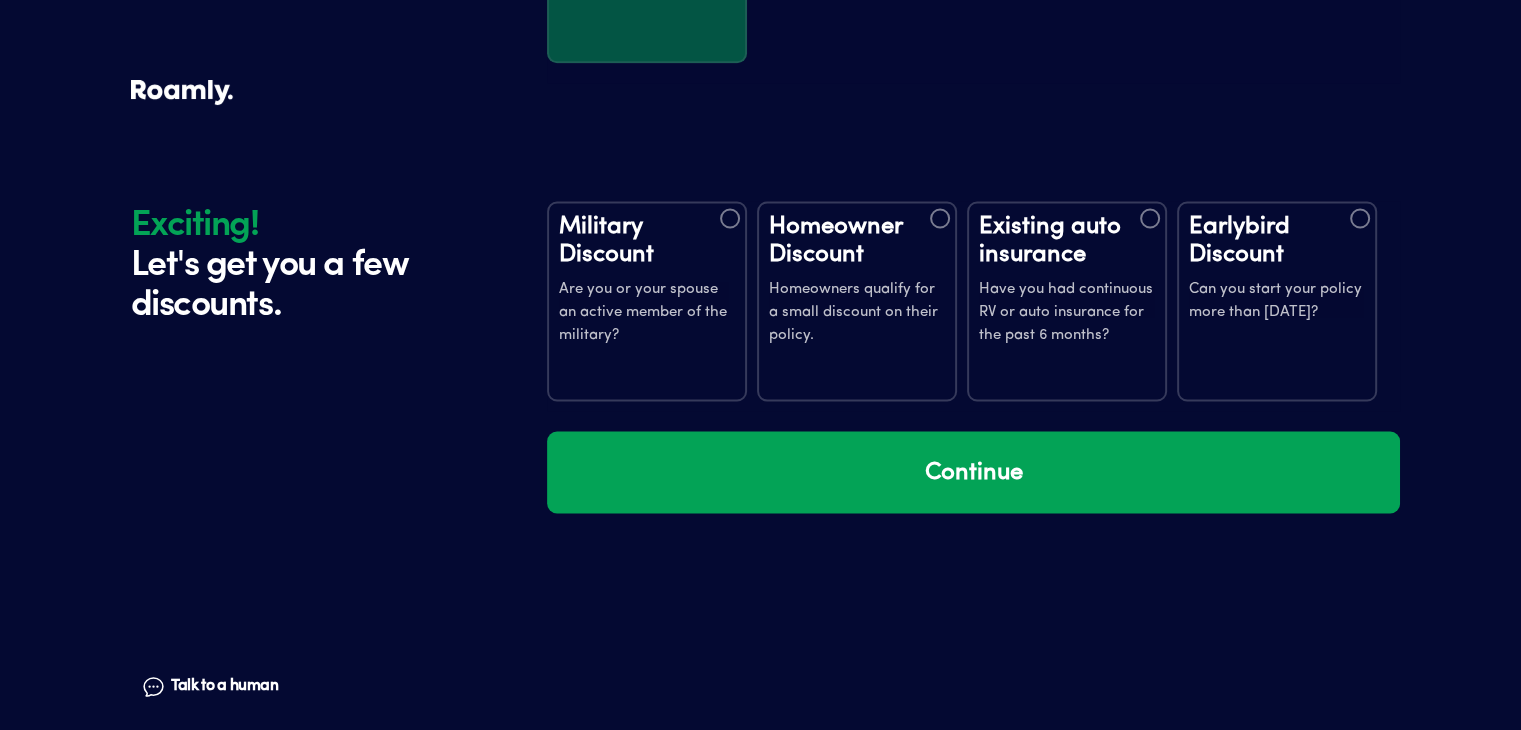 scroll, scrollTop: 3536, scrollLeft: 0, axis: vertical 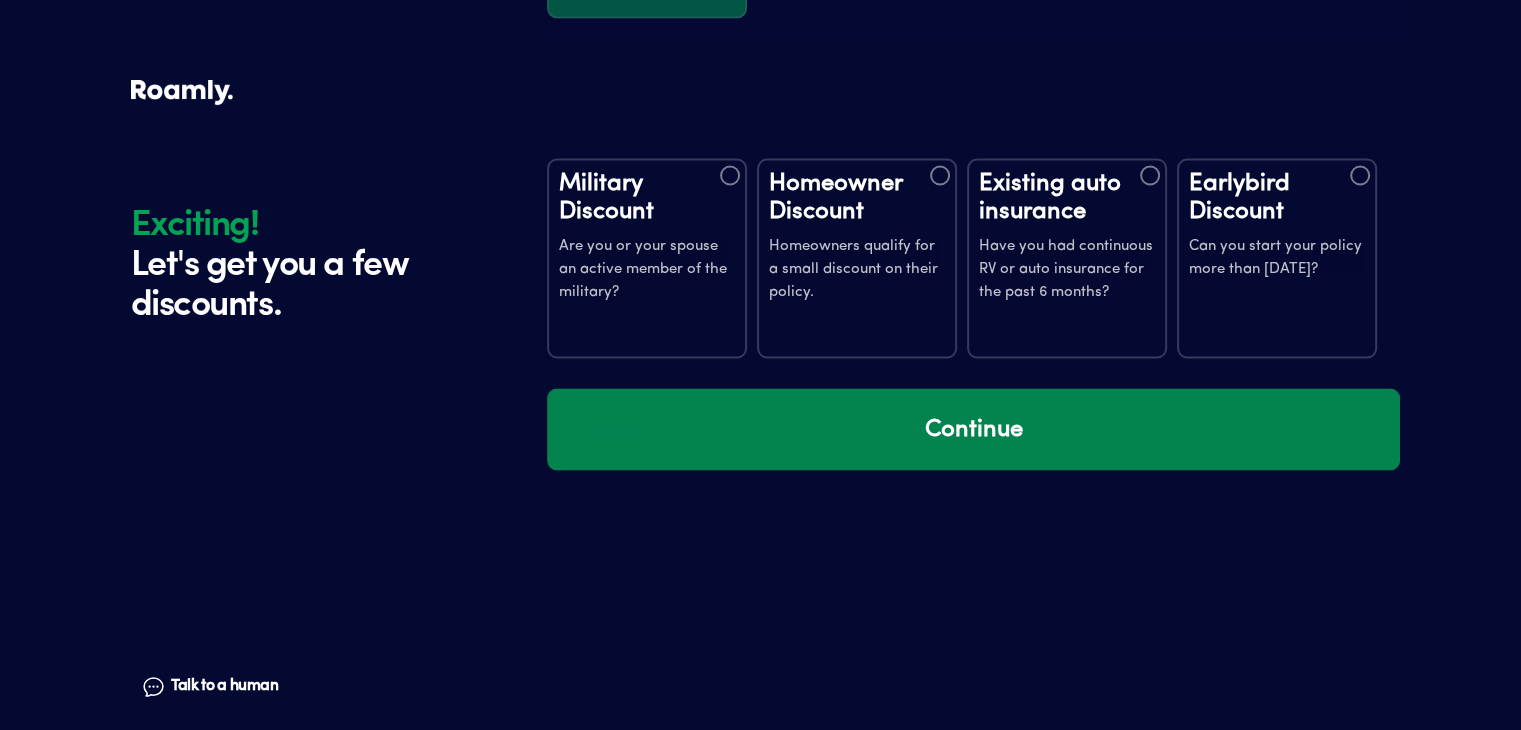 click on "Continue" at bounding box center (973, 429) 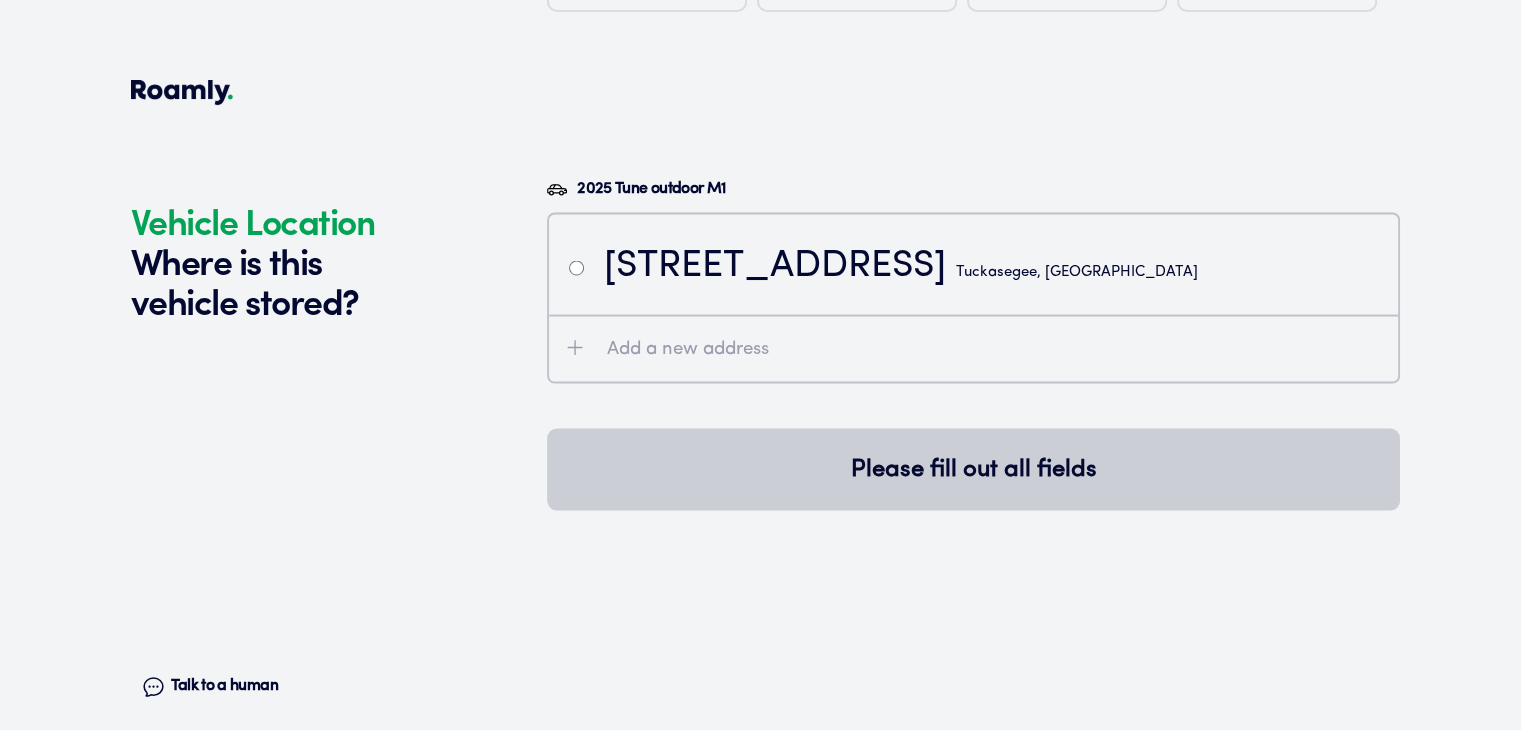 scroll, scrollTop: 3926, scrollLeft: 0, axis: vertical 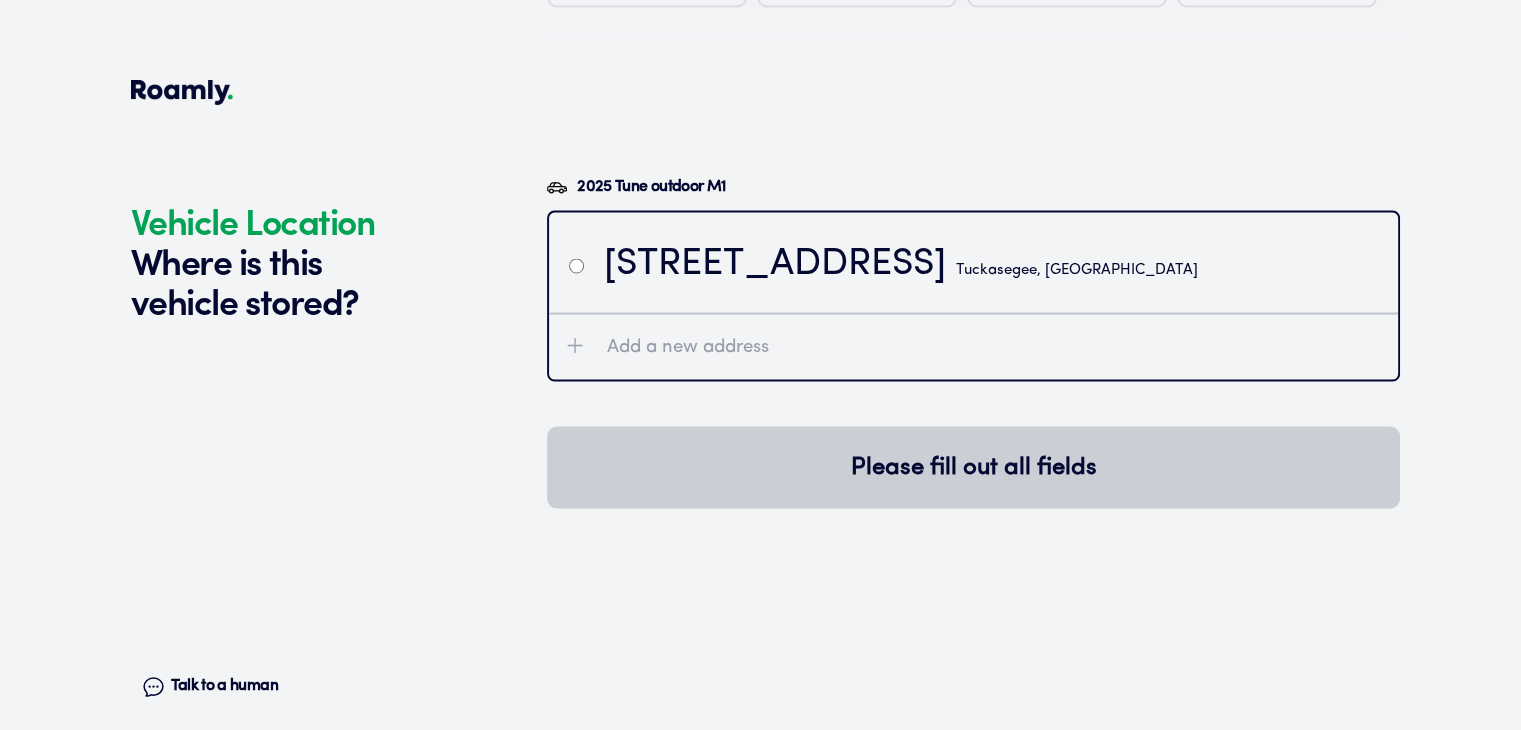 click on "[STREET_ADDRESS]" at bounding box center [901, 265] 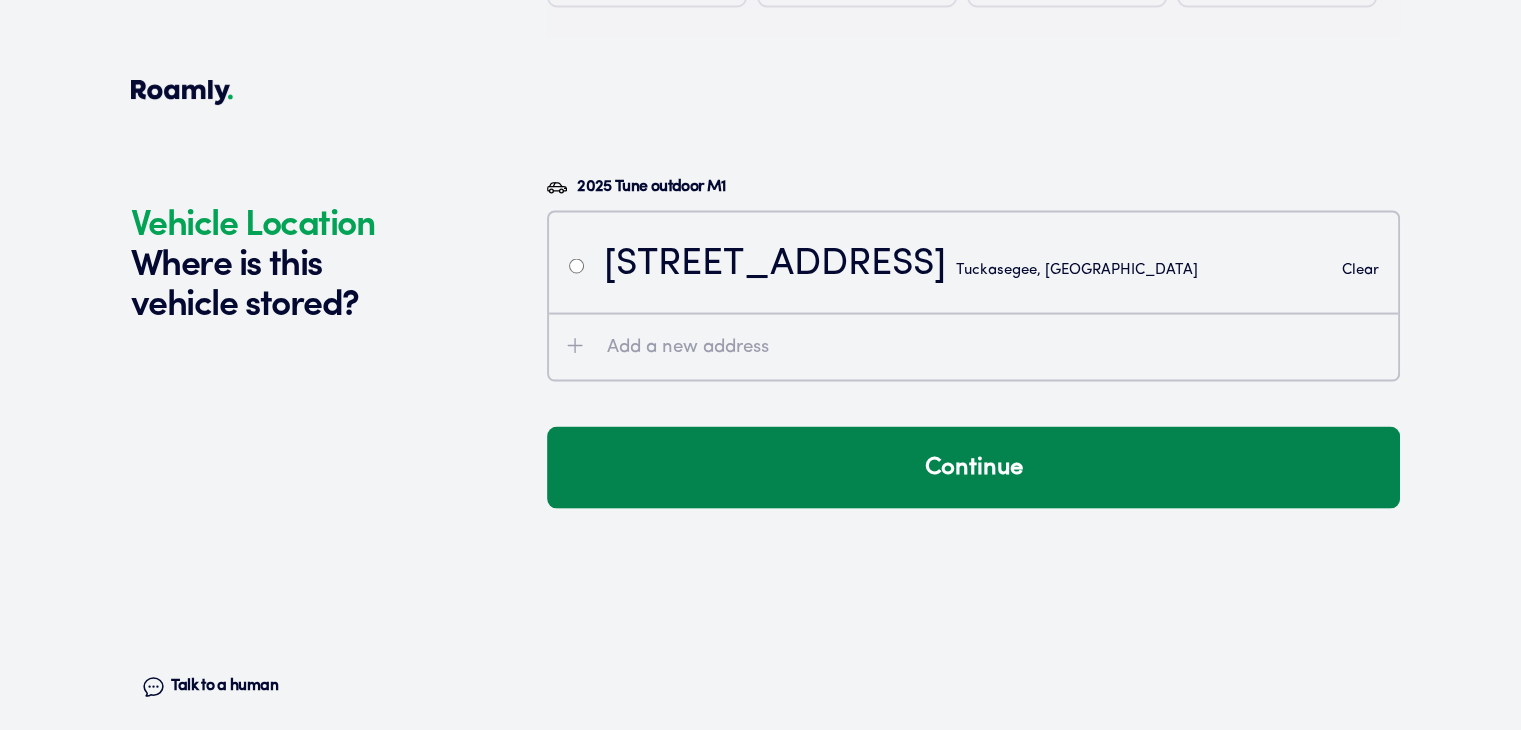 click on "Continue" at bounding box center [973, 468] 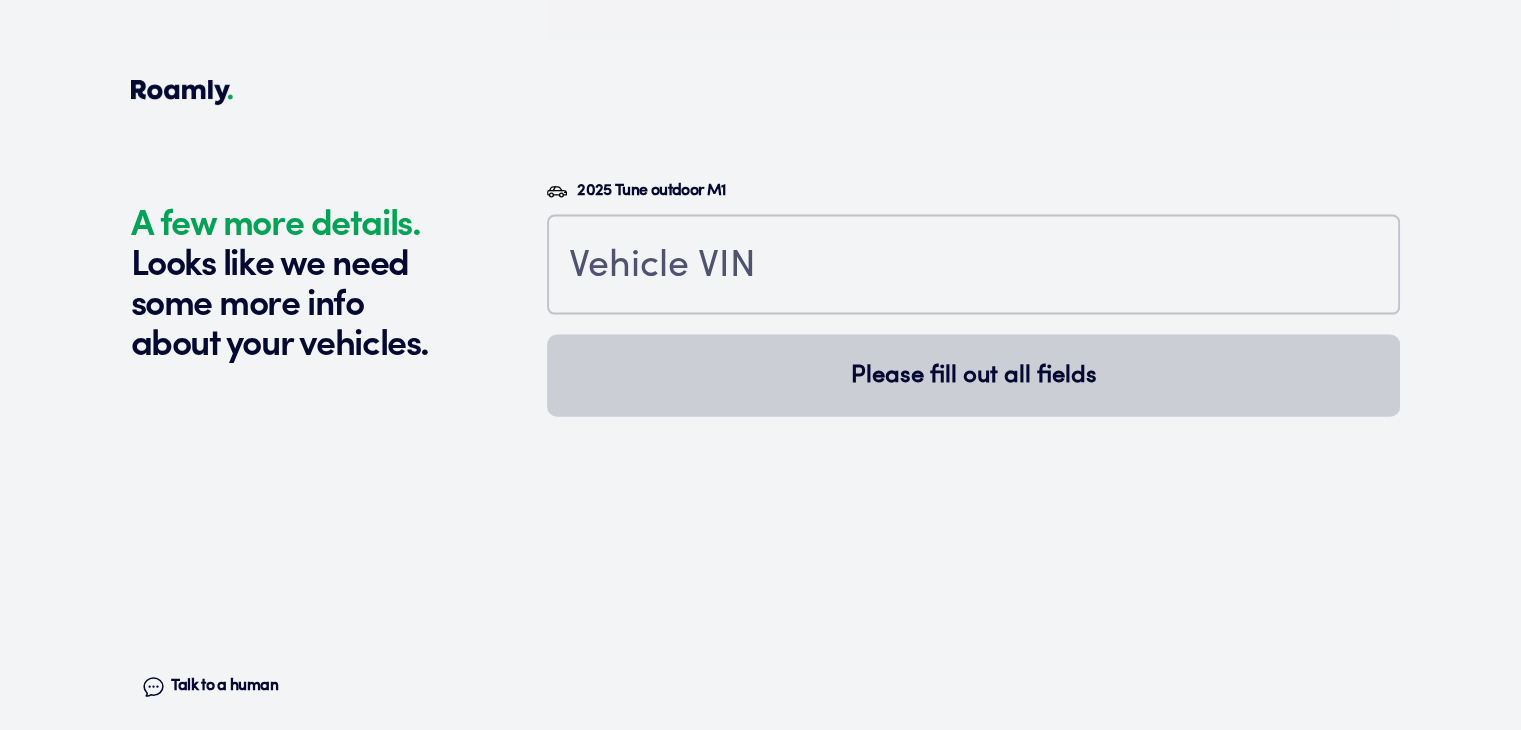 scroll, scrollTop: 4364, scrollLeft: 0, axis: vertical 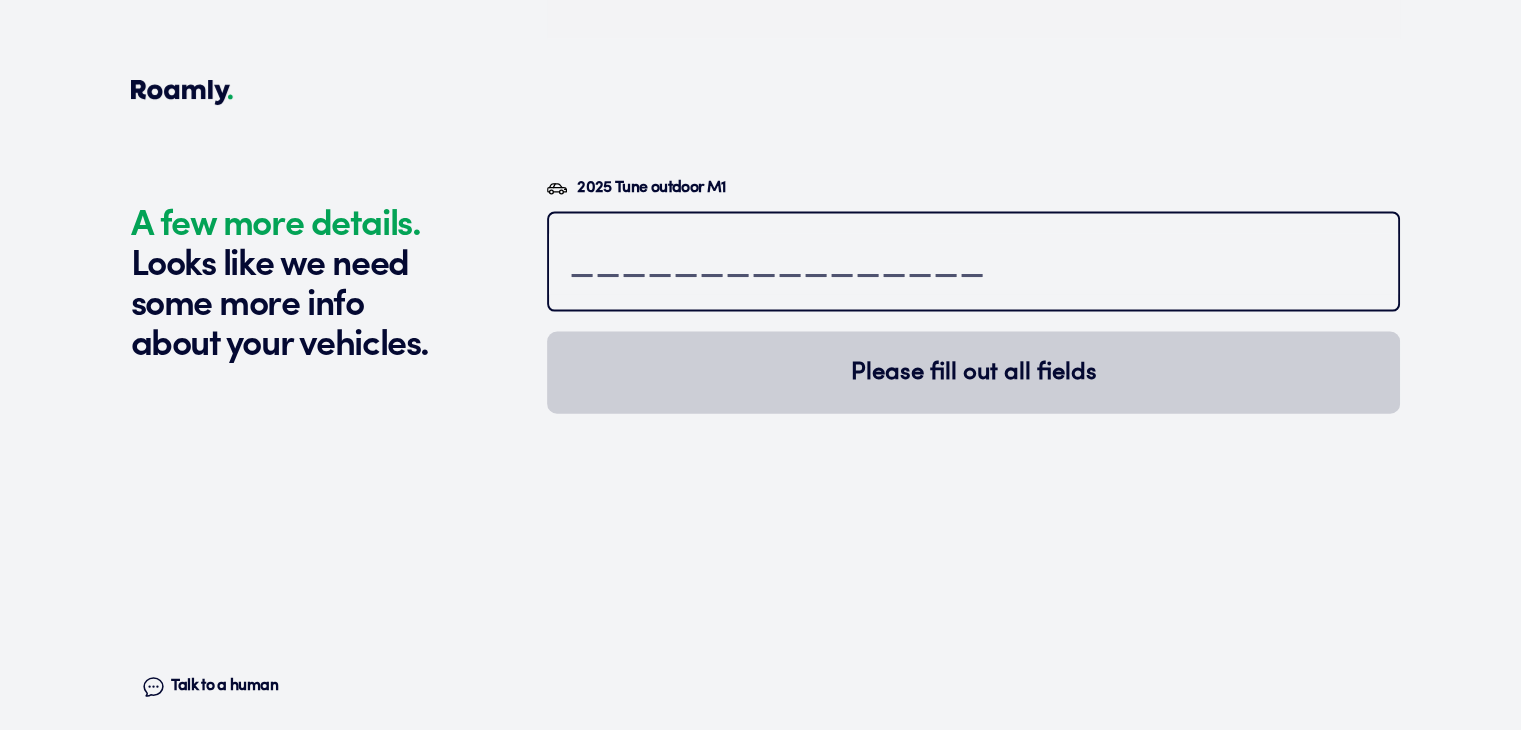 click at bounding box center (973, 264) 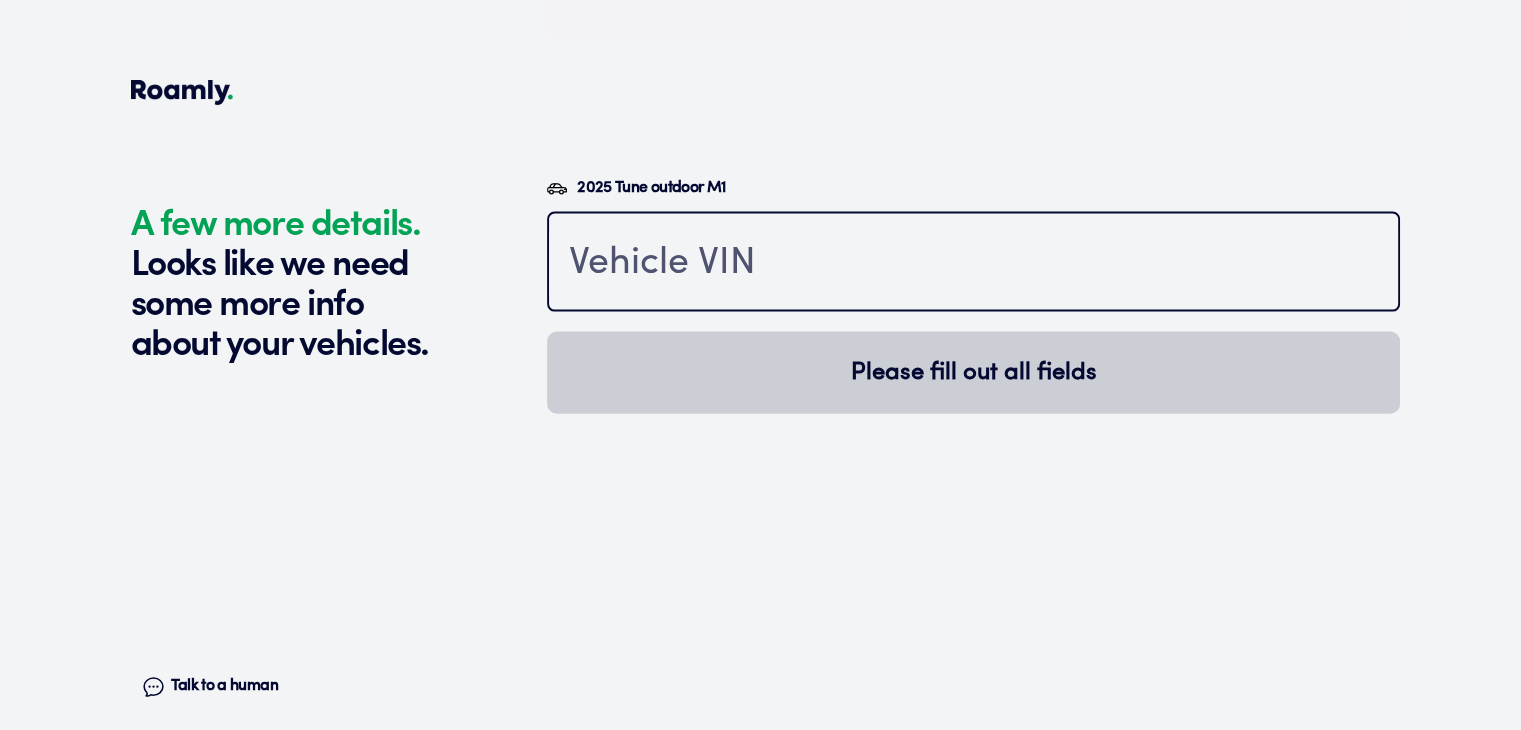 click at bounding box center (973, 264) 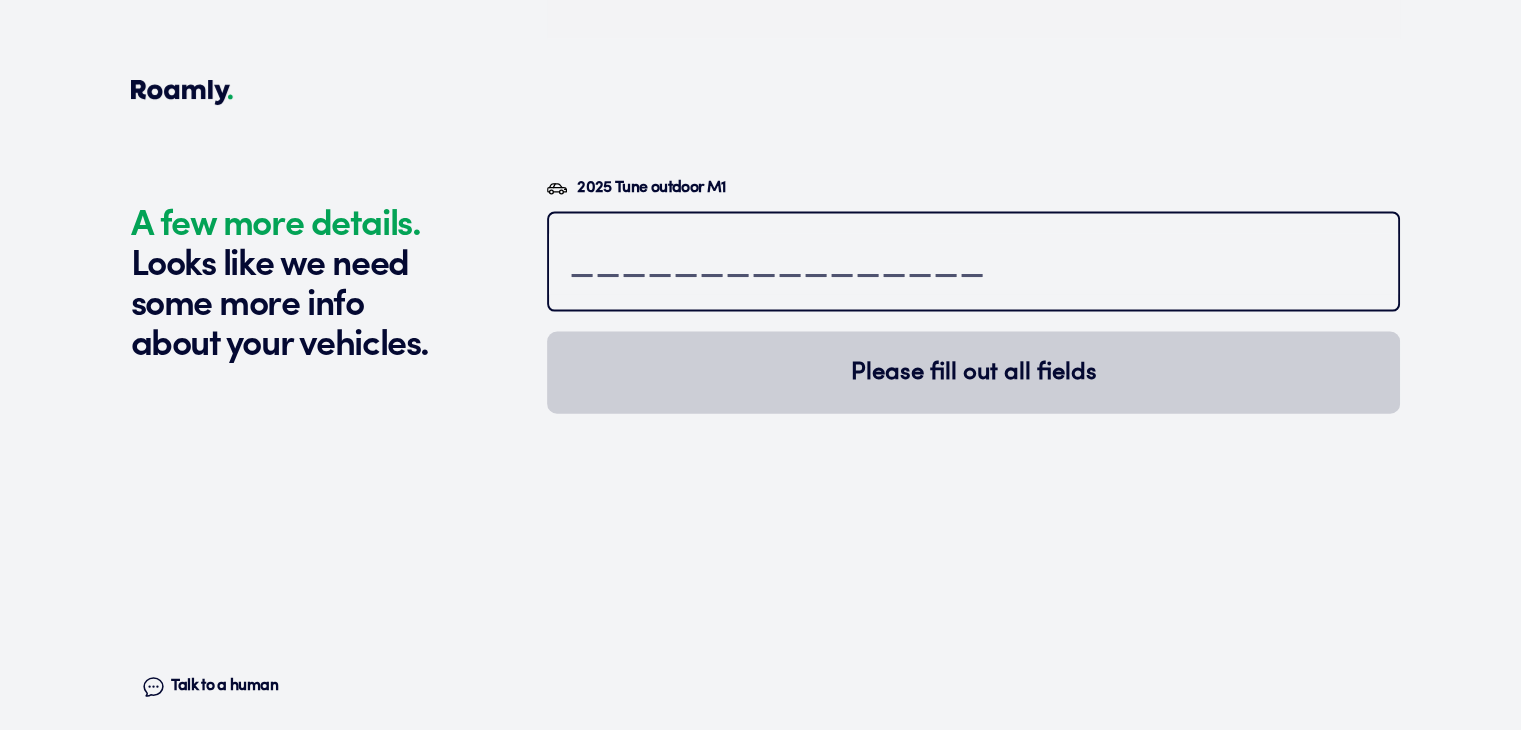 paste on "XNXAQ4___________" 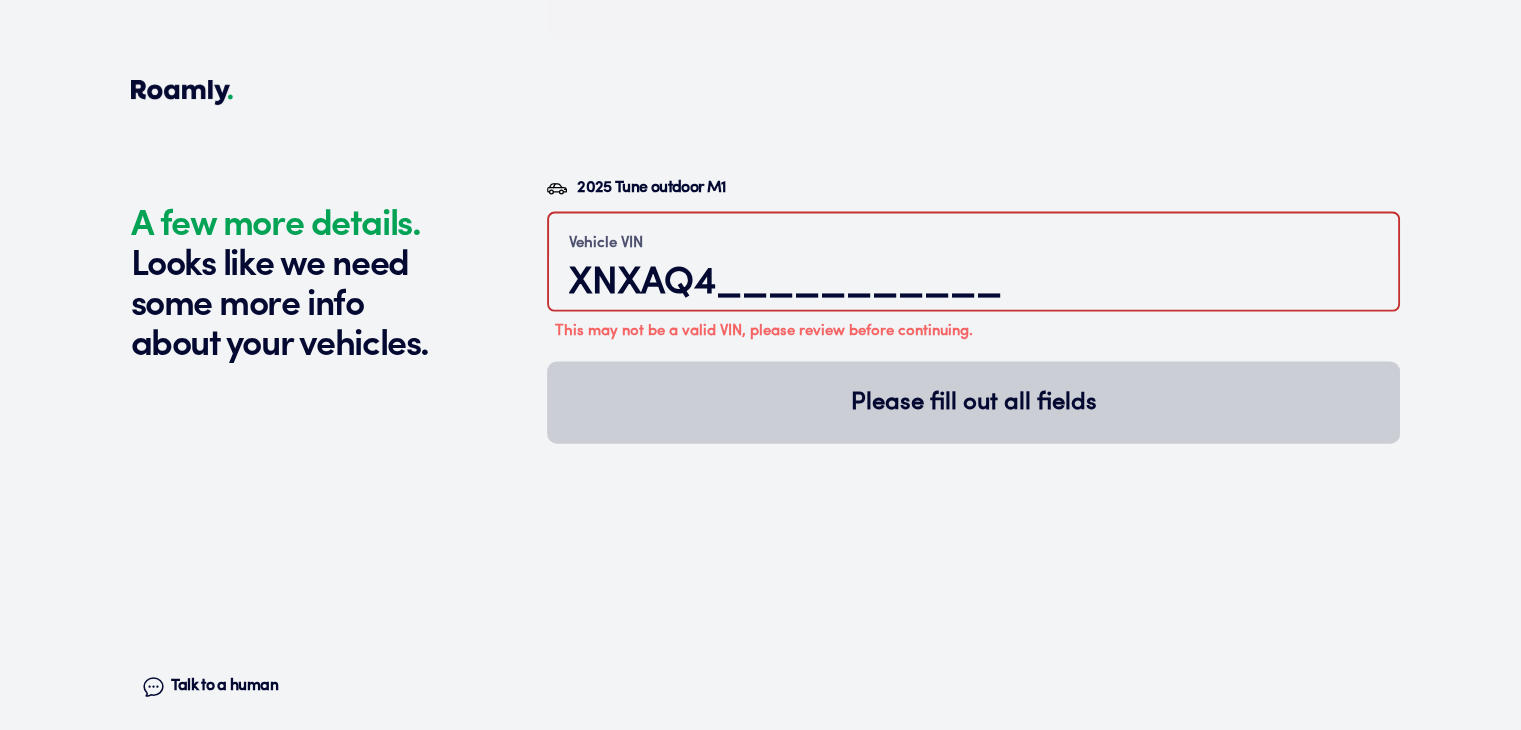 click on "2025 Tune outdoor M1 Vehicle VIN XNXAQ4___________ This may not be a valid VIN, please review before continuing. Please fill out all fields" at bounding box center [973, 431] 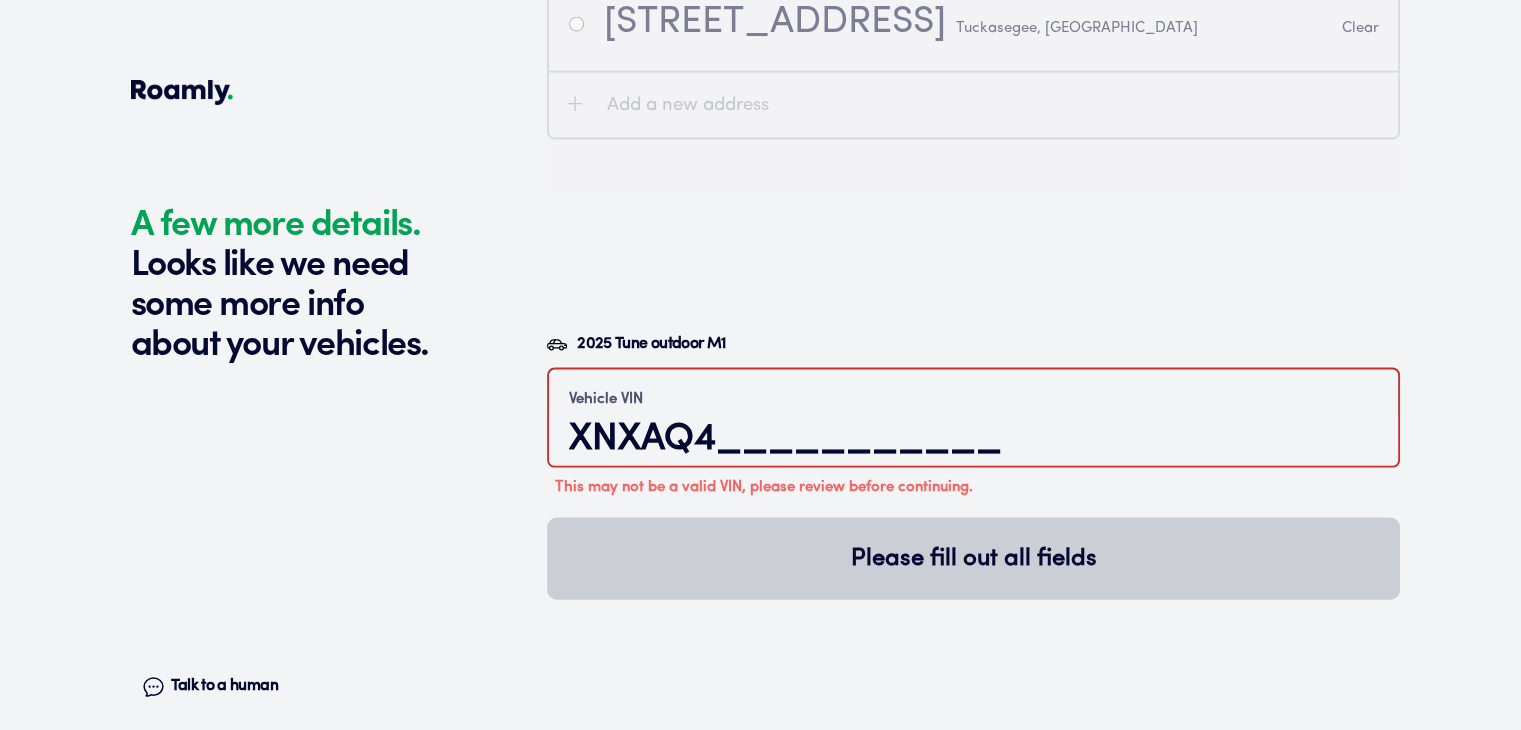scroll, scrollTop: 4264, scrollLeft: 0, axis: vertical 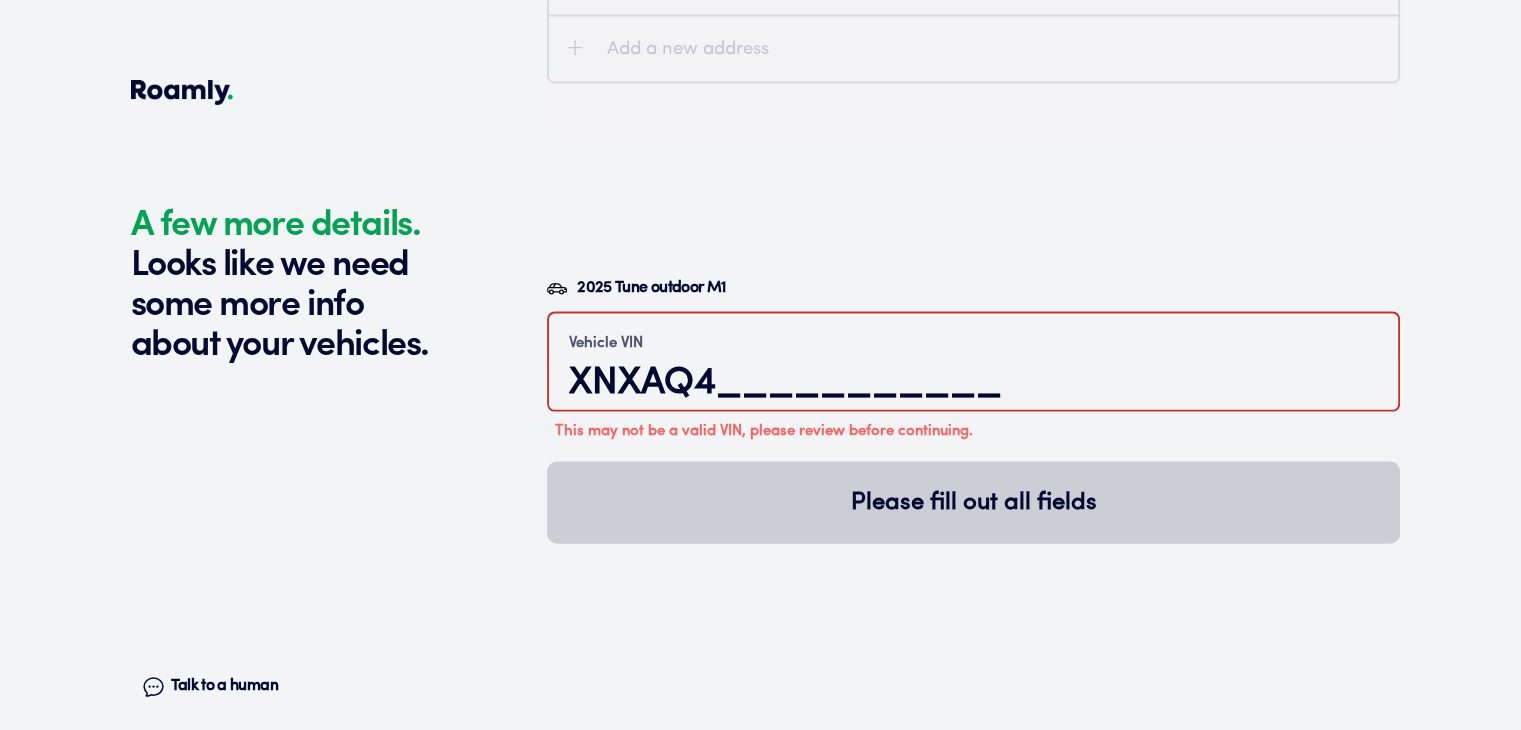 click on "XNXAQ4___________" at bounding box center [973, 383] 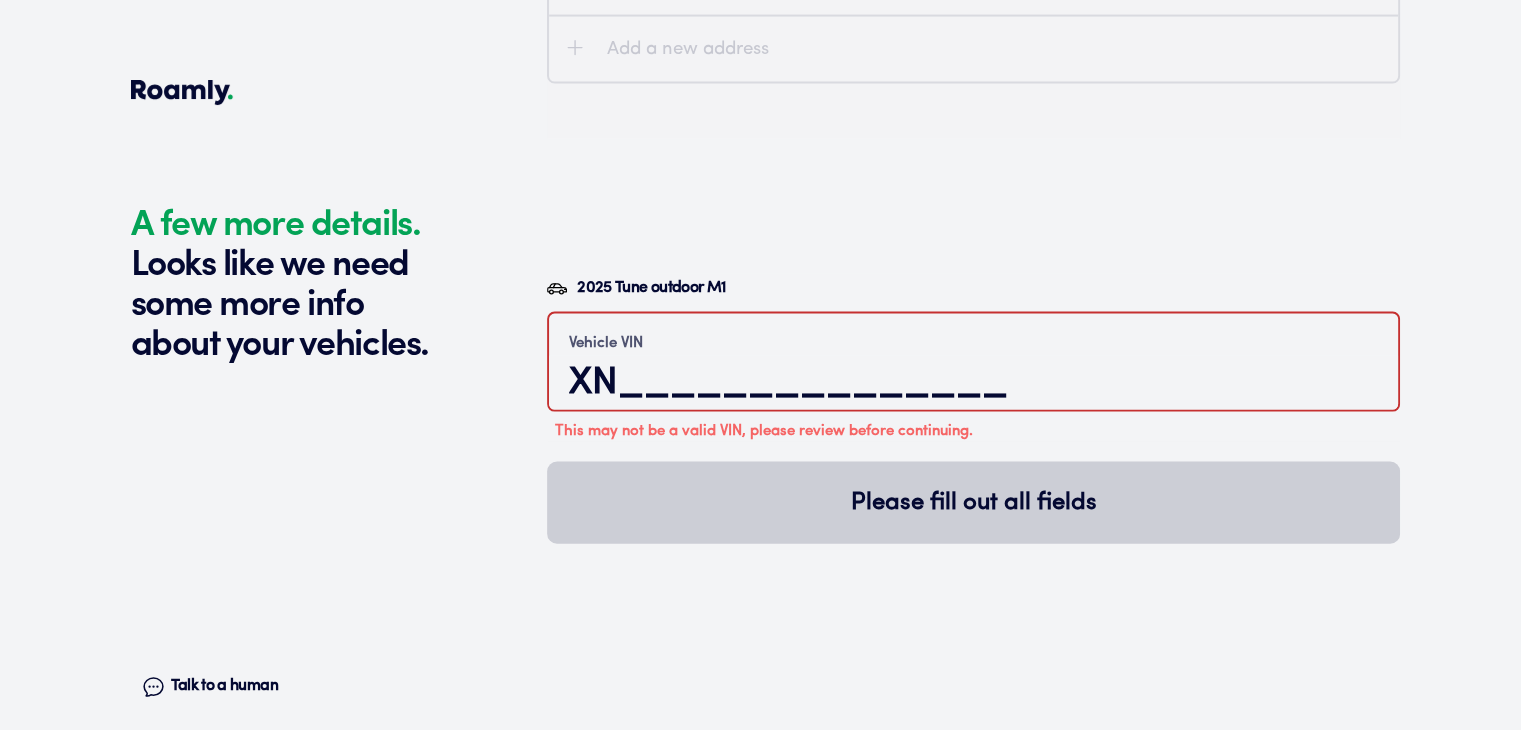 type on "X________________" 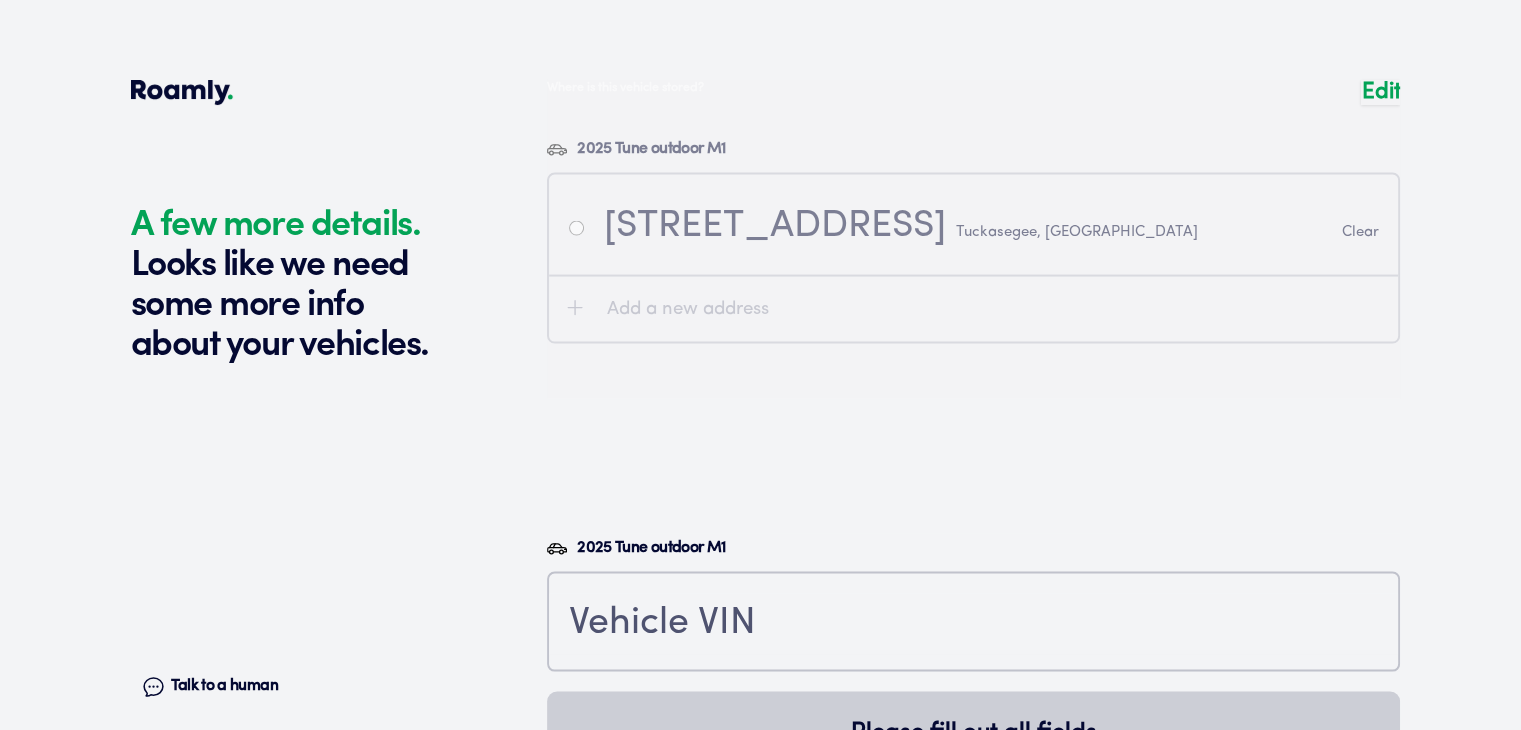 scroll, scrollTop: 4264, scrollLeft: 0, axis: vertical 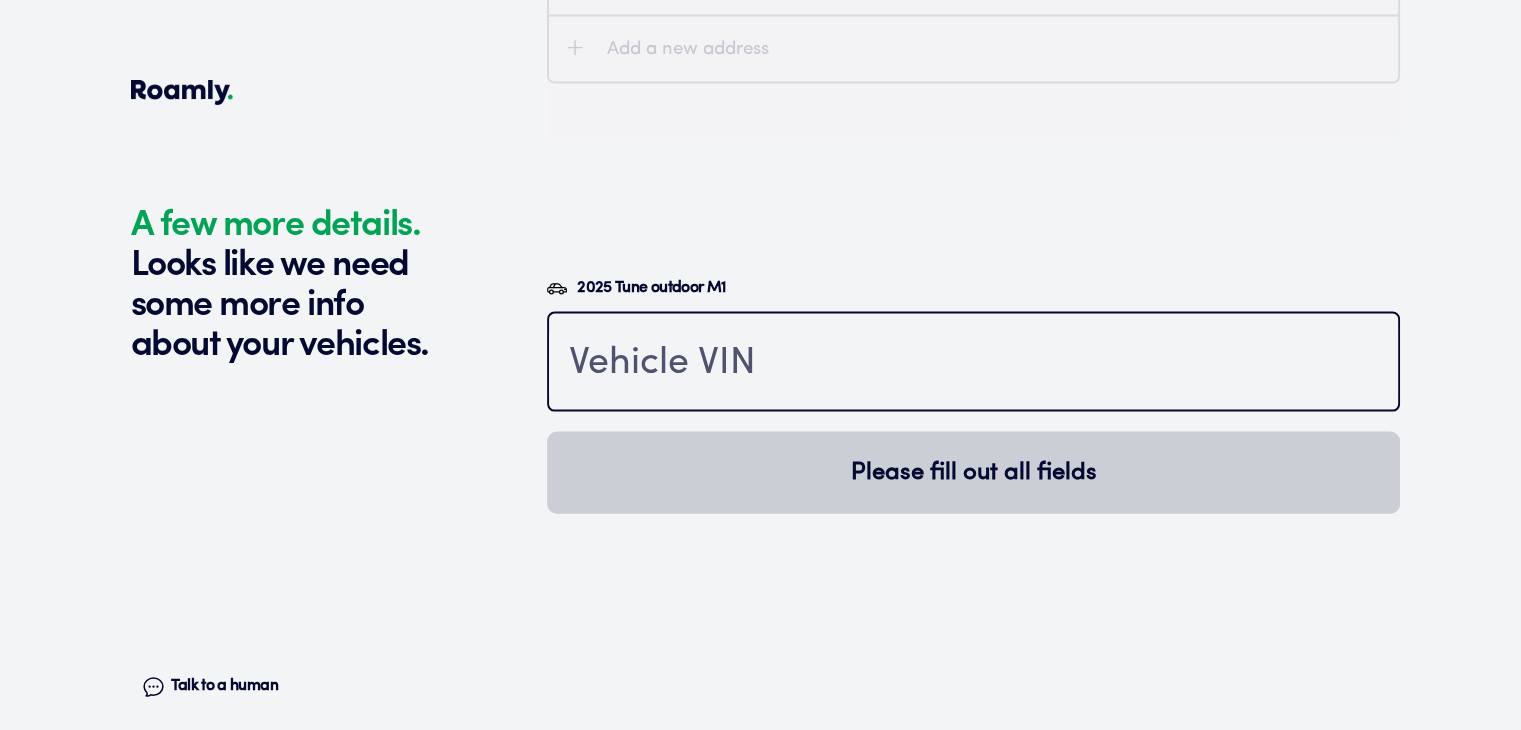 click at bounding box center [973, 364] 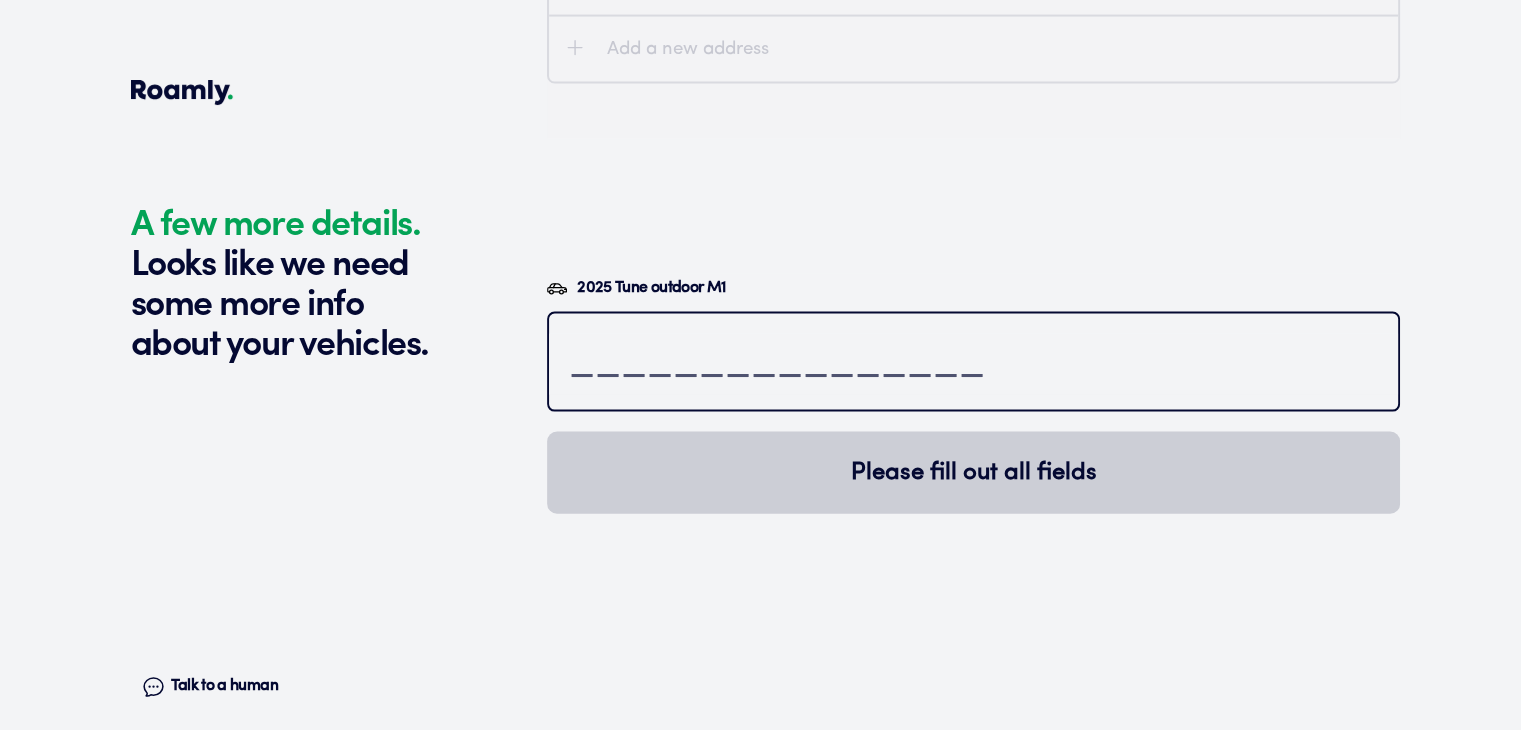 paste on "XNXAQ4___________" 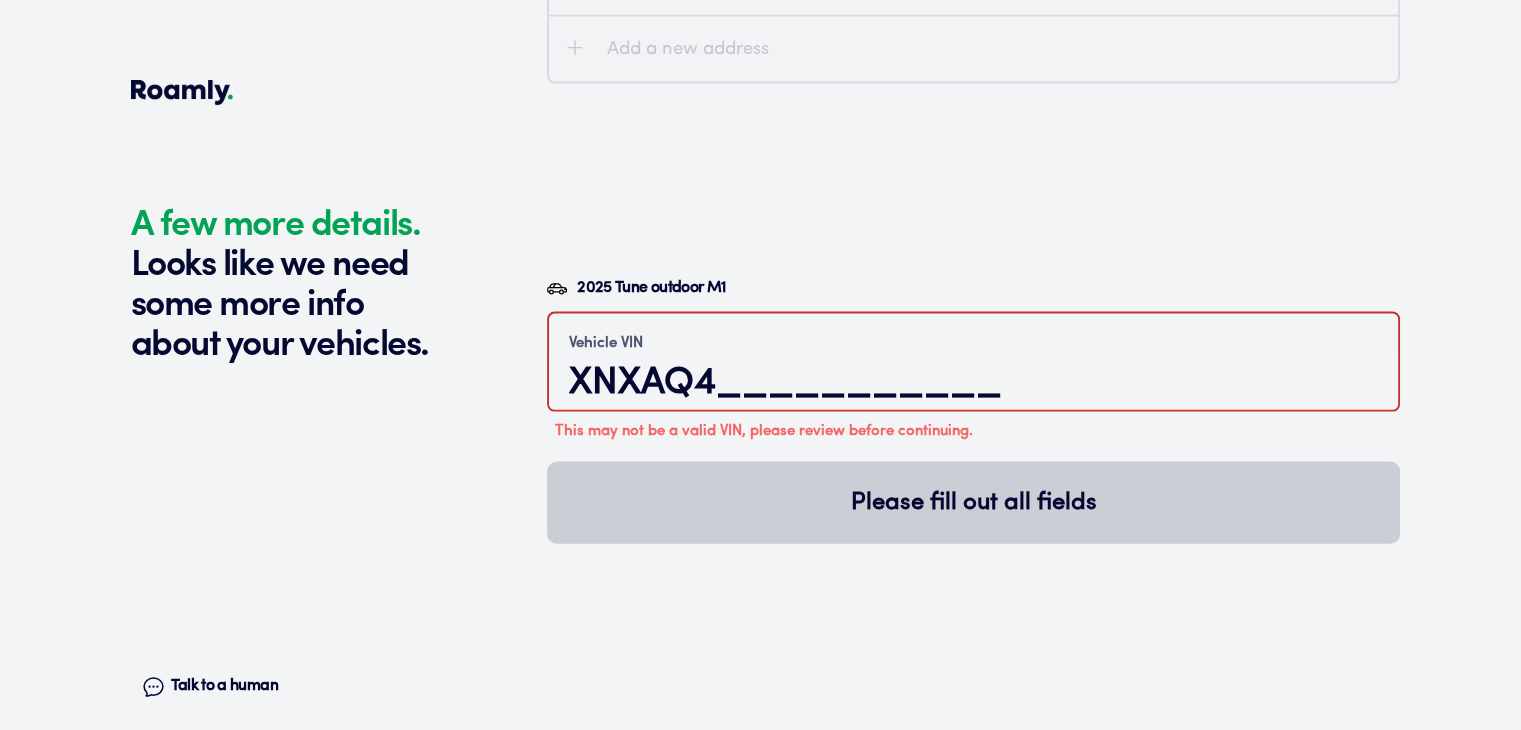 type on "XNXAQ4___________" 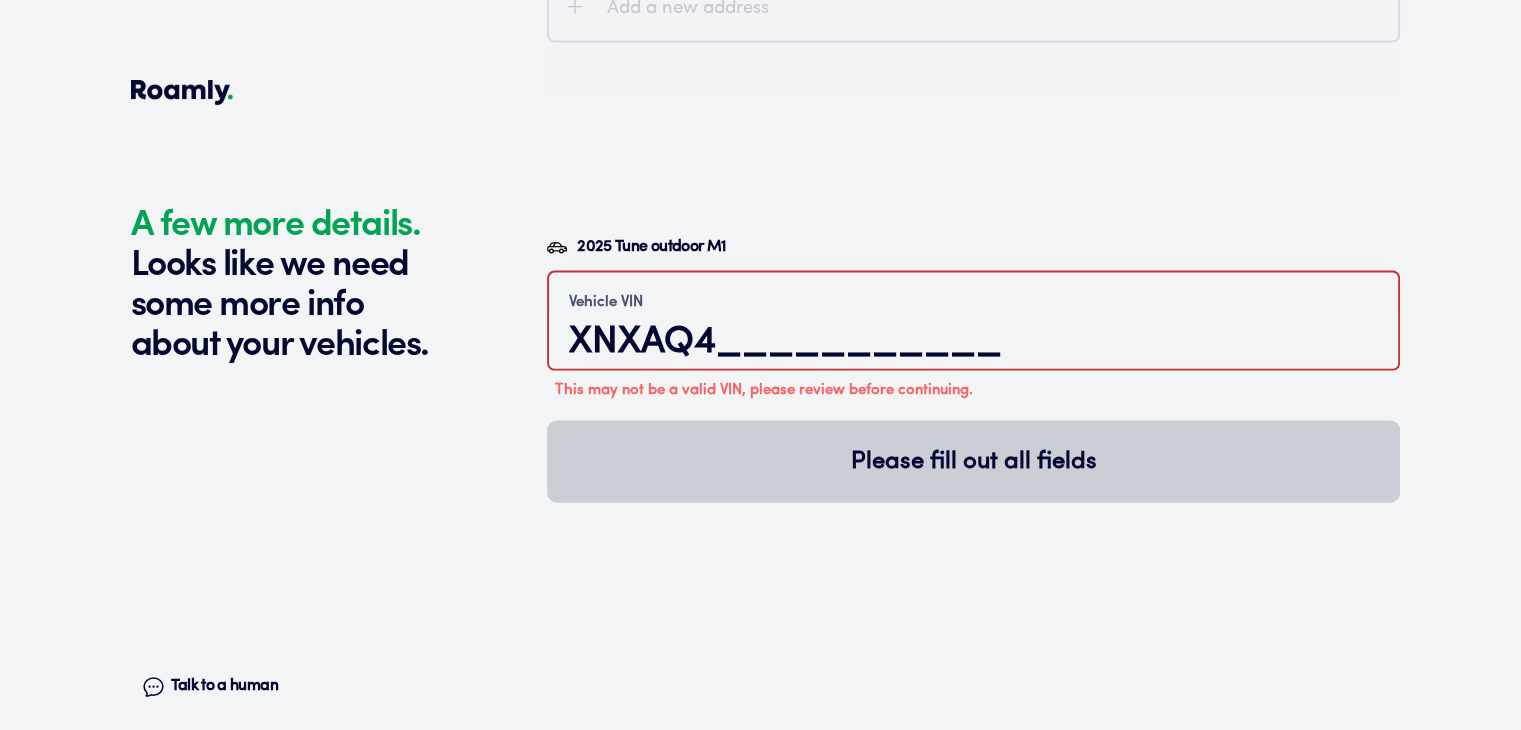 scroll, scrollTop: 4364, scrollLeft: 0, axis: vertical 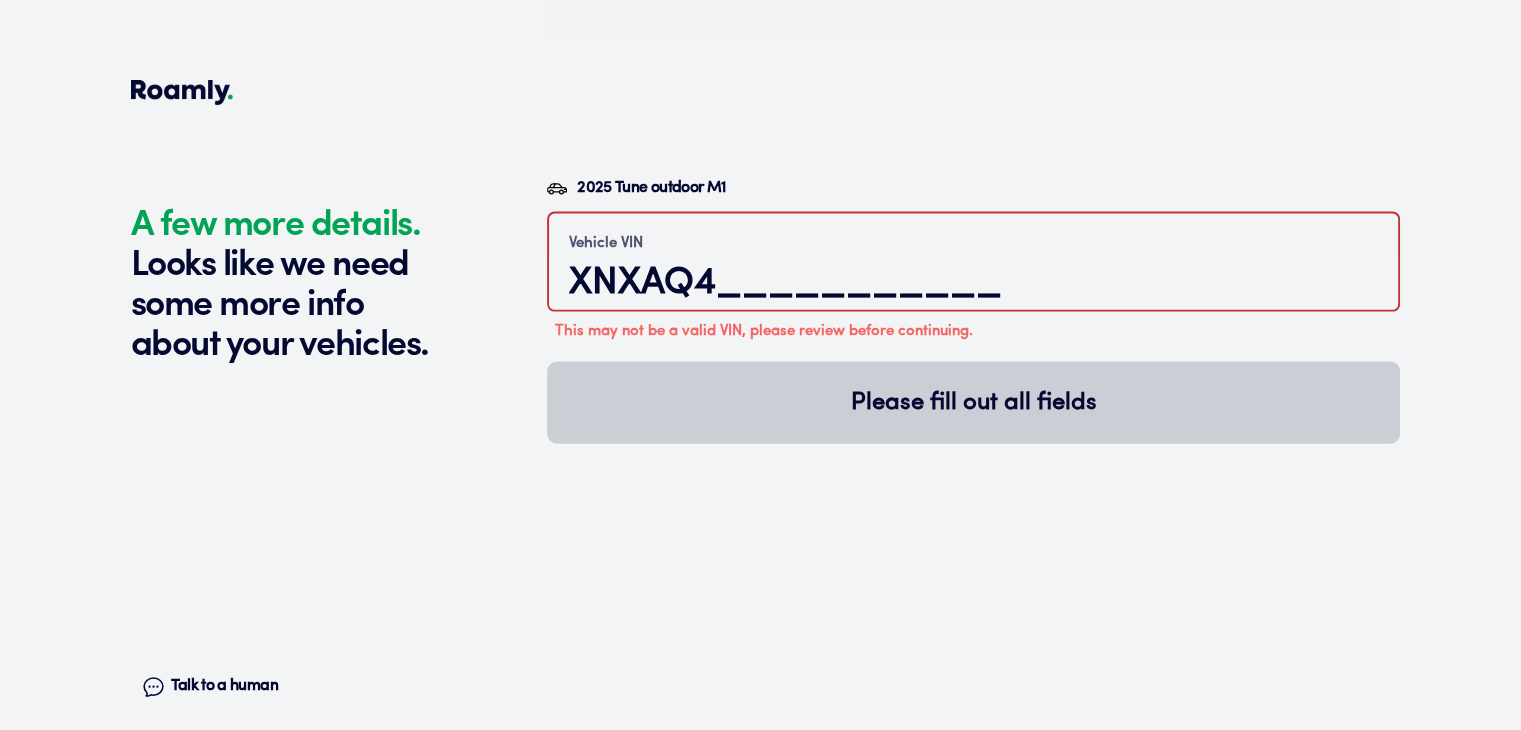 drag, startPoint x: 703, startPoint y: 289, endPoint x: 723, endPoint y: 281, distance: 21.540659 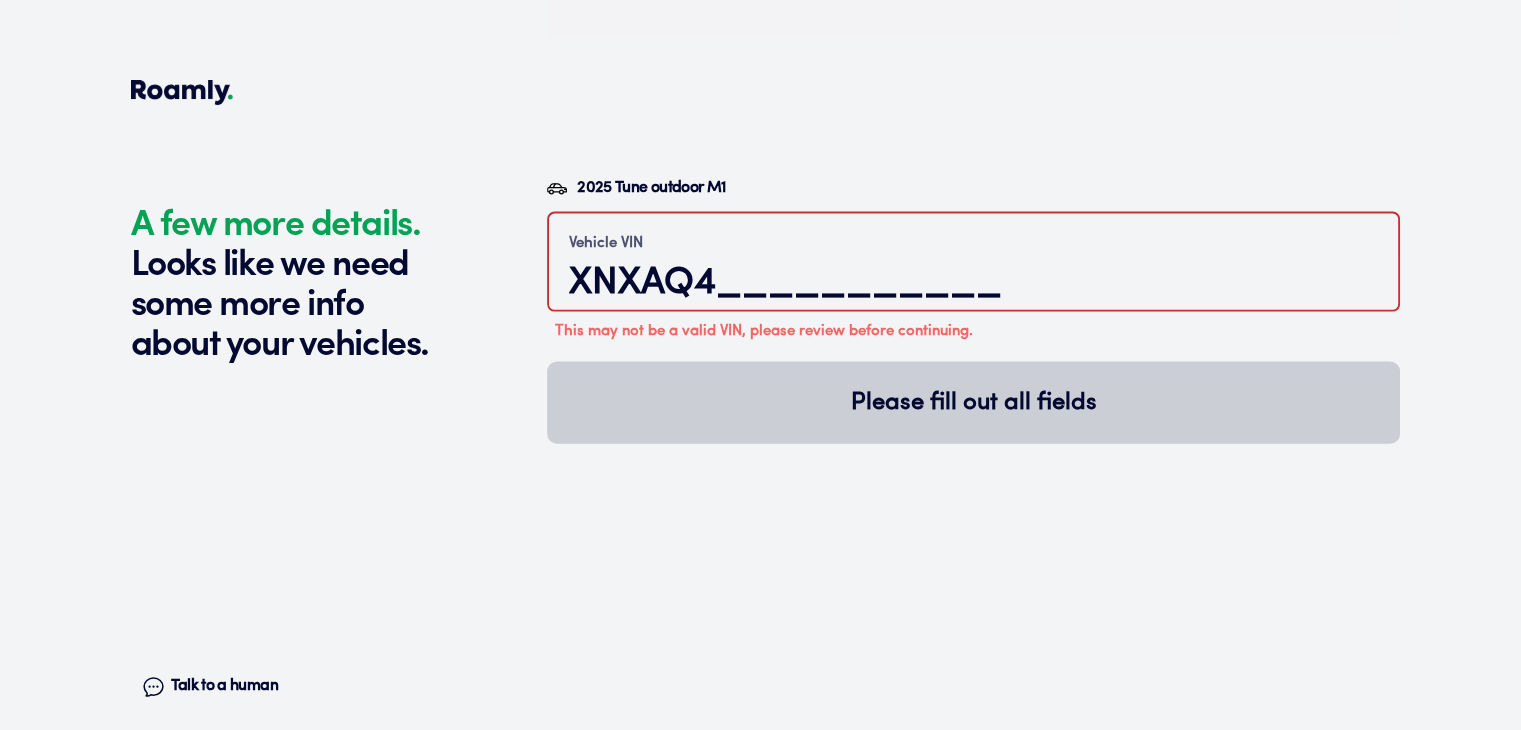 click on "XNXAQ4___________" at bounding box center (973, 283) 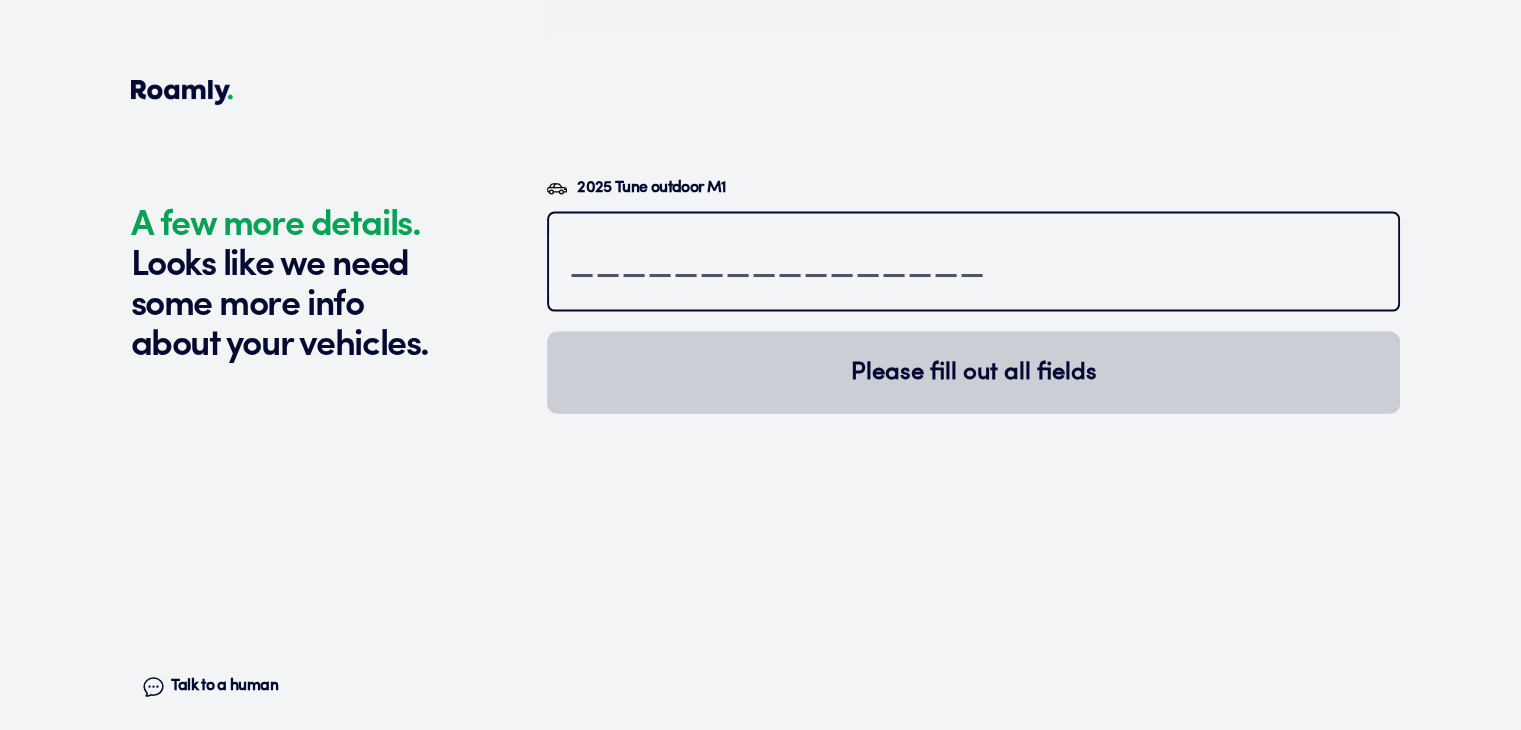 type 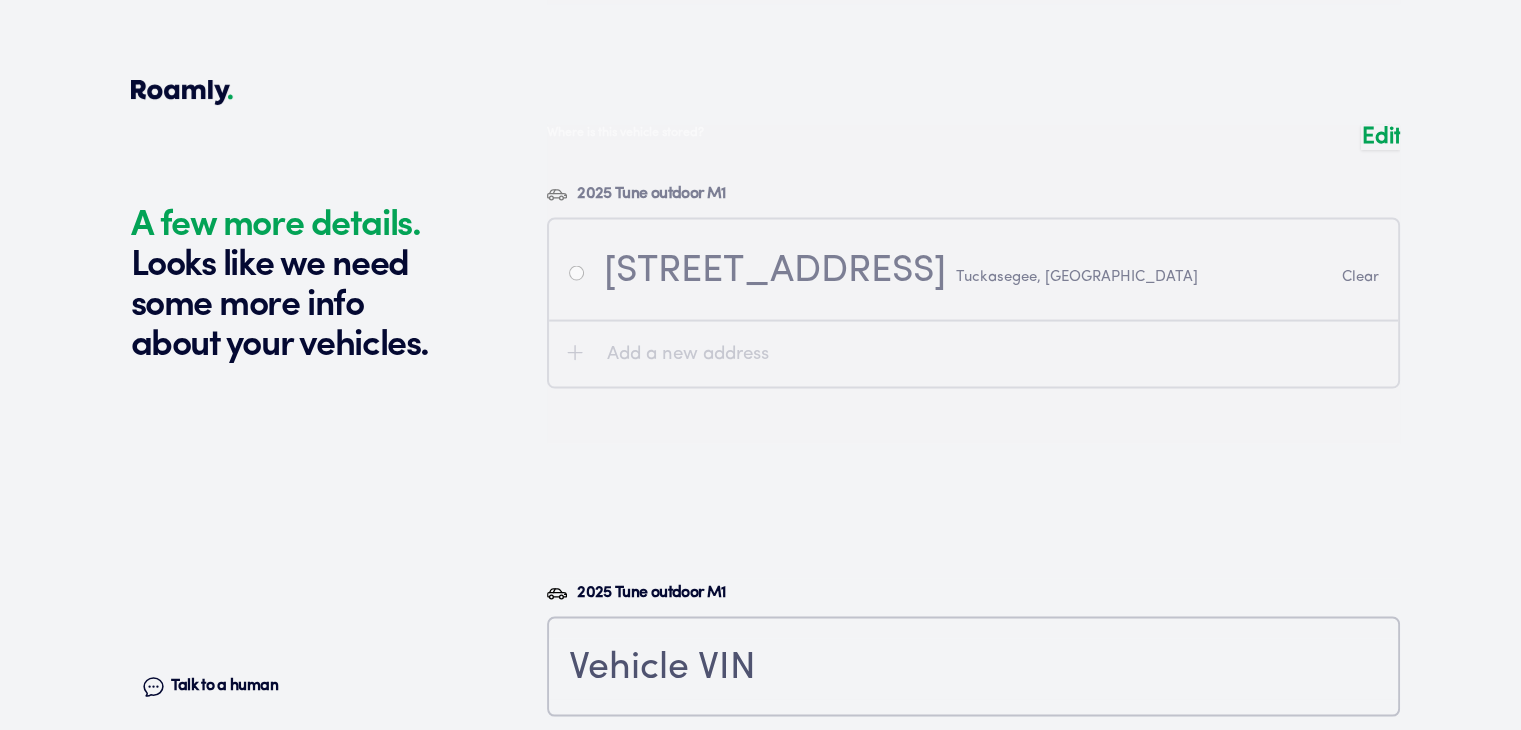 scroll, scrollTop: 4364, scrollLeft: 0, axis: vertical 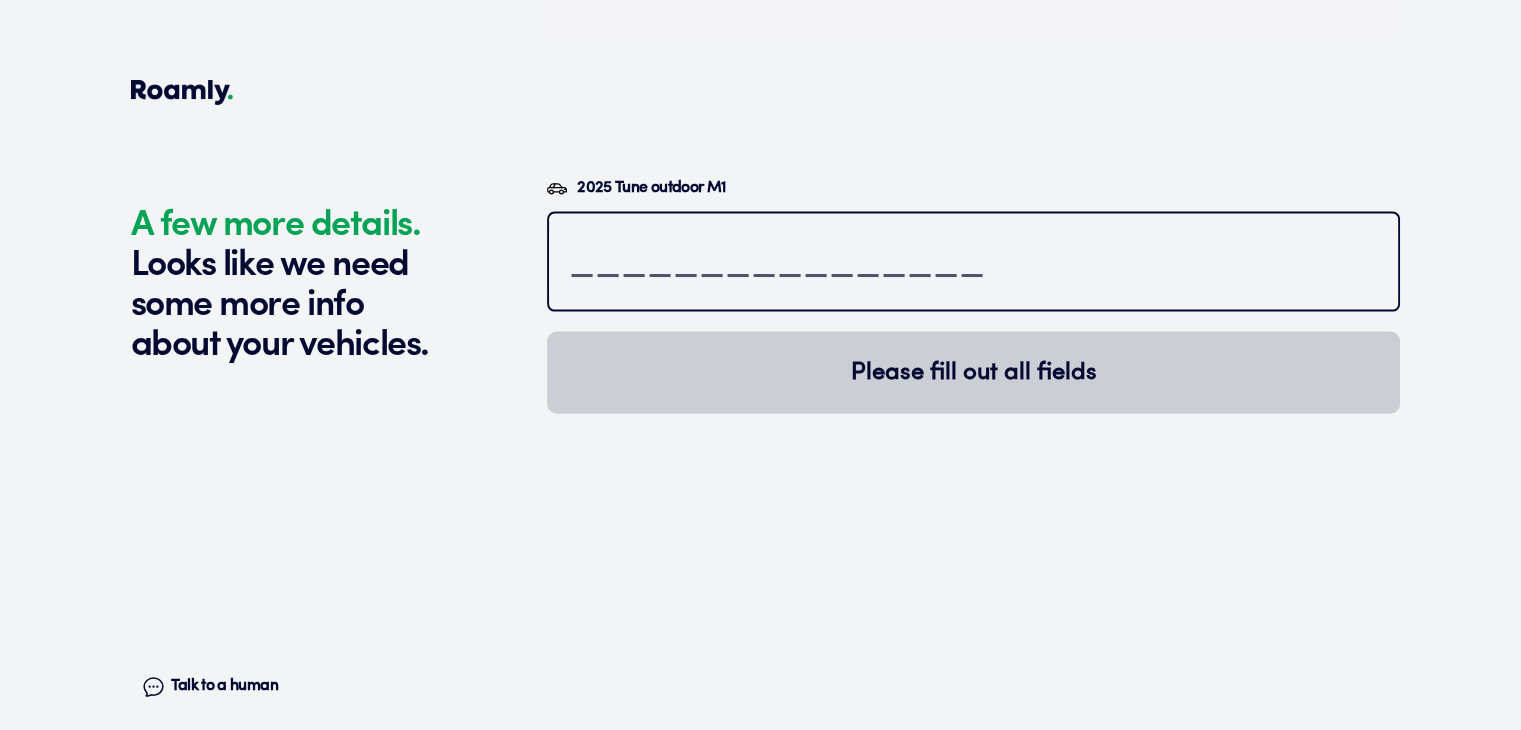 click at bounding box center [973, 264] 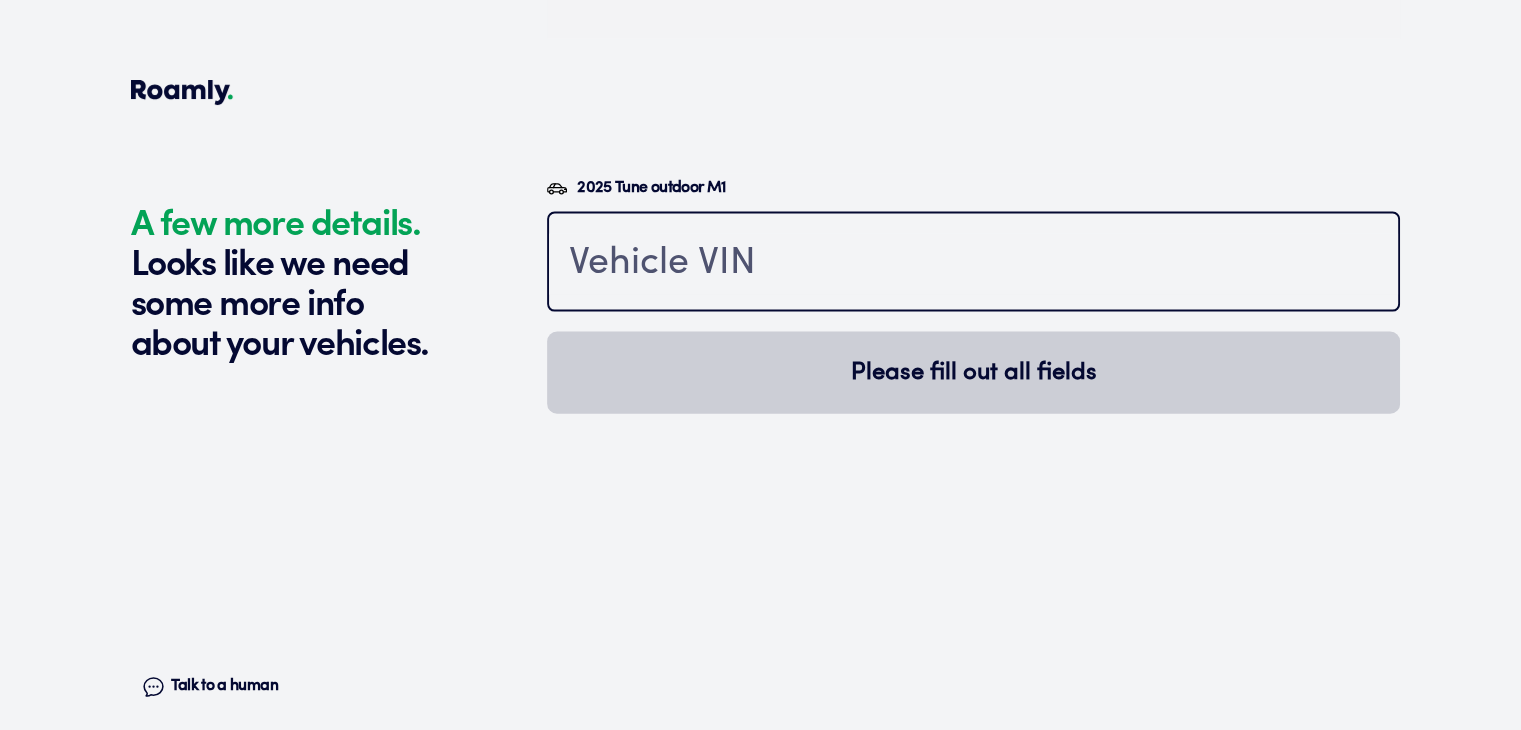 click at bounding box center (973, 264) 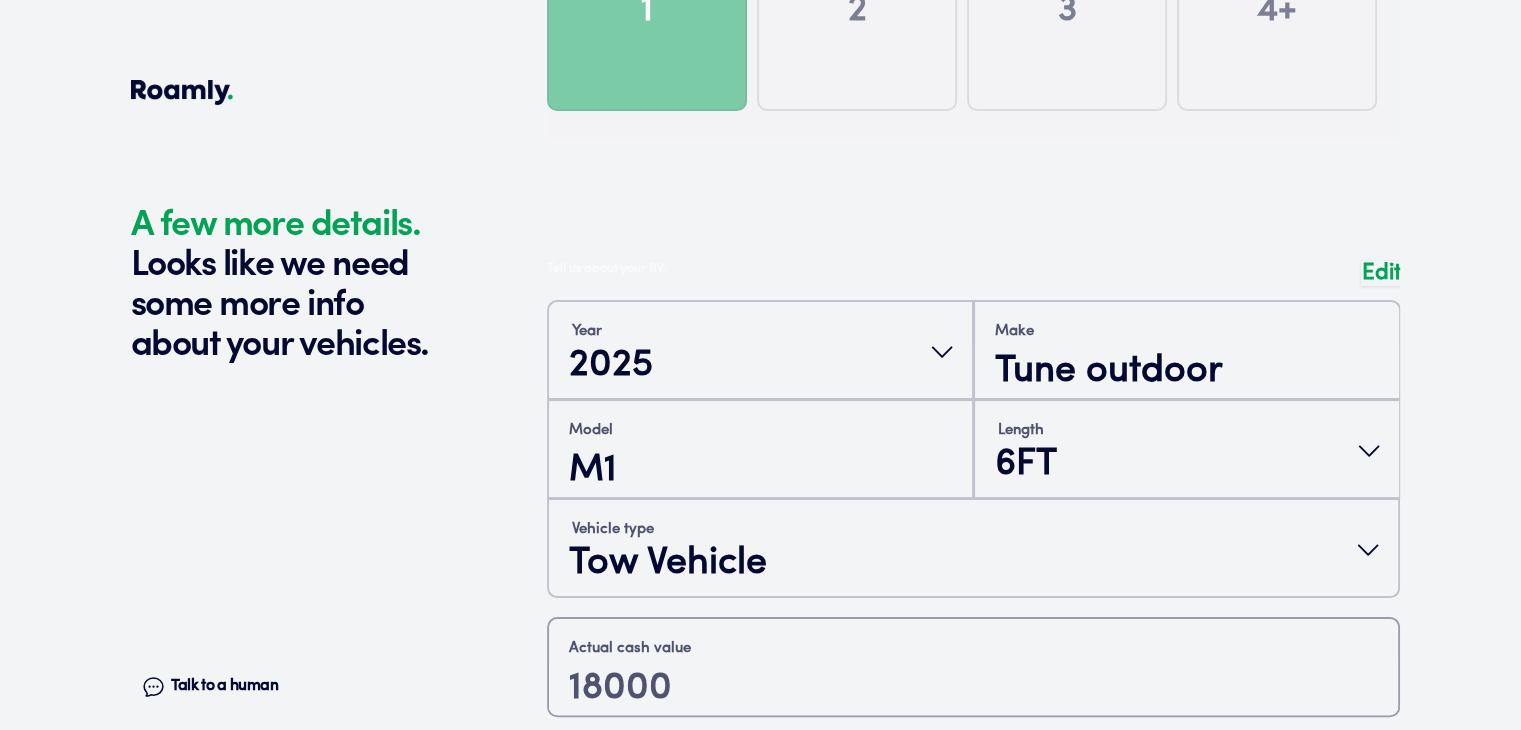 scroll, scrollTop: 264, scrollLeft: 0, axis: vertical 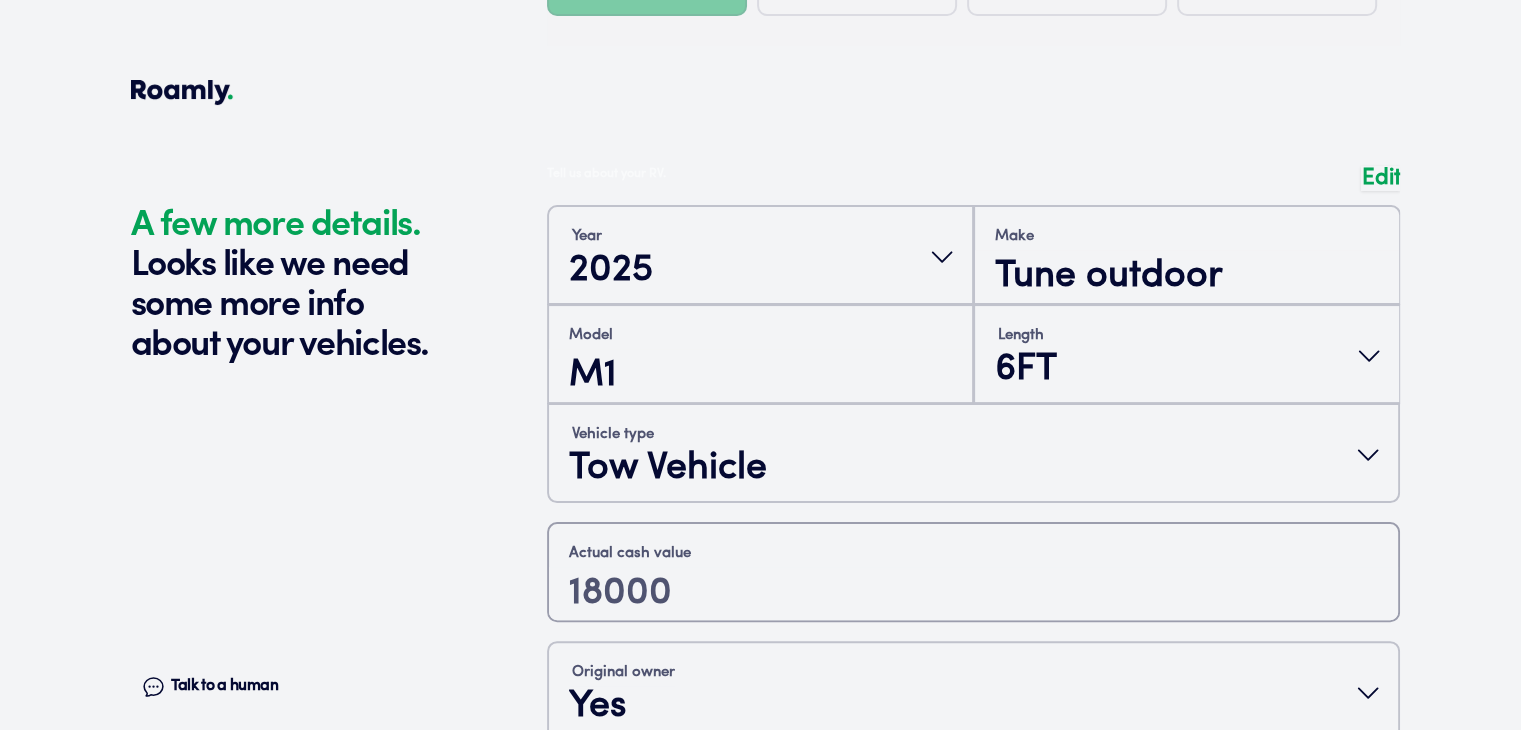 click at bounding box center (973, 612) 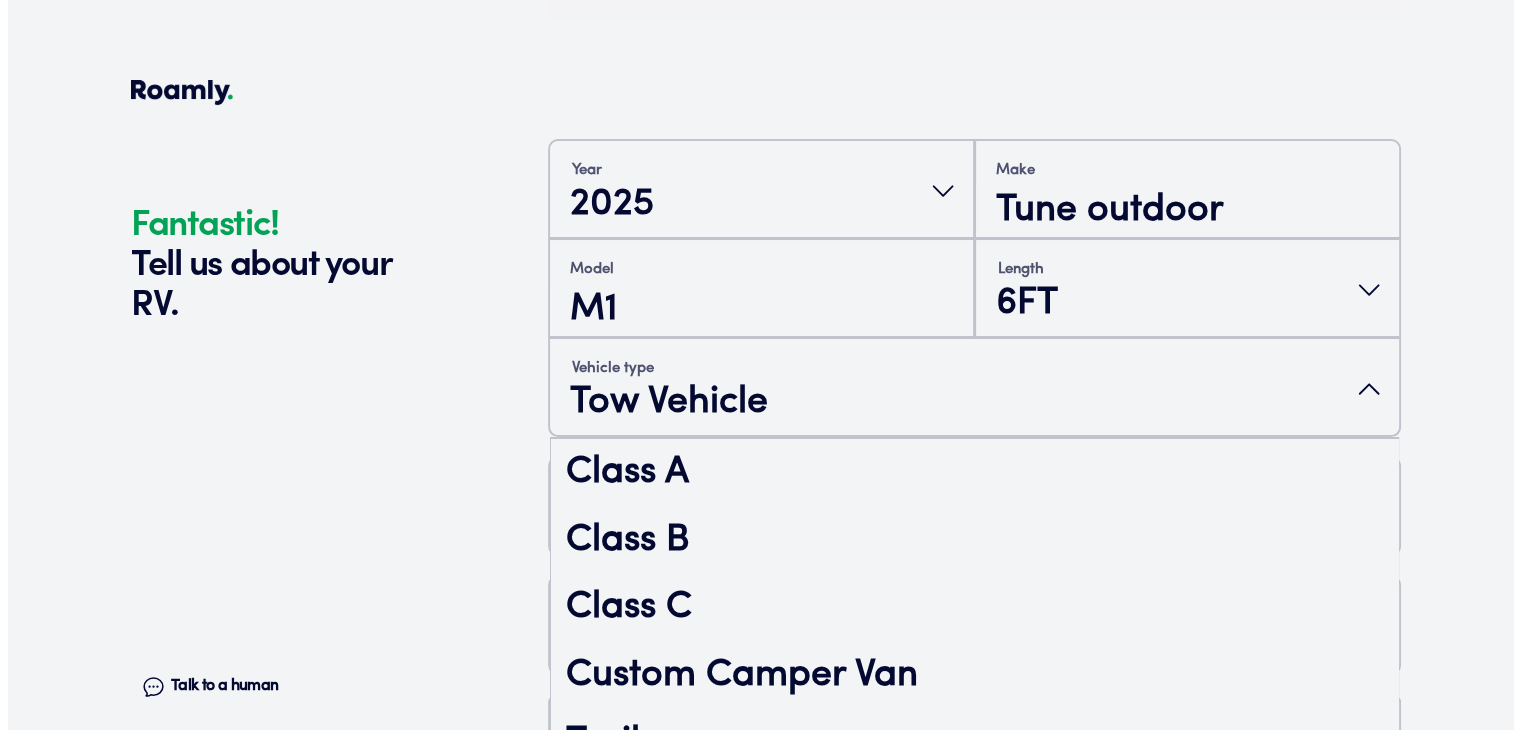 scroll, scrollTop: 596, scrollLeft: 0, axis: vertical 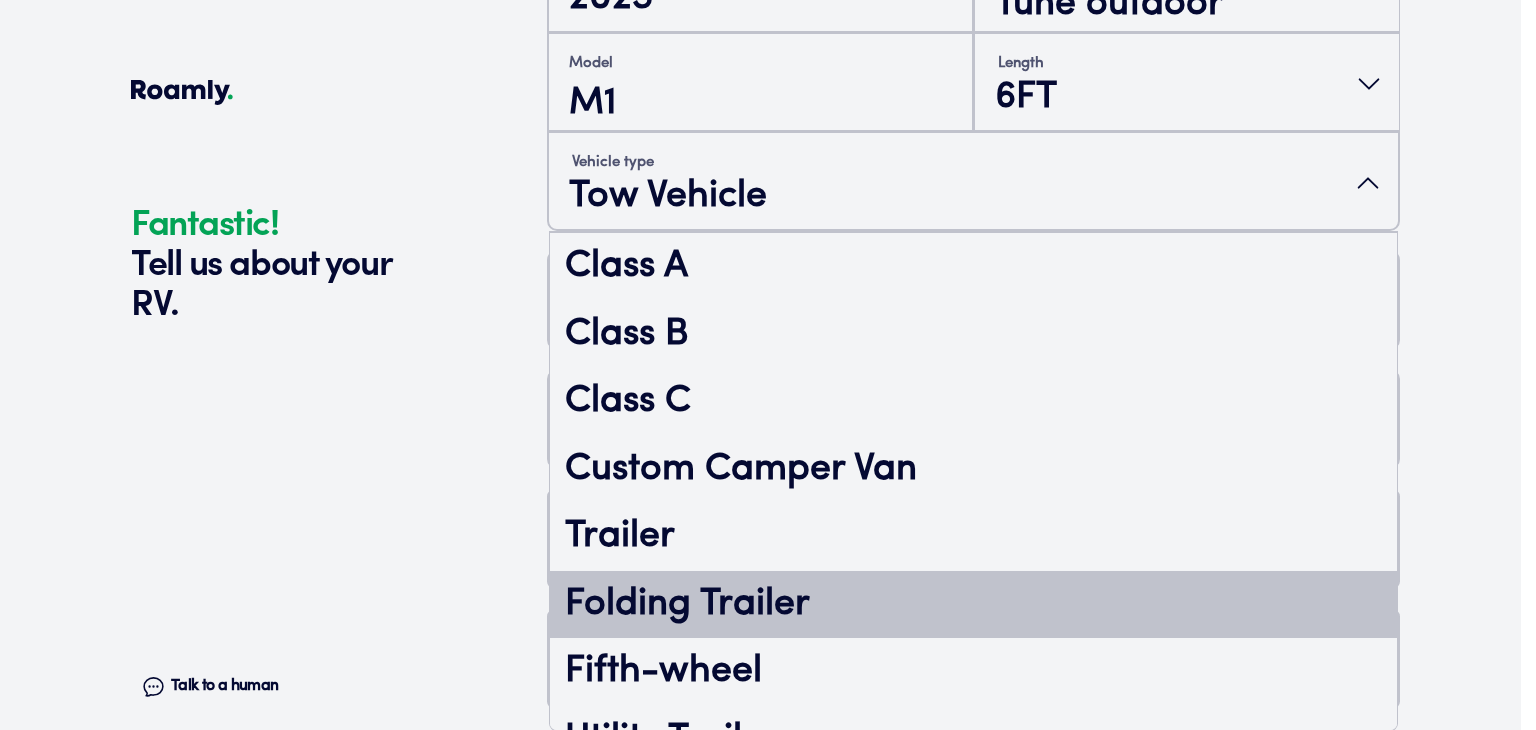 click on "Vehicle type Tow Vehicle Class A Class B Class C Custom Camper Van Trailer Folding Trailer Fifth-wheel Utility Trailer Passenger Vehicle Tow Vehicle Converted Bus/Trailer/Truck Passenger Van Truck Camper (camper only) Horse Trailer" at bounding box center [973, 181] 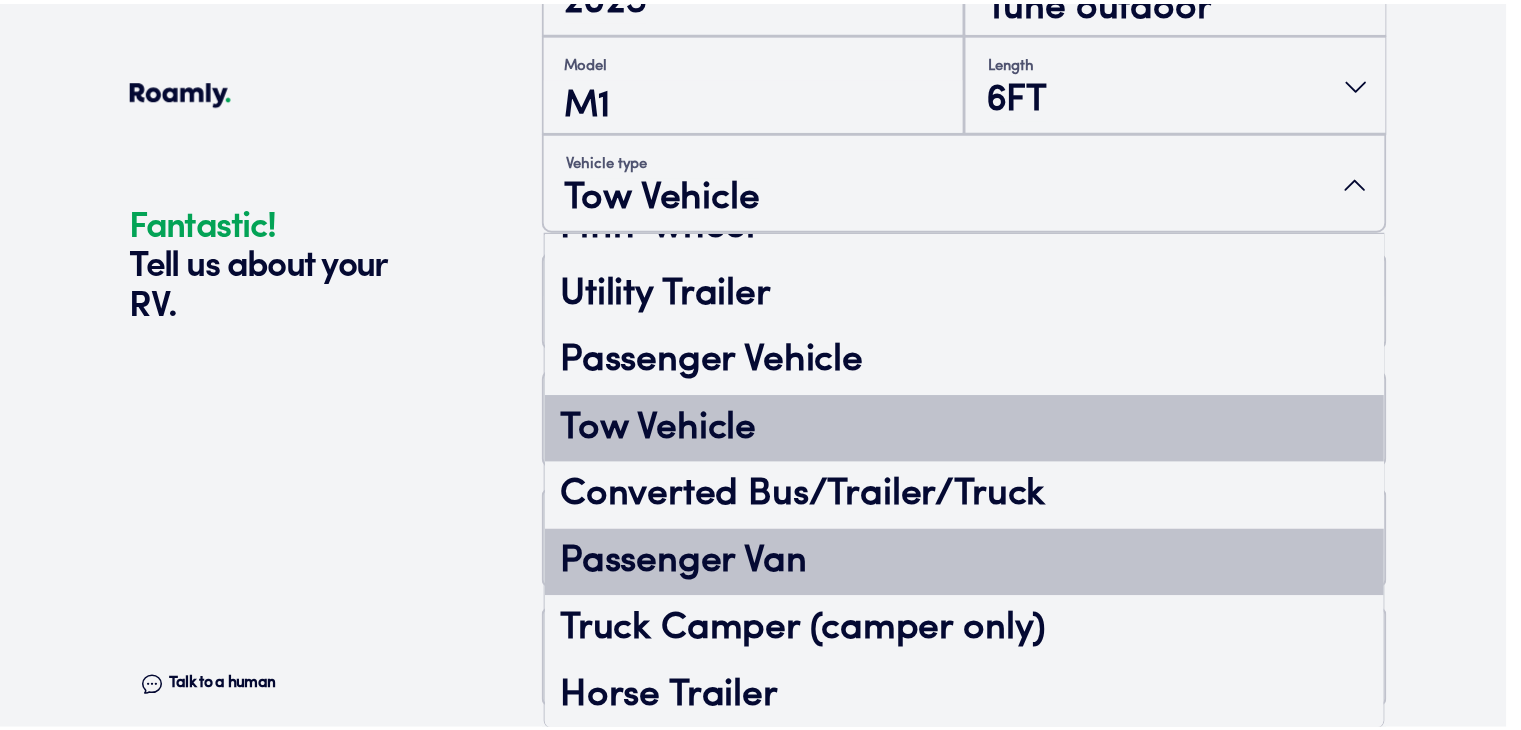 scroll, scrollTop: 447, scrollLeft: 0, axis: vertical 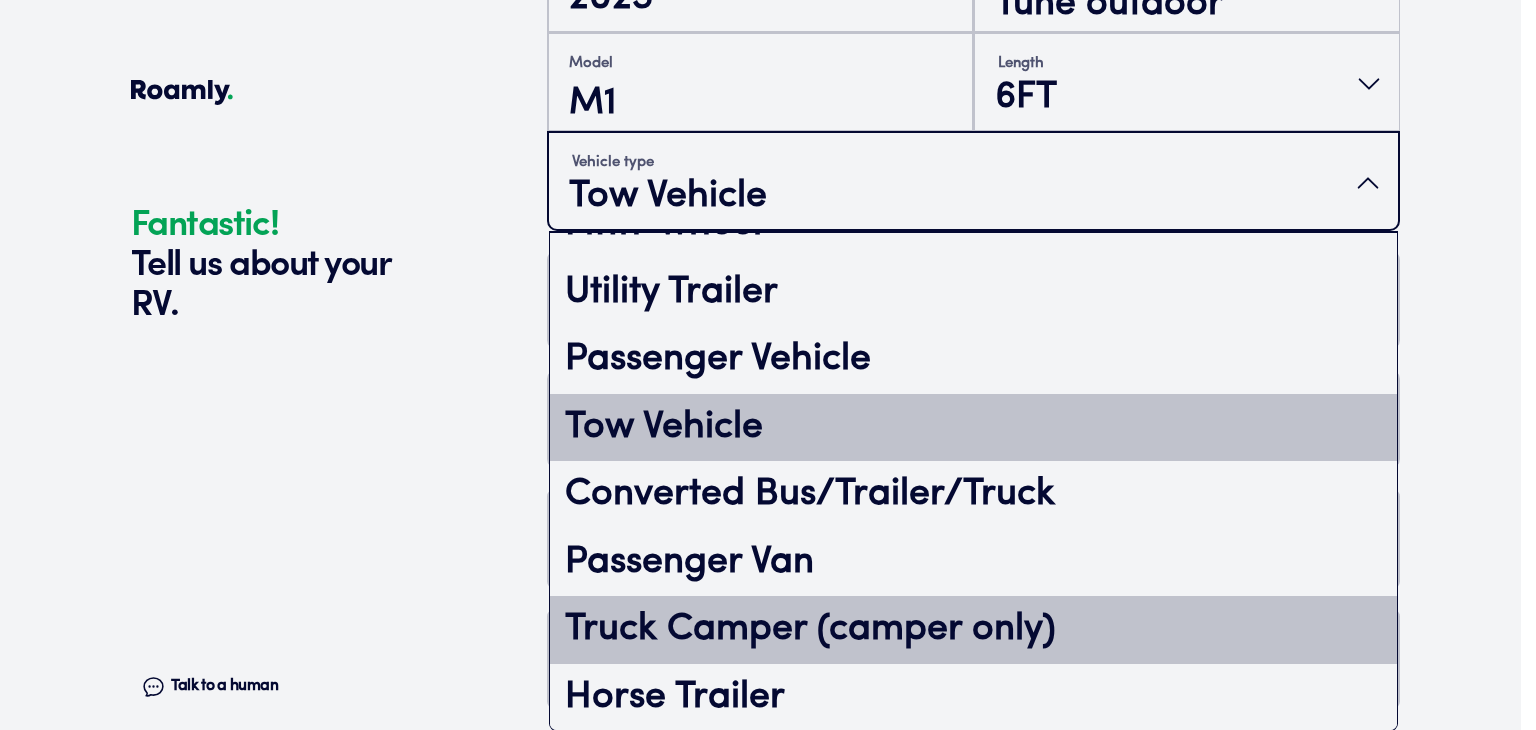 click on "Truck Camper (camper only)" at bounding box center [973, 630] 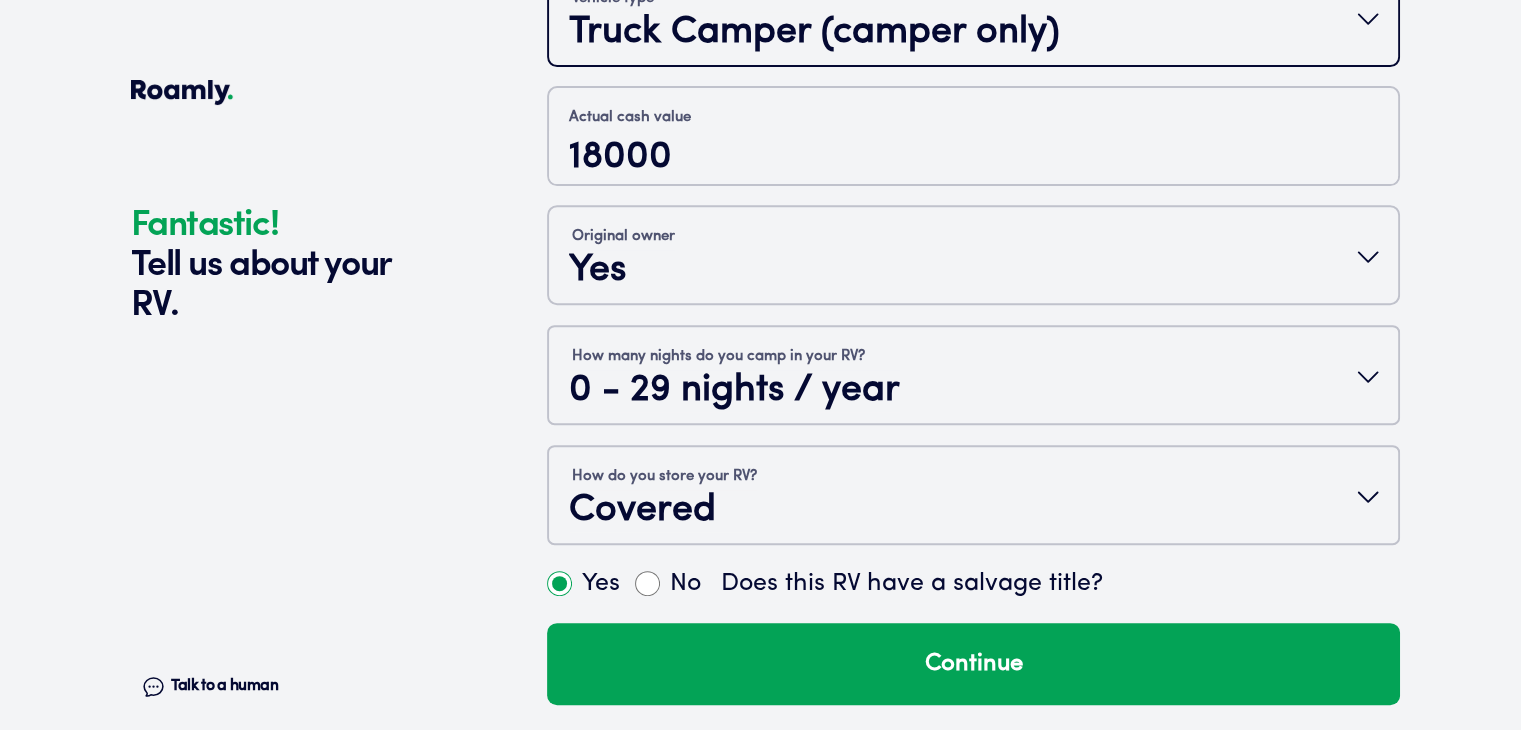 scroll, scrollTop: 764, scrollLeft: 0, axis: vertical 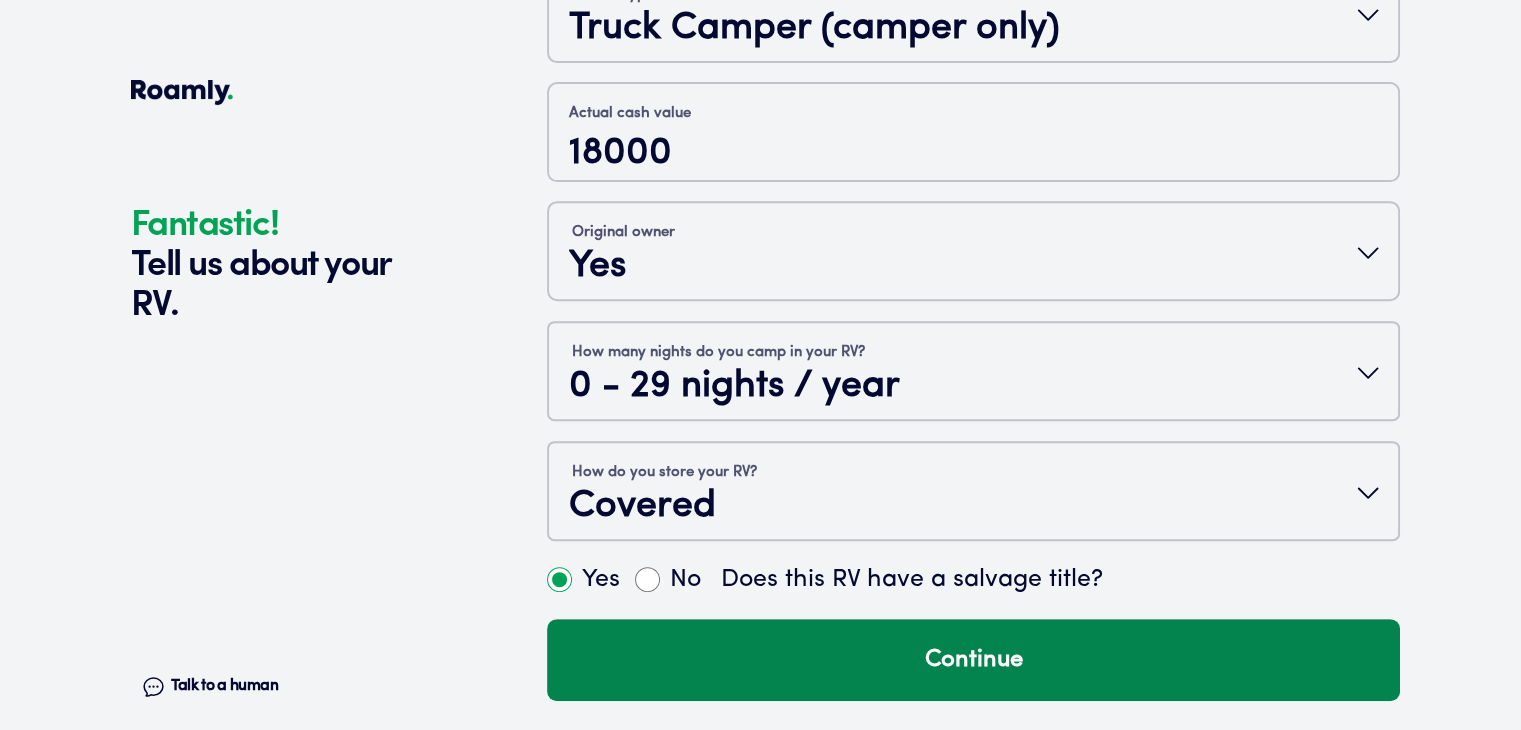 click on "Continue" at bounding box center [973, 660] 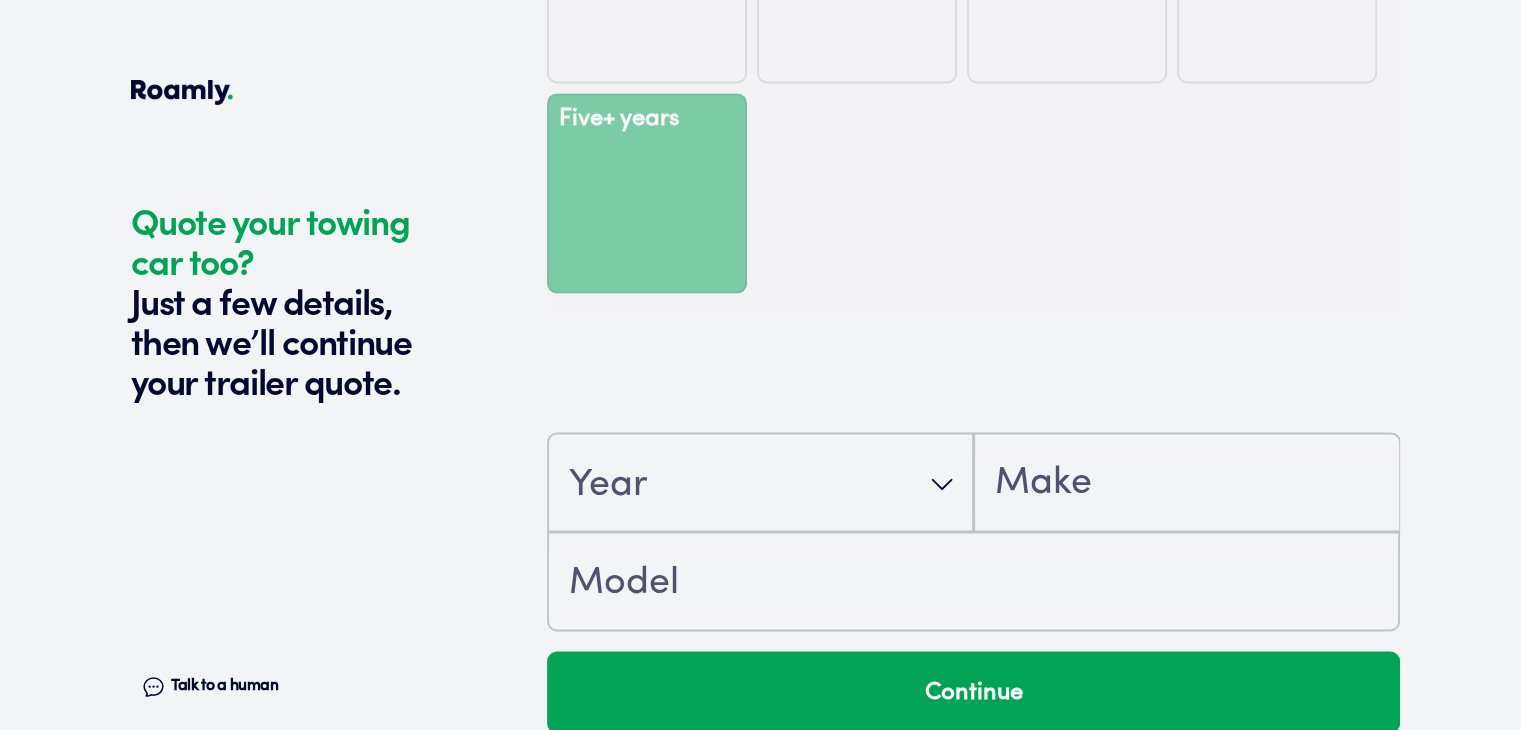 scroll, scrollTop: 3536, scrollLeft: 0, axis: vertical 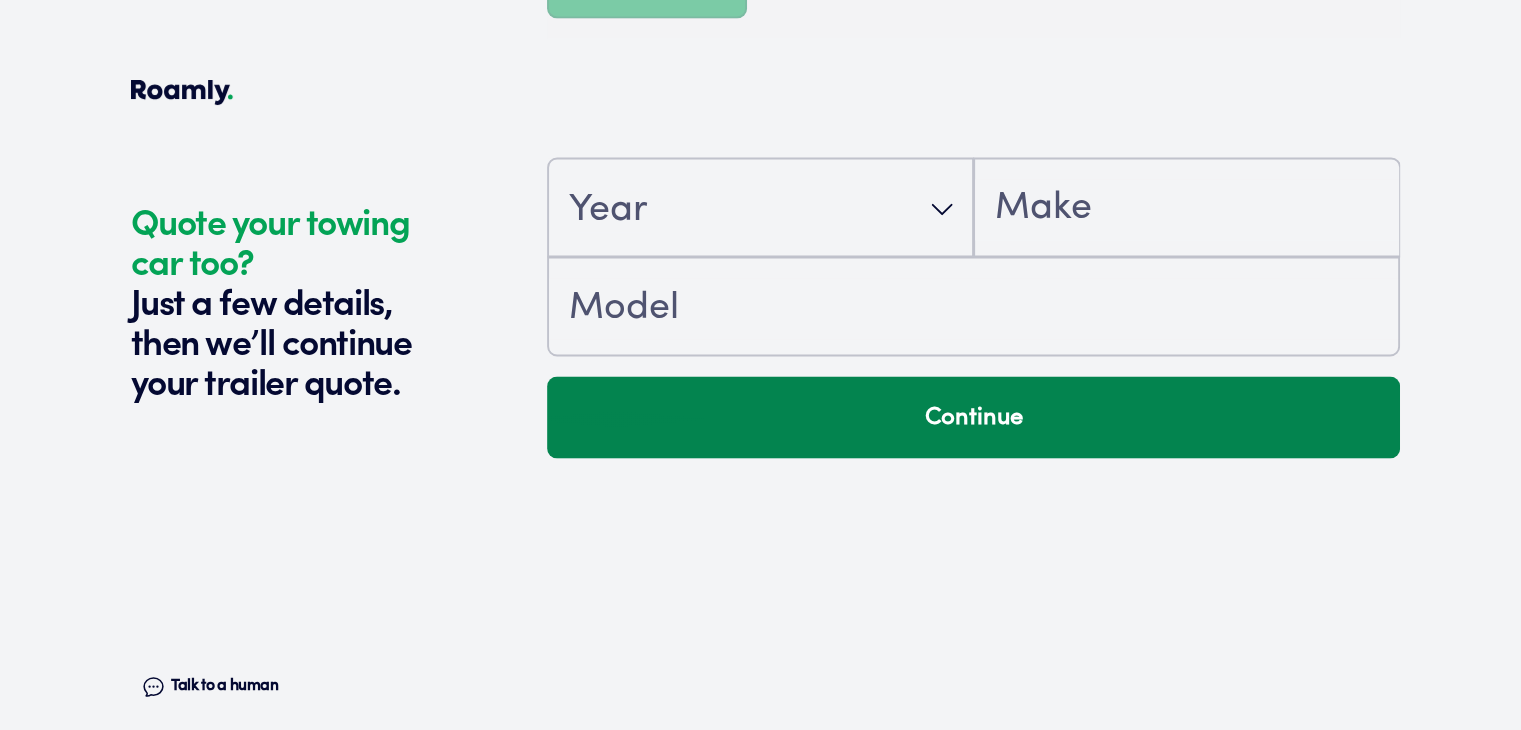 click on "Continue" at bounding box center [973, 417] 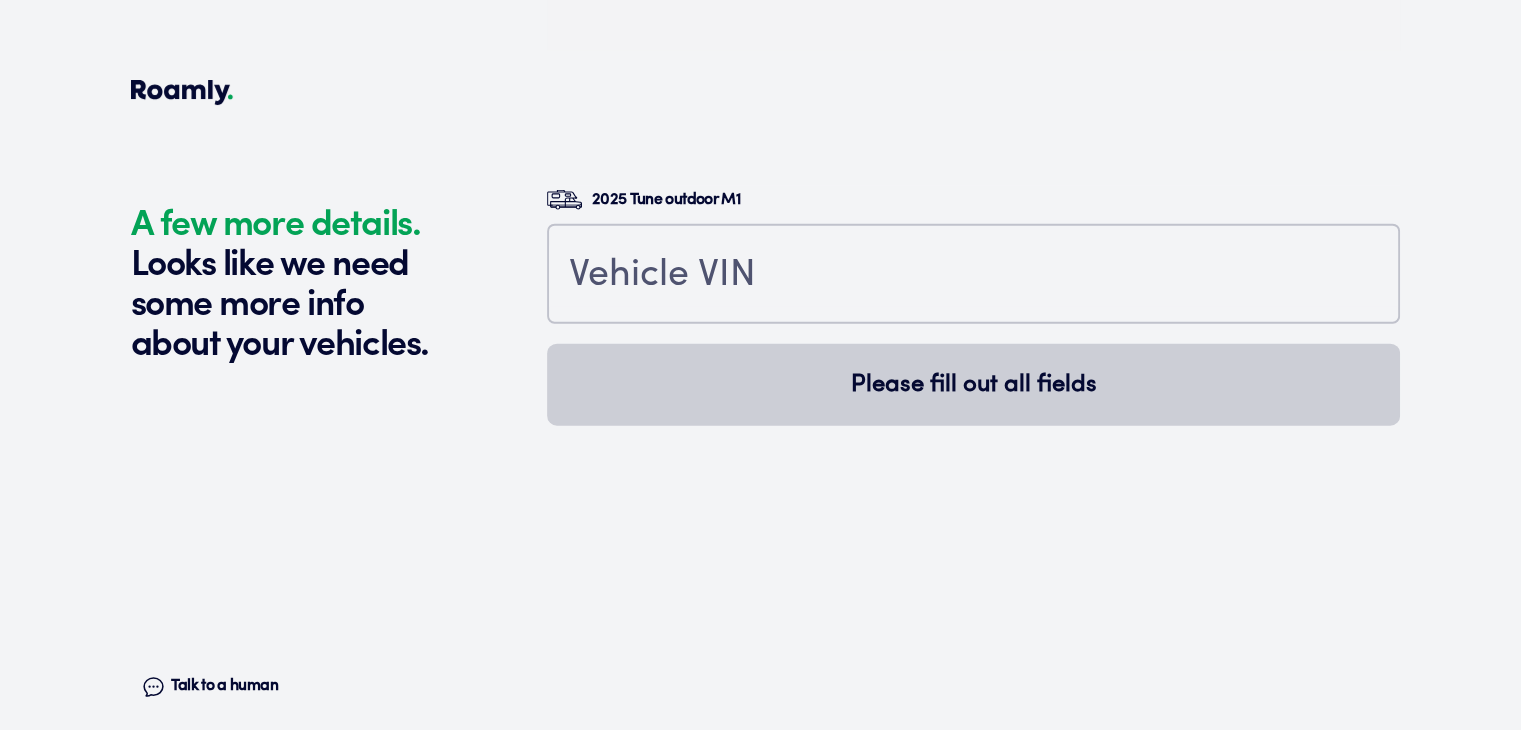 scroll, scrollTop: 4742, scrollLeft: 0, axis: vertical 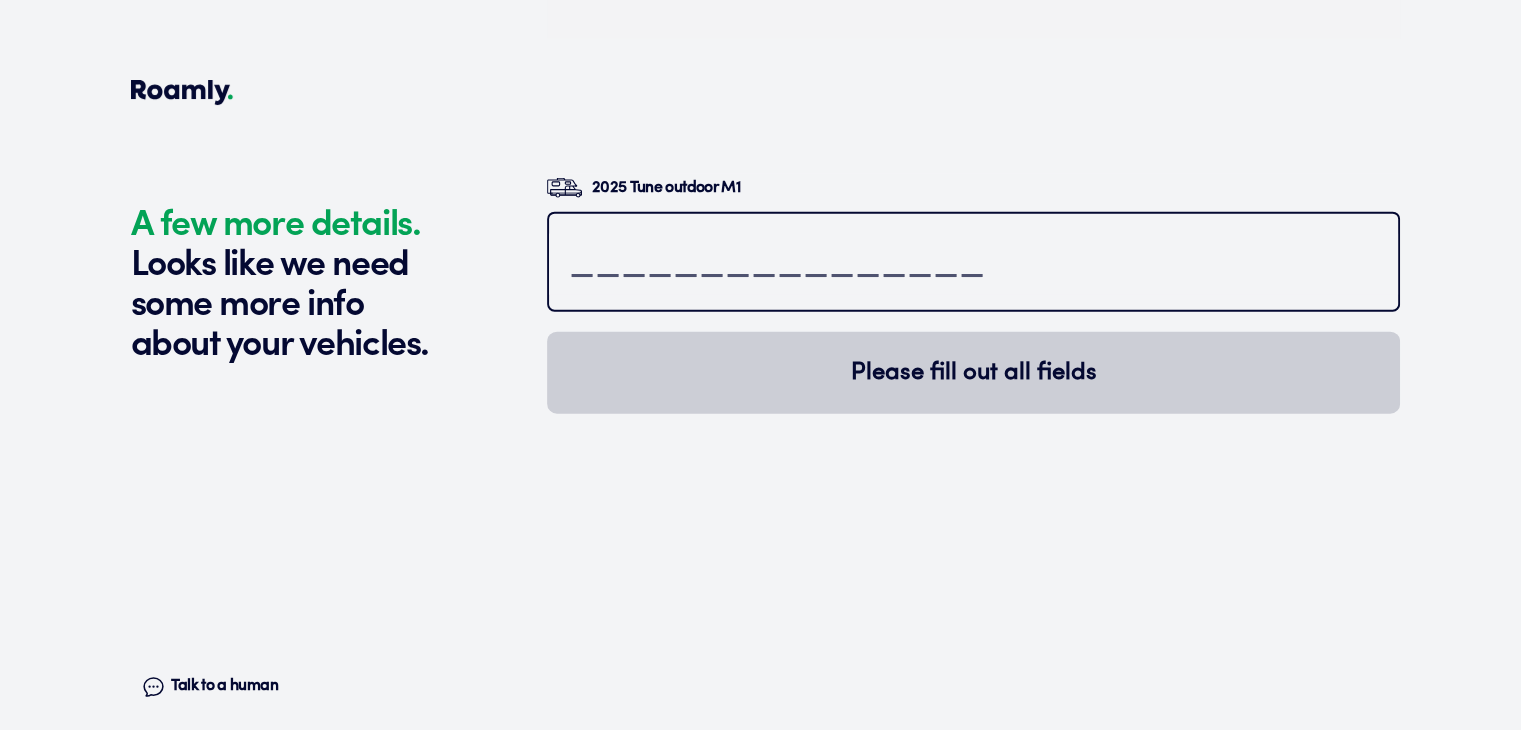 click at bounding box center (973, 264) 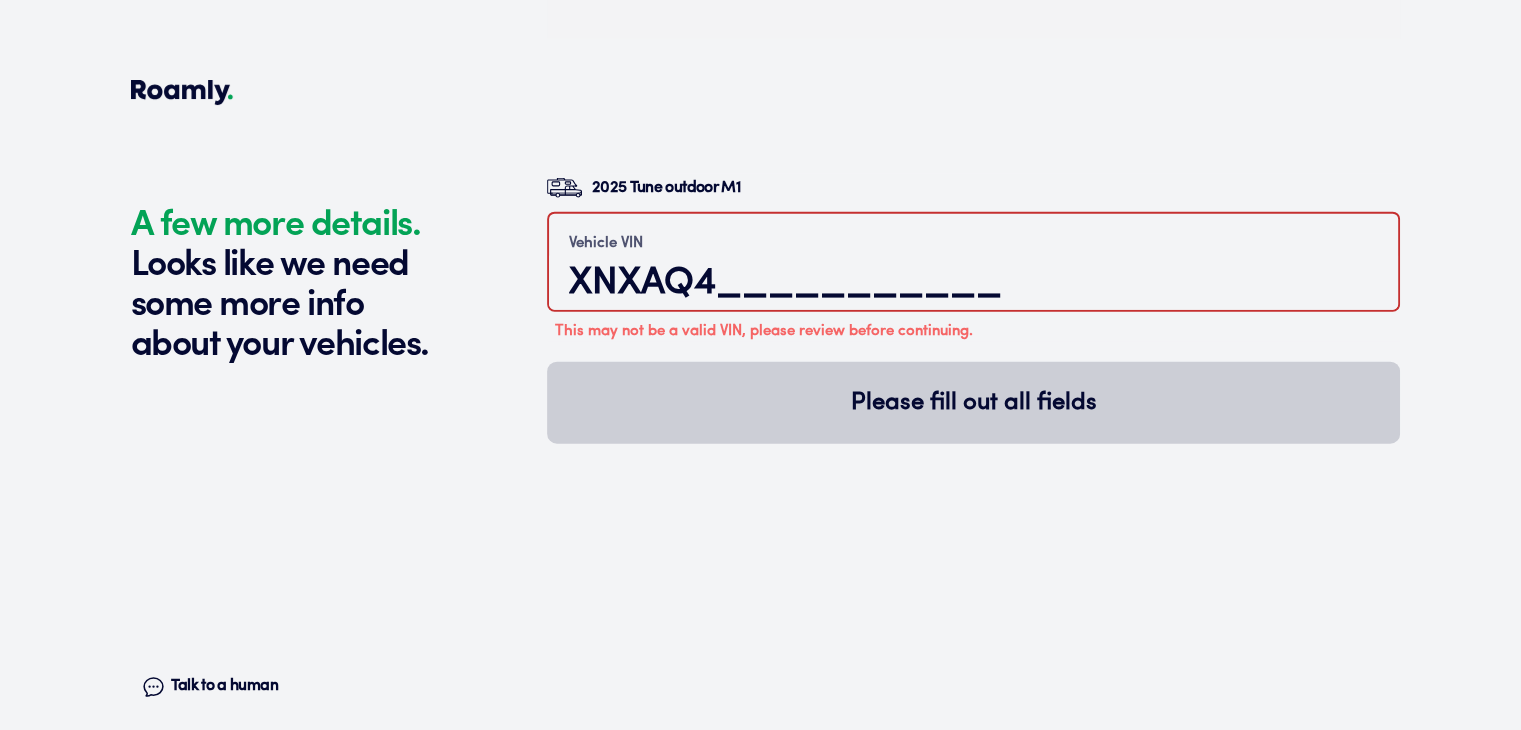 drag, startPoint x: 740, startPoint y: 276, endPoint x: 545, endPoint y: 301, distance: 196.59604 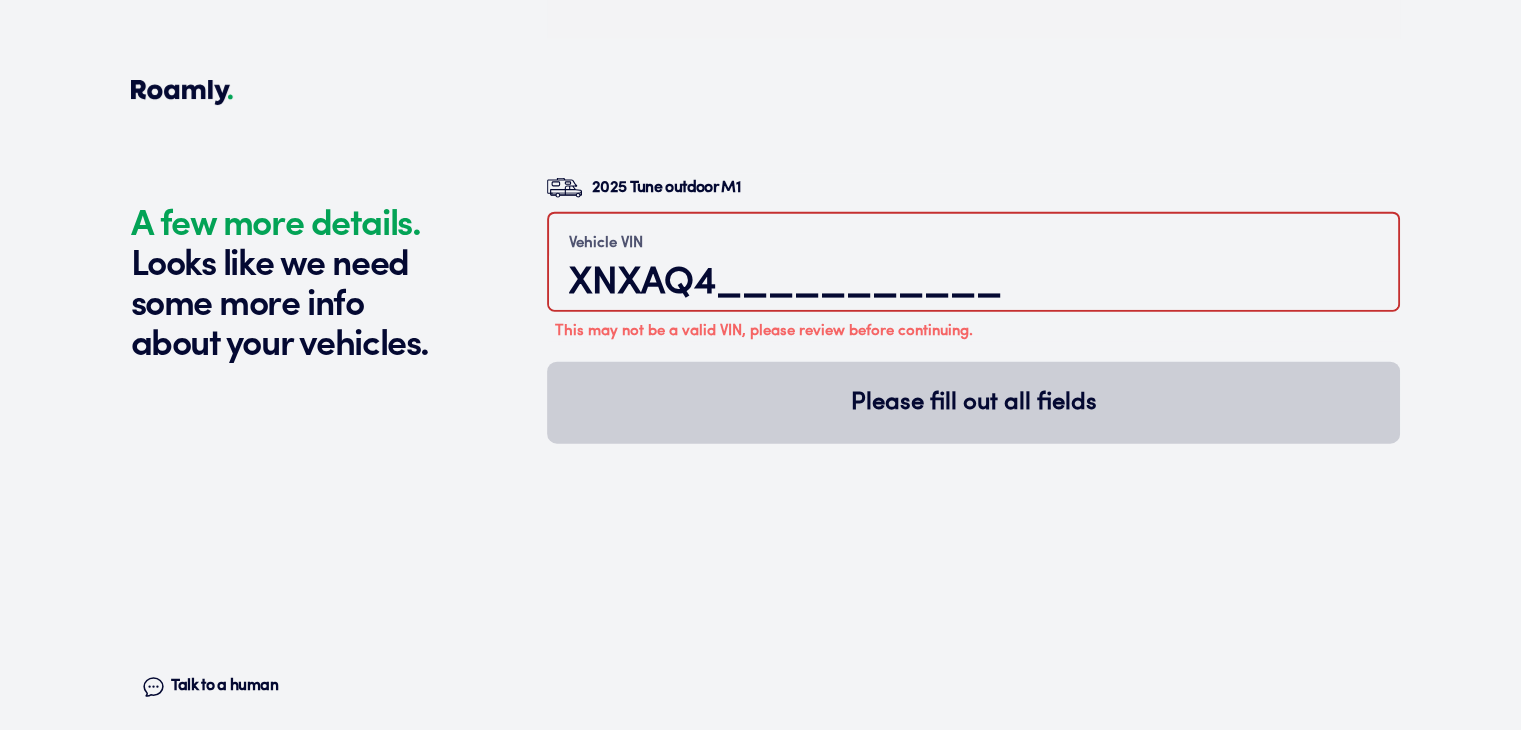 type 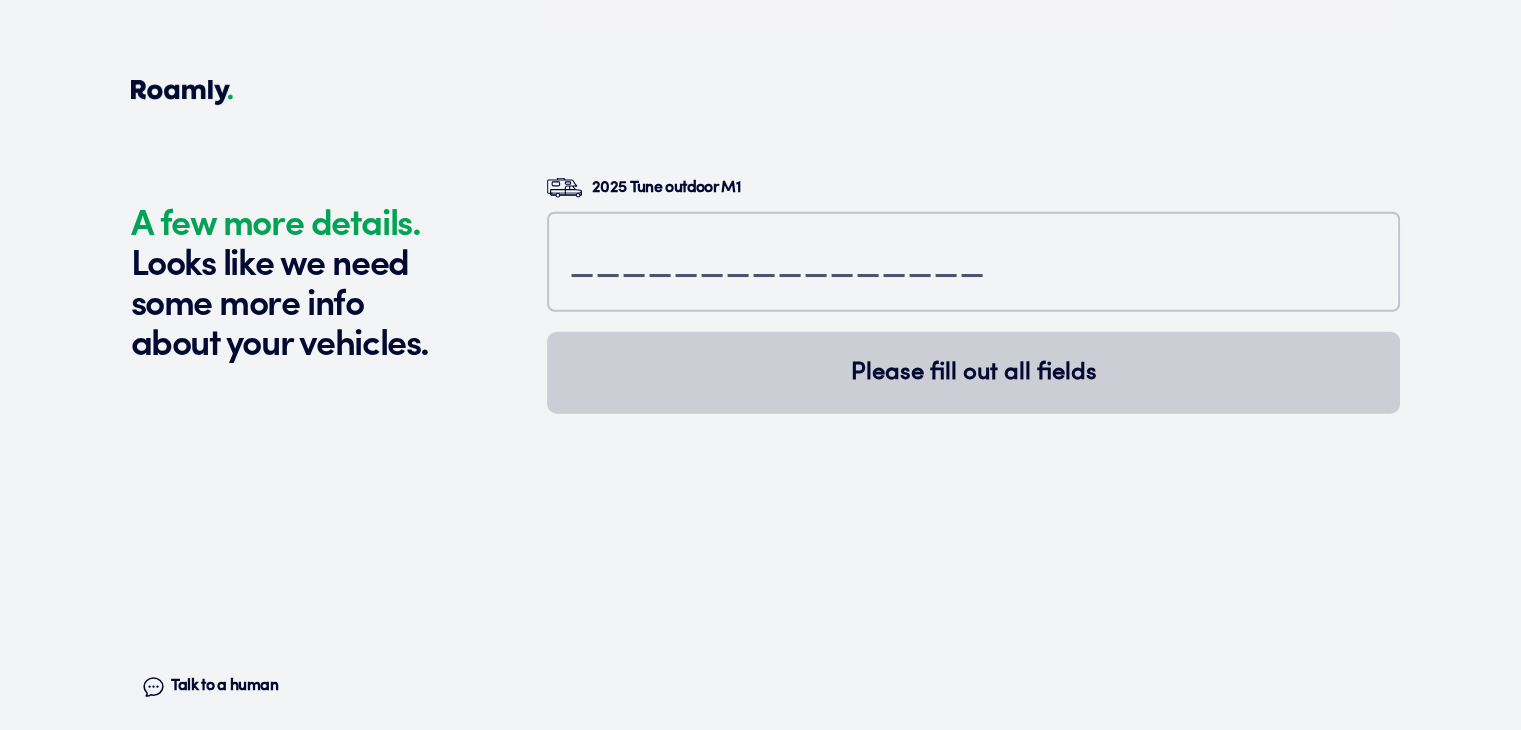 click on "2025 Tune outdoor M1 Please fill out all fields" at bounding box center (973, 431) 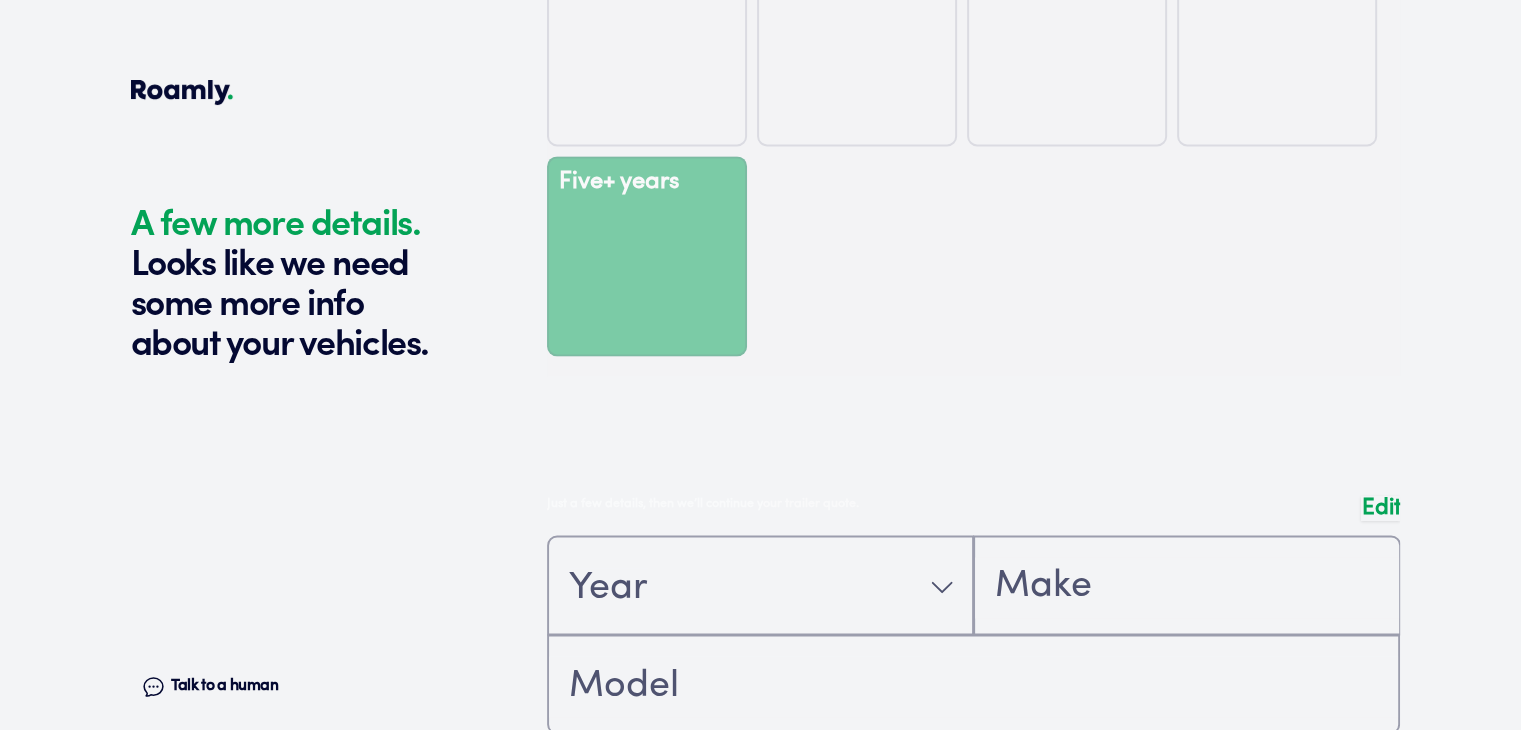 scroll, scrollTop: 3342, scrollLeft: 0, axis: vertical 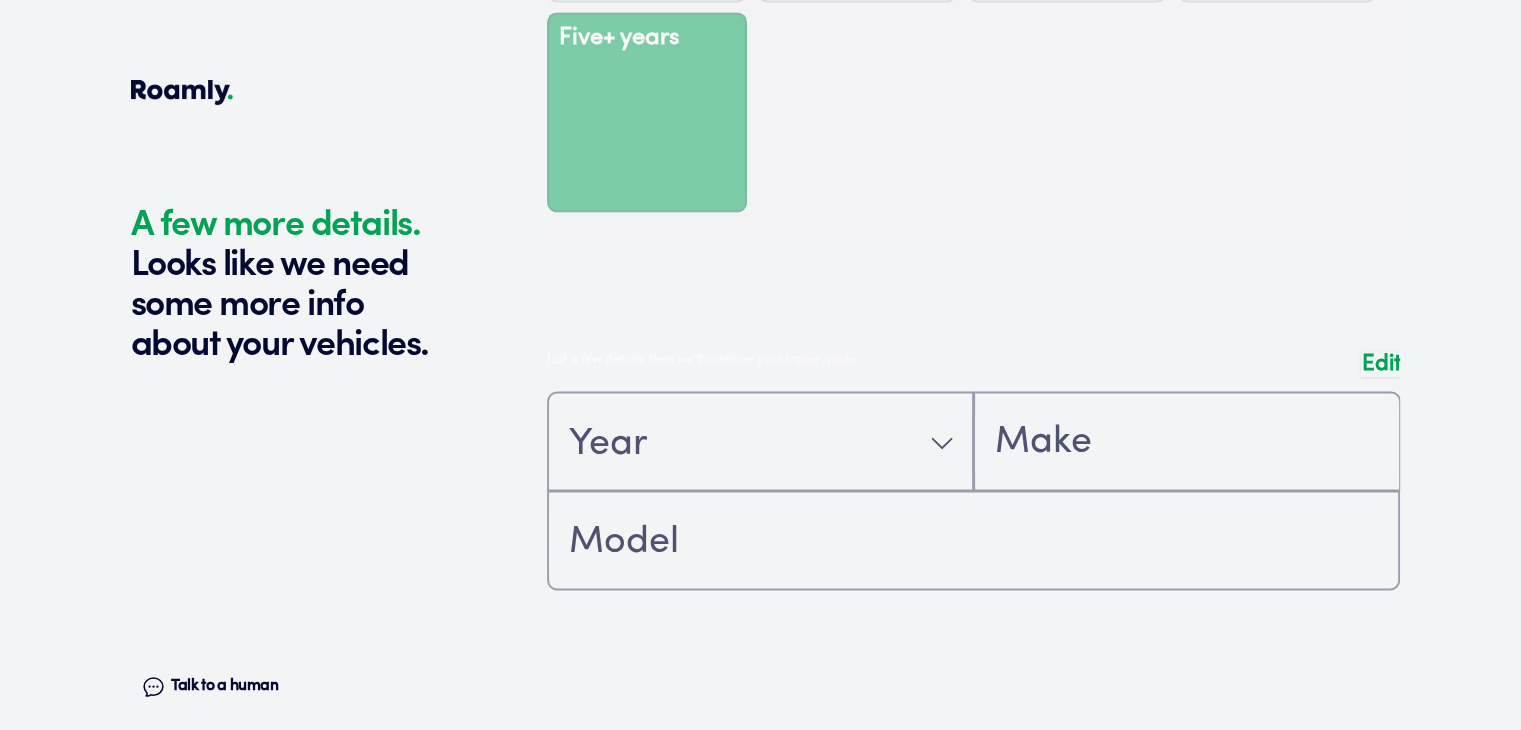 click at bounding box center (973, 481) 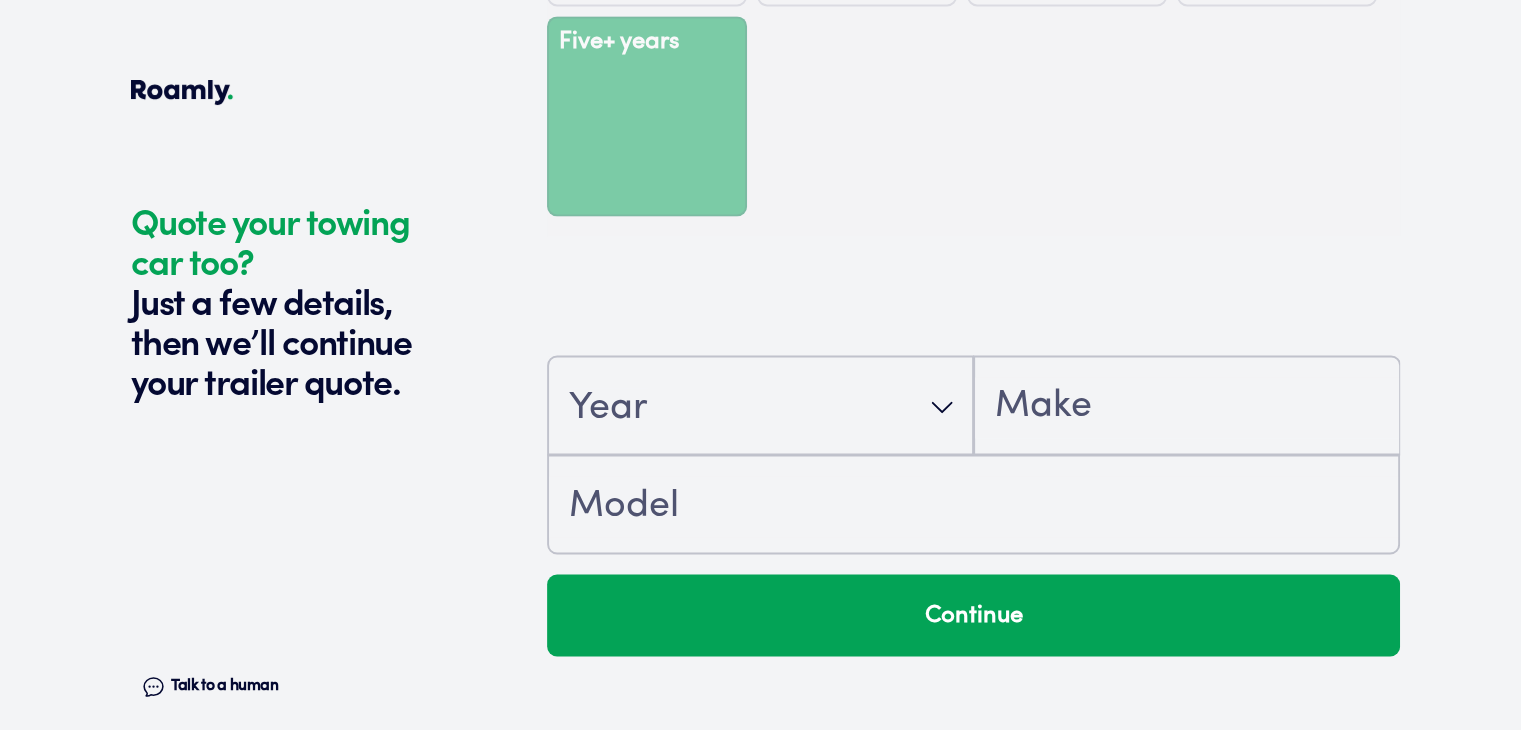 scroll, scrollTop: 3336, scrollLeft: 0, axis: vertical 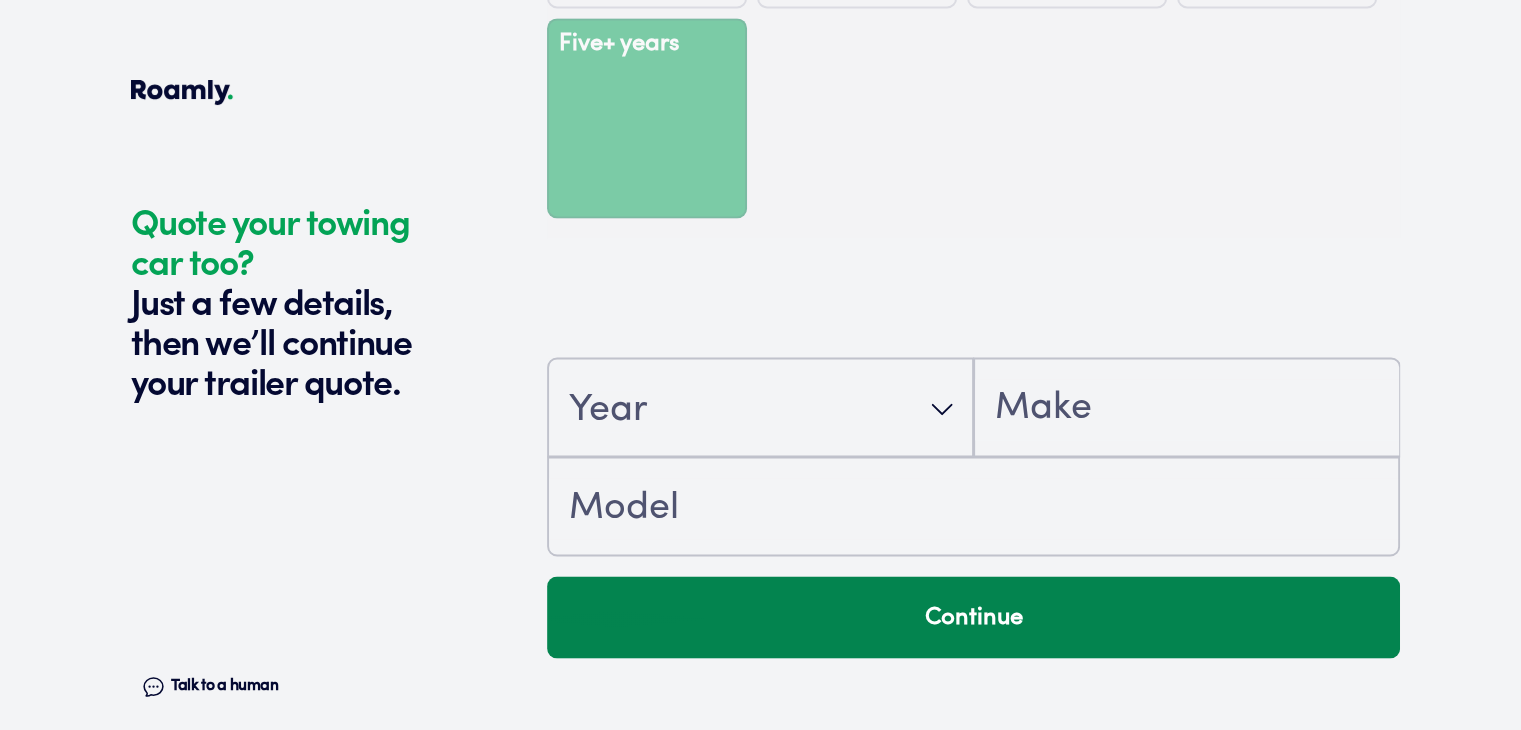 click on "Continue" at bounding box center [973, 617] 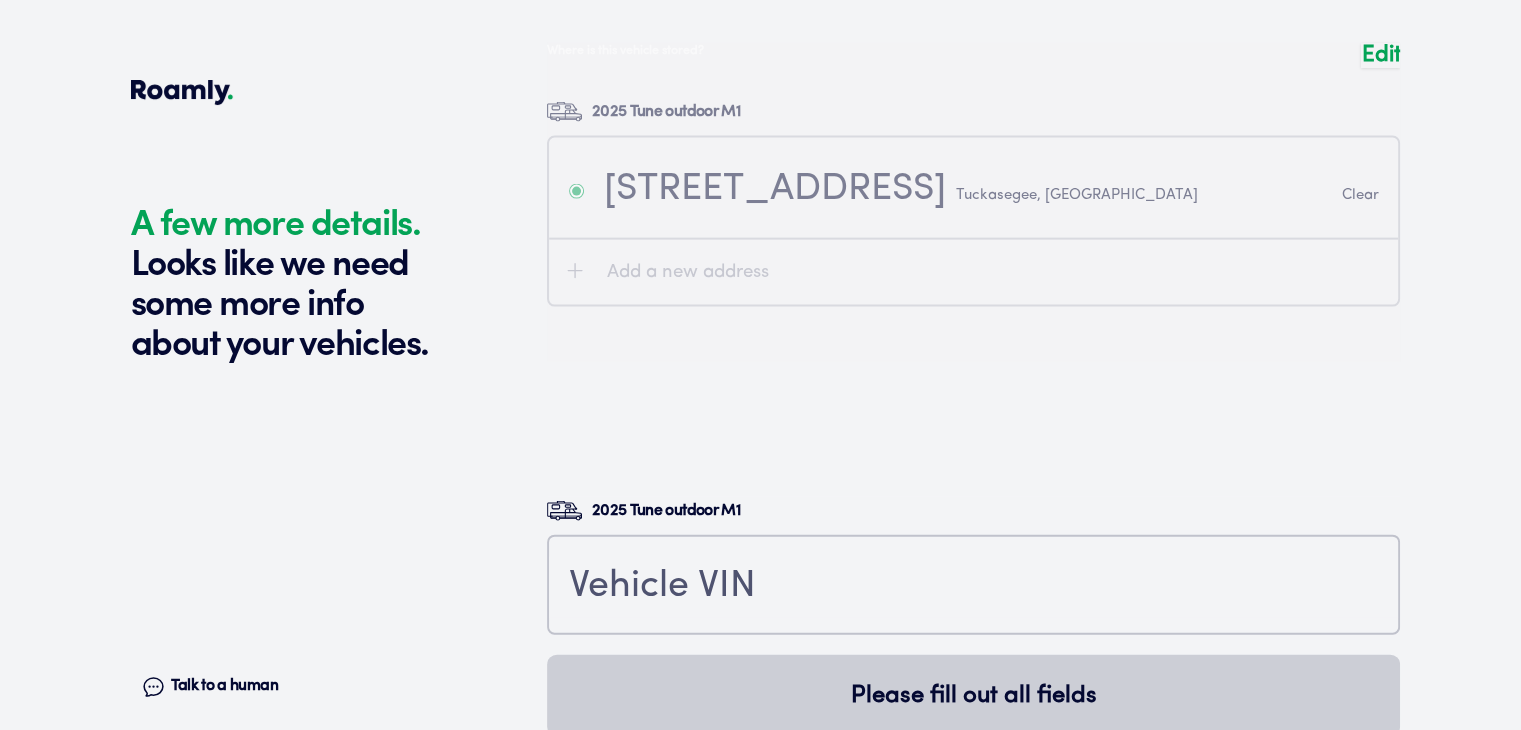 scroll, scrollTop: 4742, scrollLeft: 0, axis: vertical 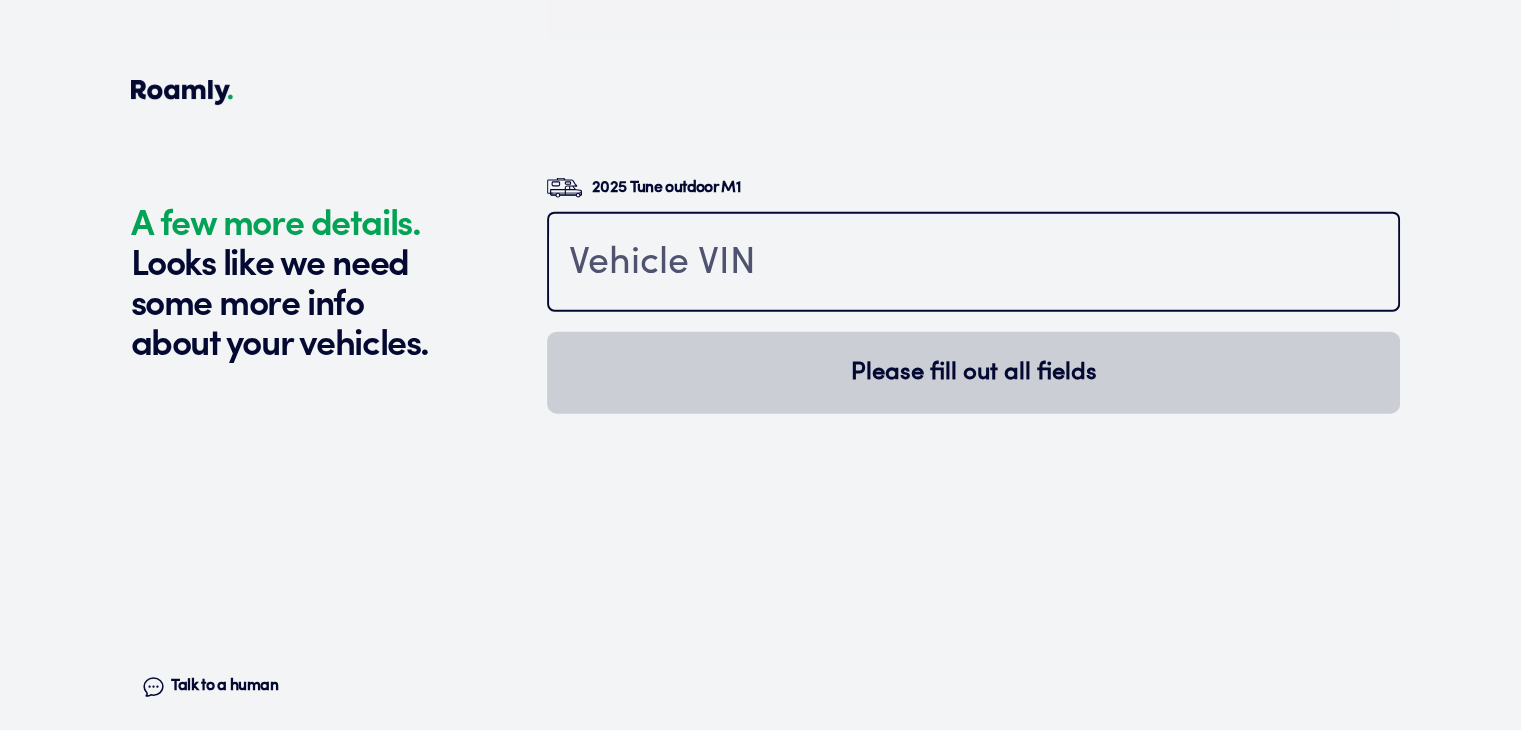 click at bounding box center [973, 264] 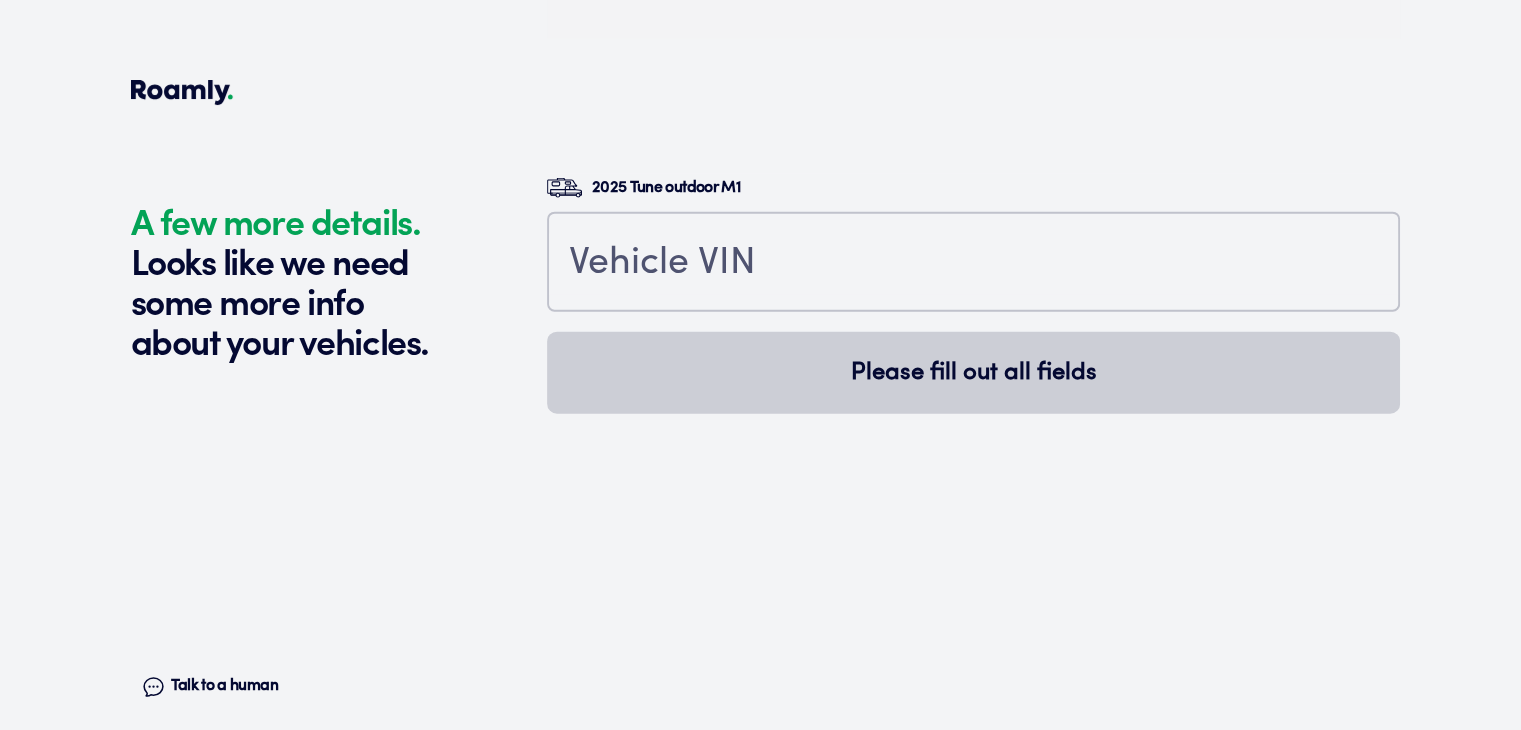 click on "2025 Tune outdoor M1 Please fill out all fields" at bounding box center [973, 431] 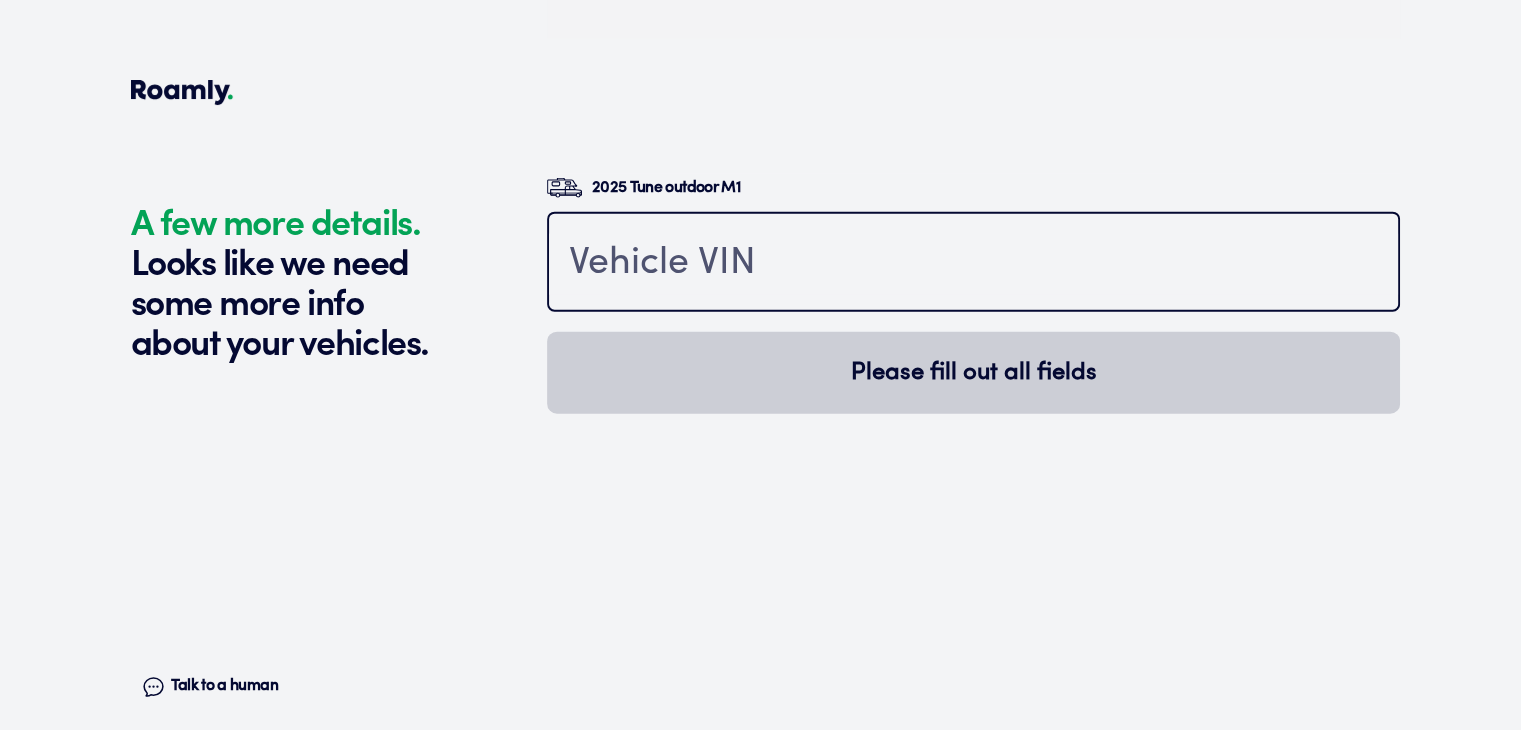 click at bounding box center (973, 264) 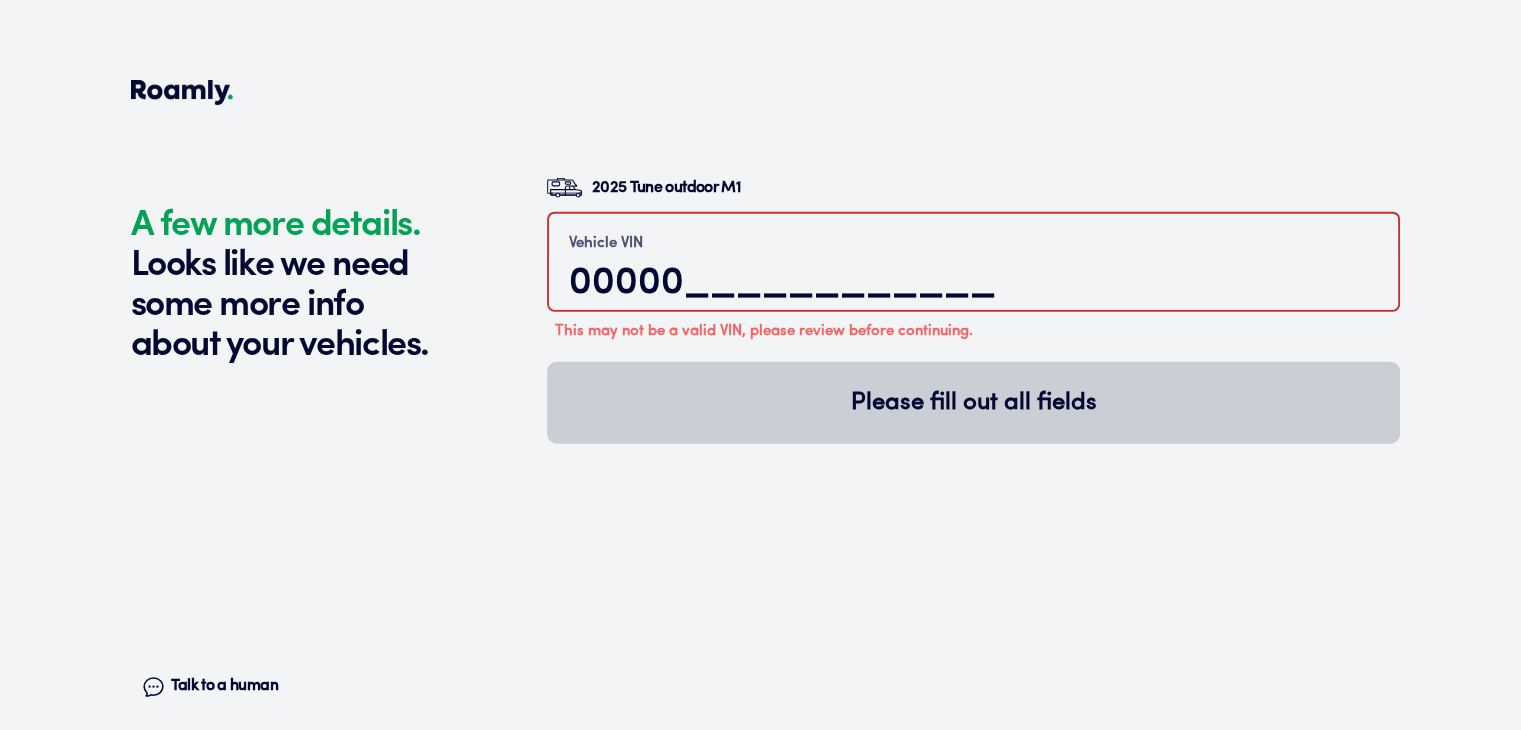 paste on "XNXAQ4" 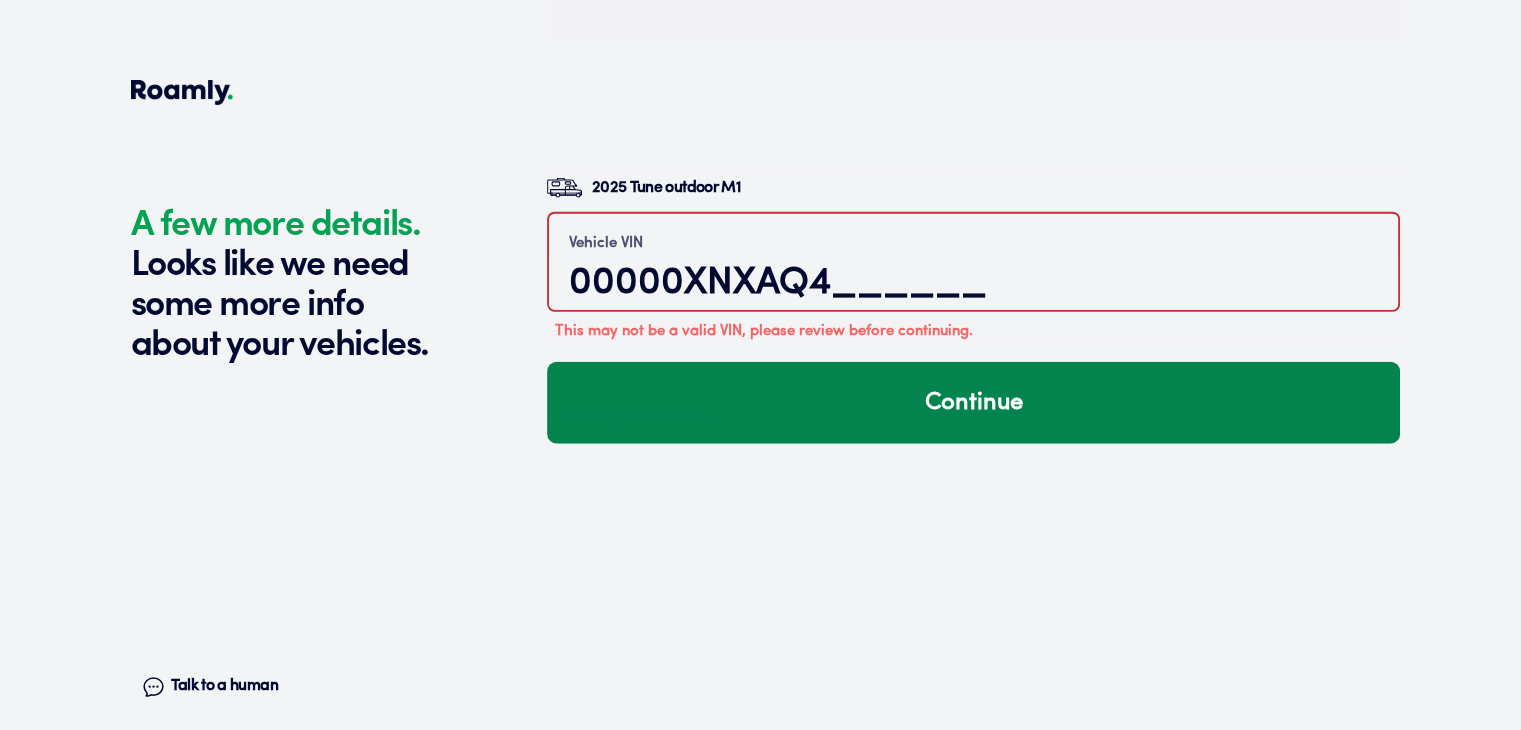 type on "00000XNXAQ4______" 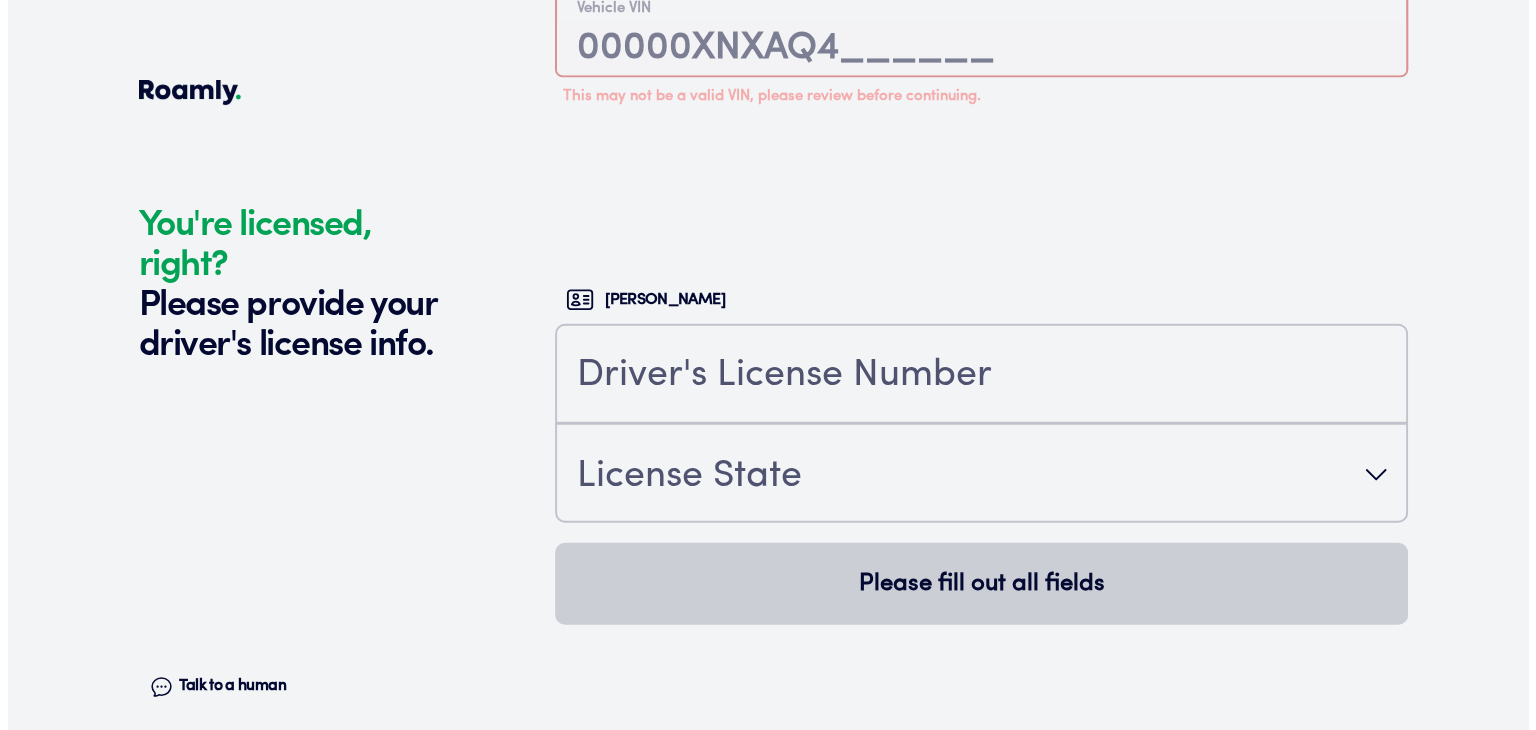 scroll, scrollTop: 5115, scrollLeft: 0, axis: vertical 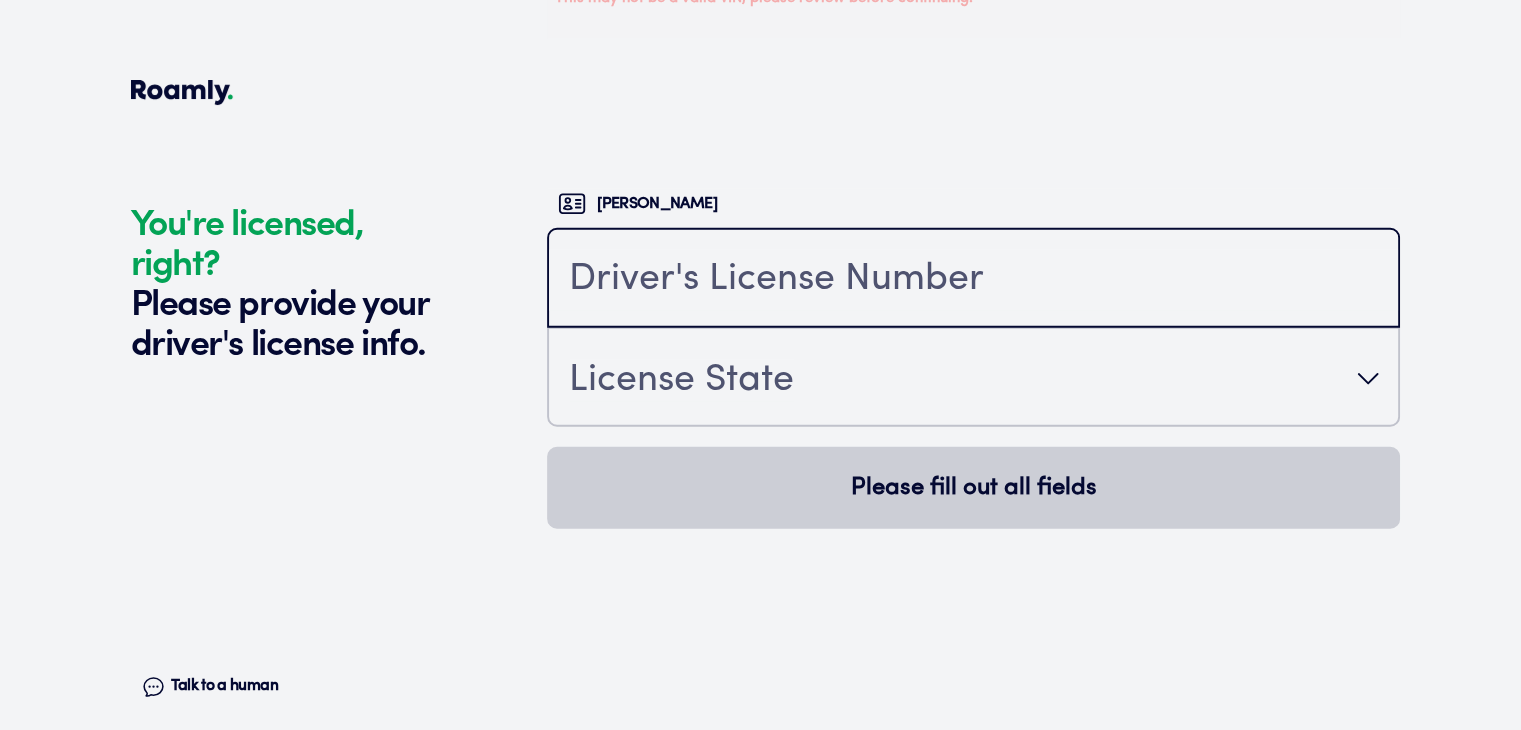 click at bounding box center (973, 280) 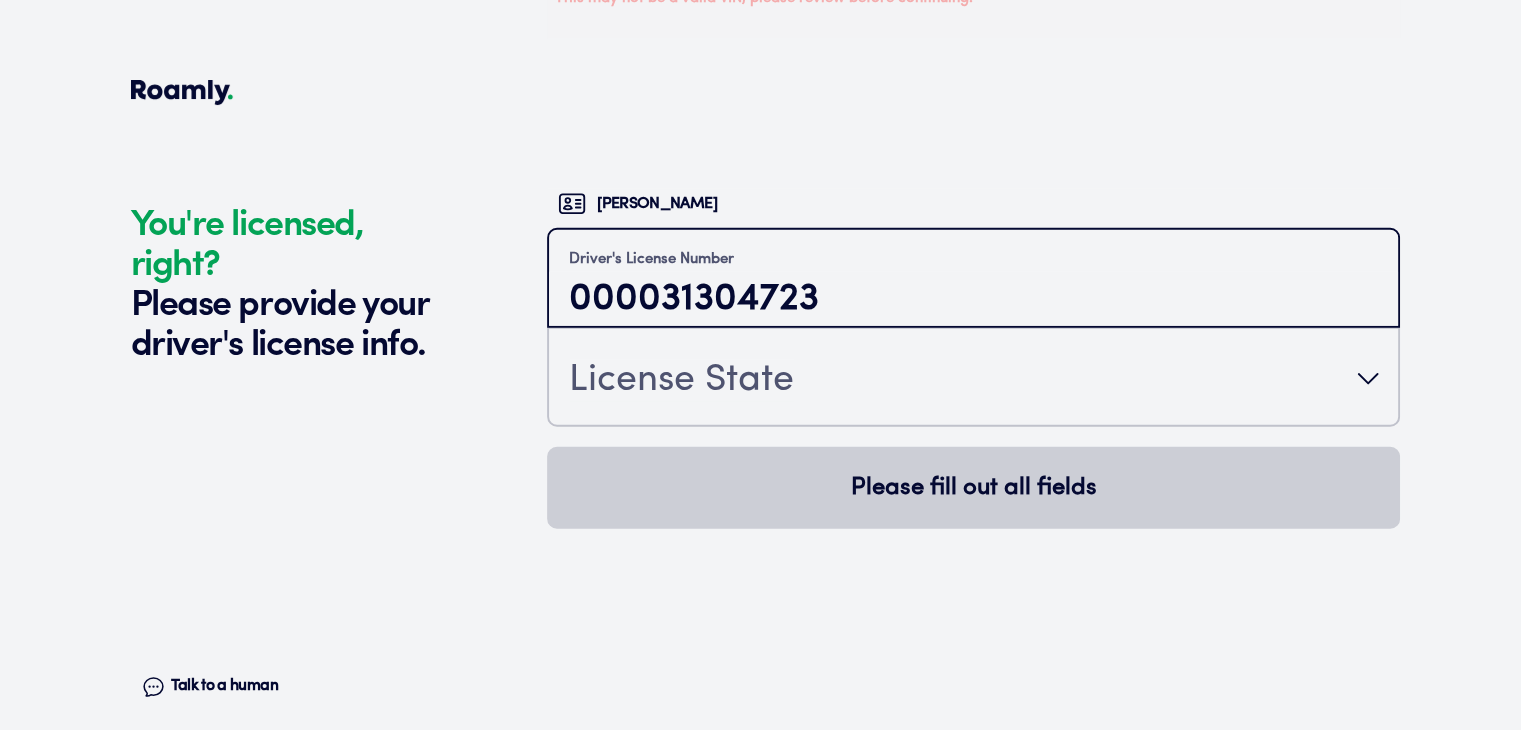 type on "000031304723" 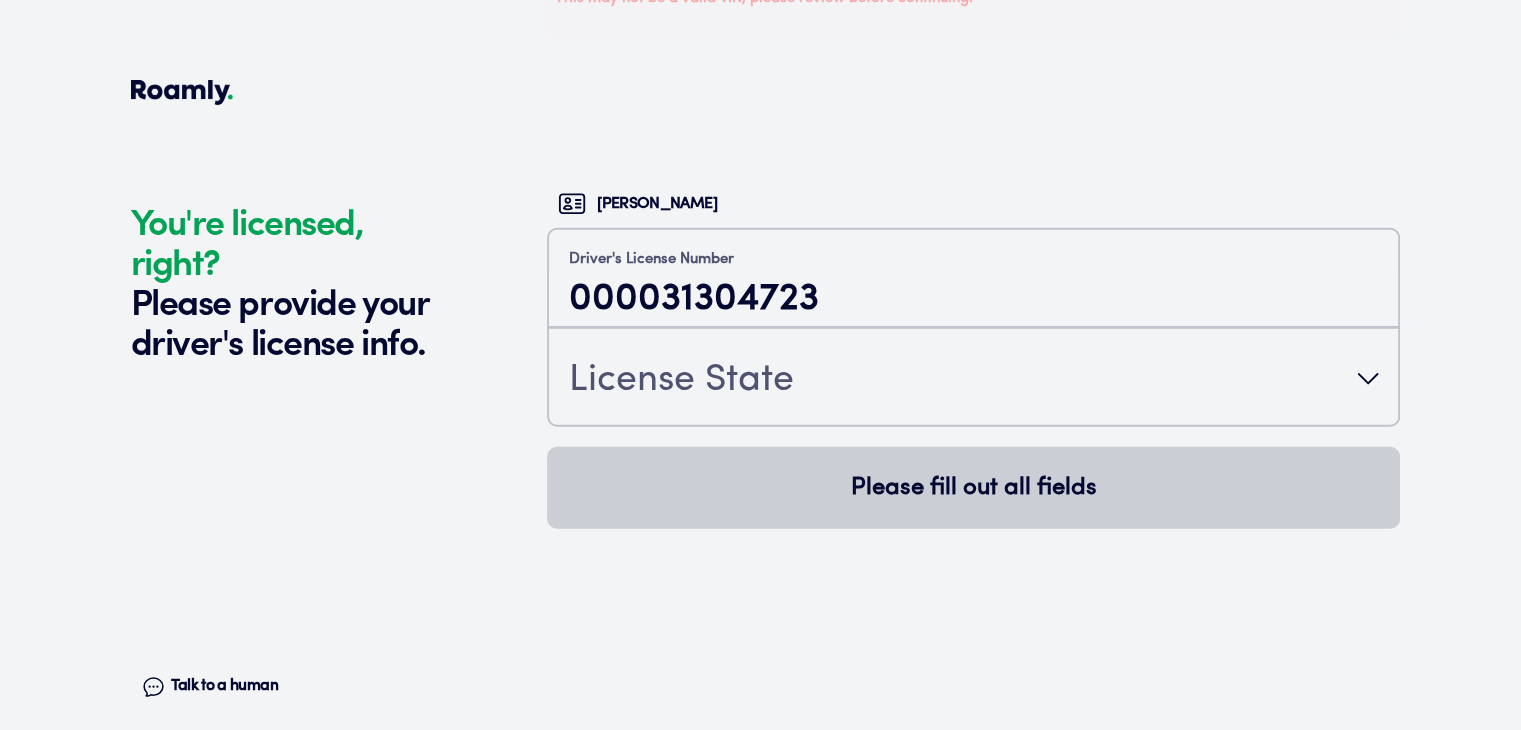 click on "License State" at bounding box center [681, 381] 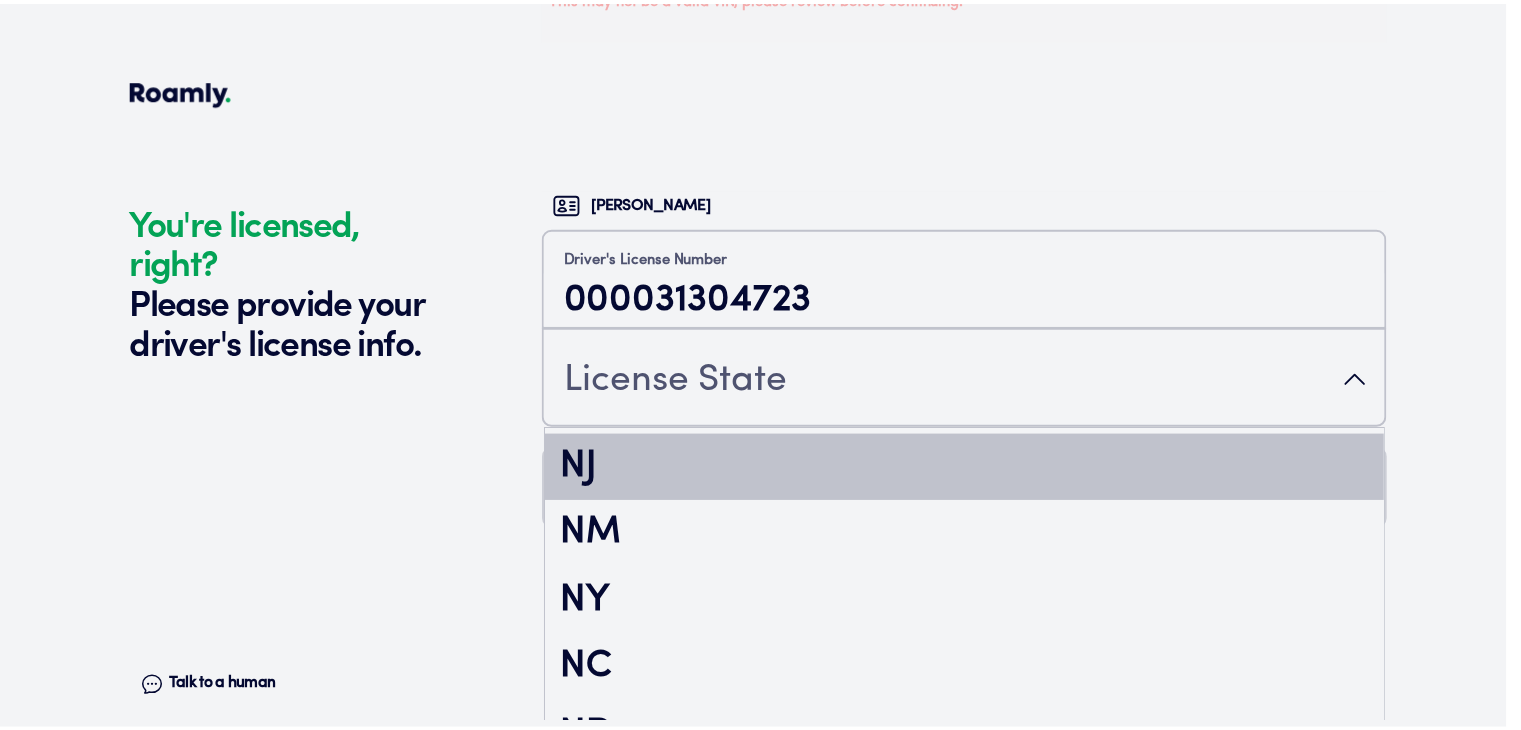 scroll, scrollTop: 2300, scrollLeft: 0, axis: vertical 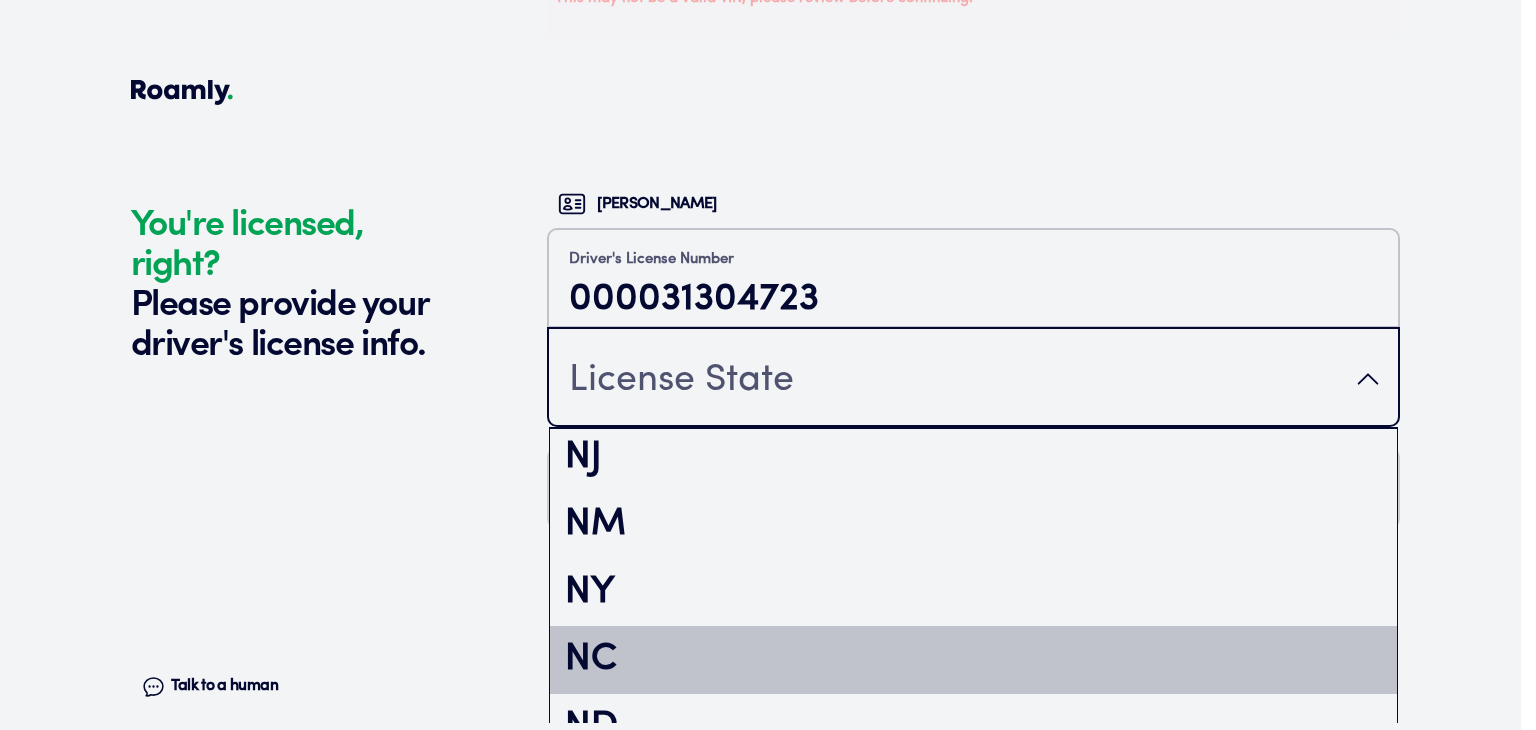 click on "NC" at bounding box center (973, 660) 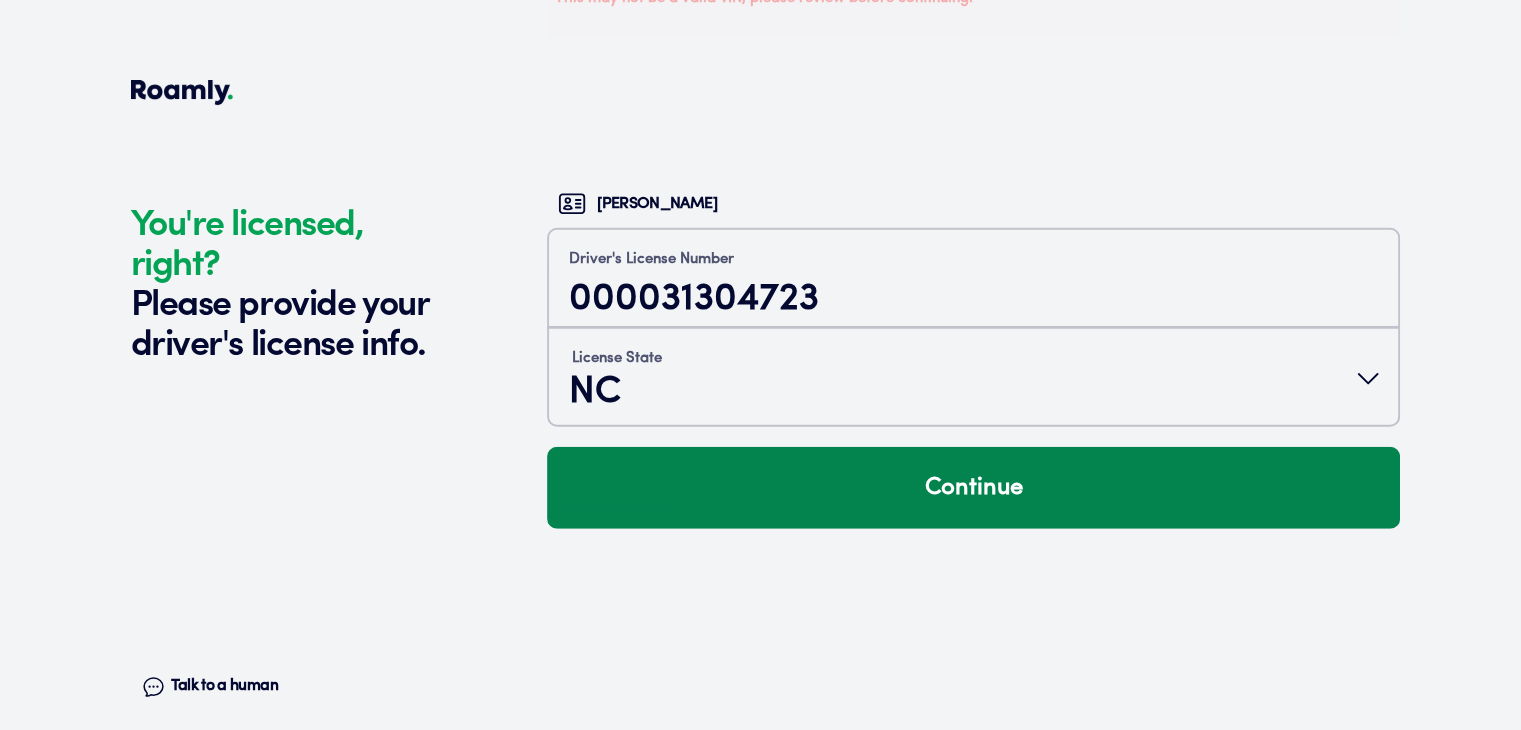 click on "Continue" at bounding box center (973, 488) 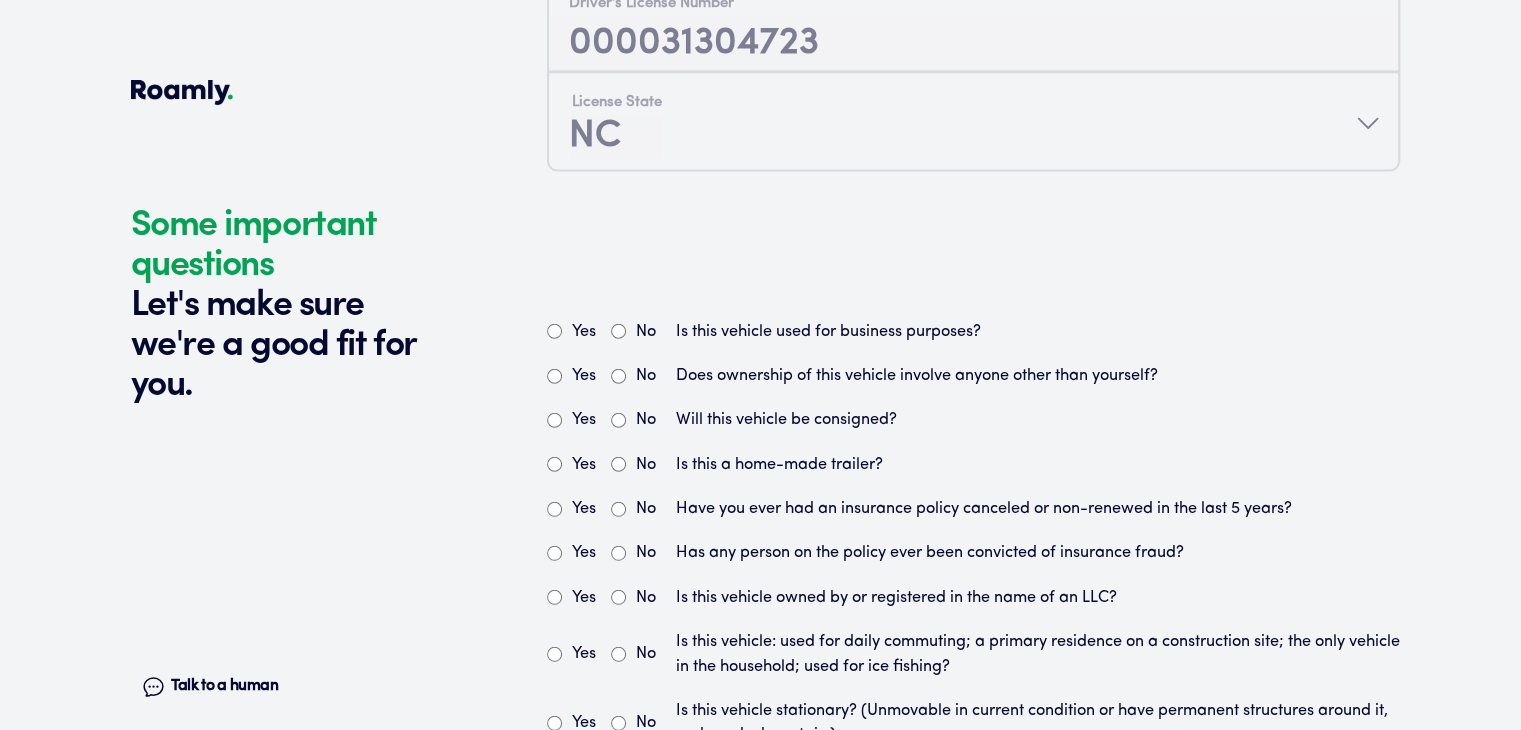 scroll, scrollTop: 5588, scrollLeft: 0, axis: vertical 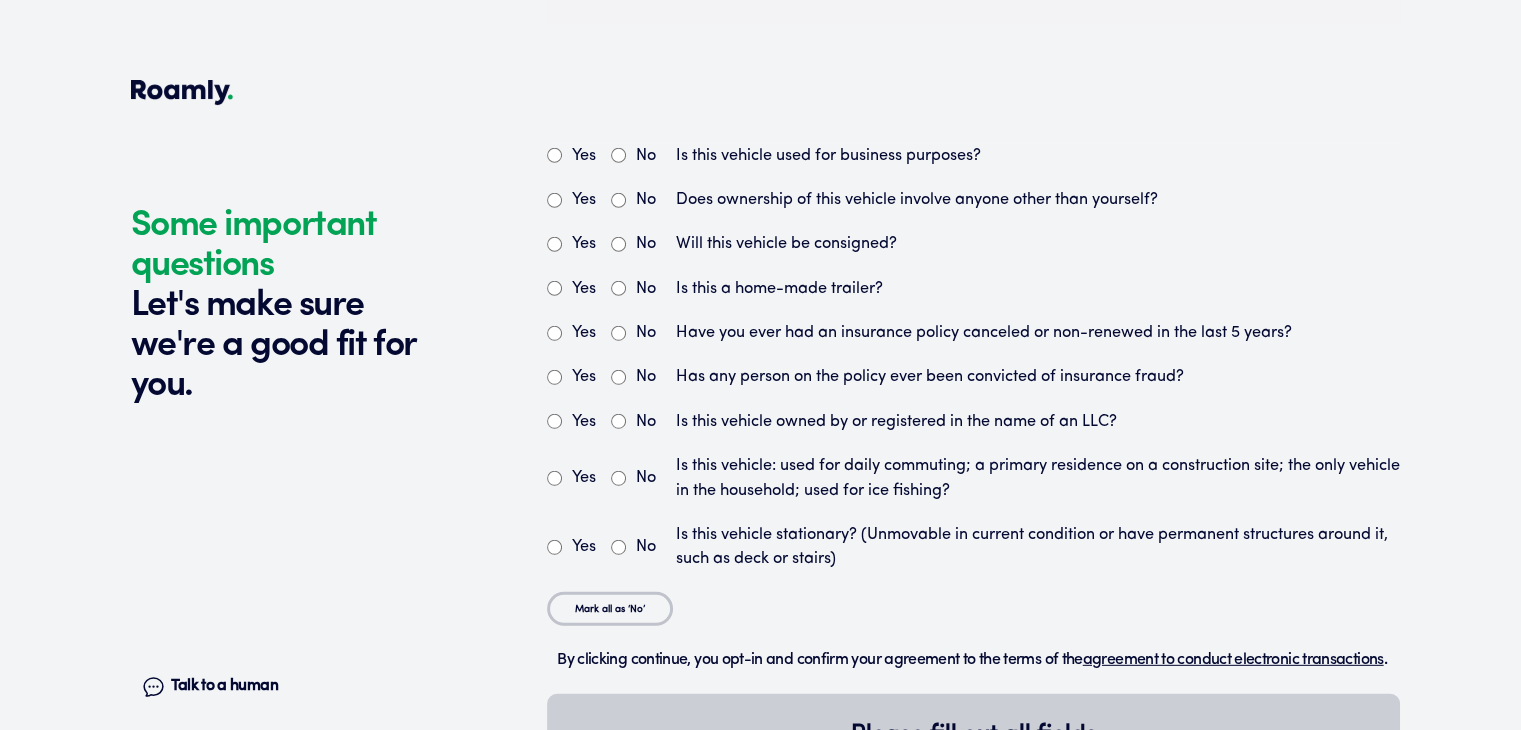click on "No" at bounding box center [618, 155] 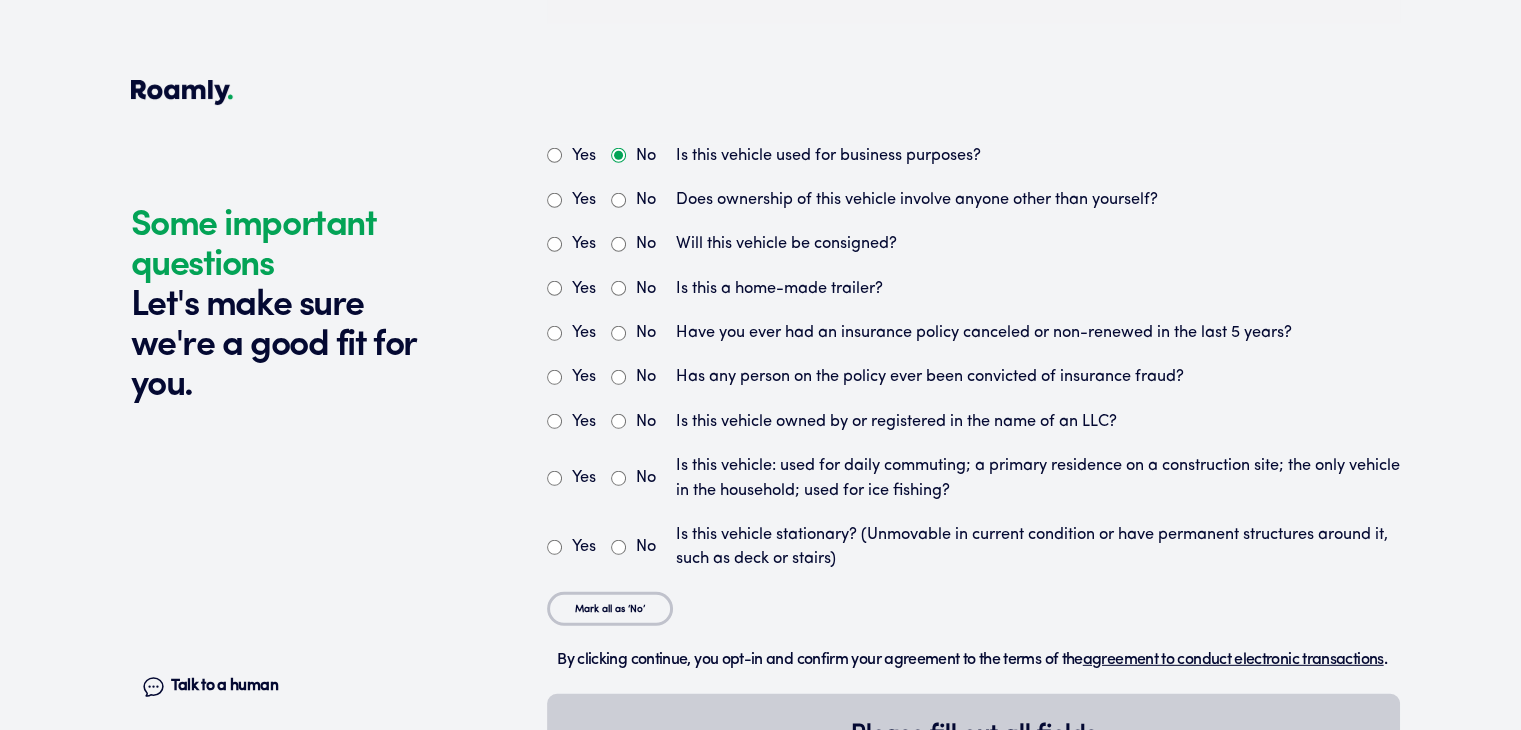 radio on "true" 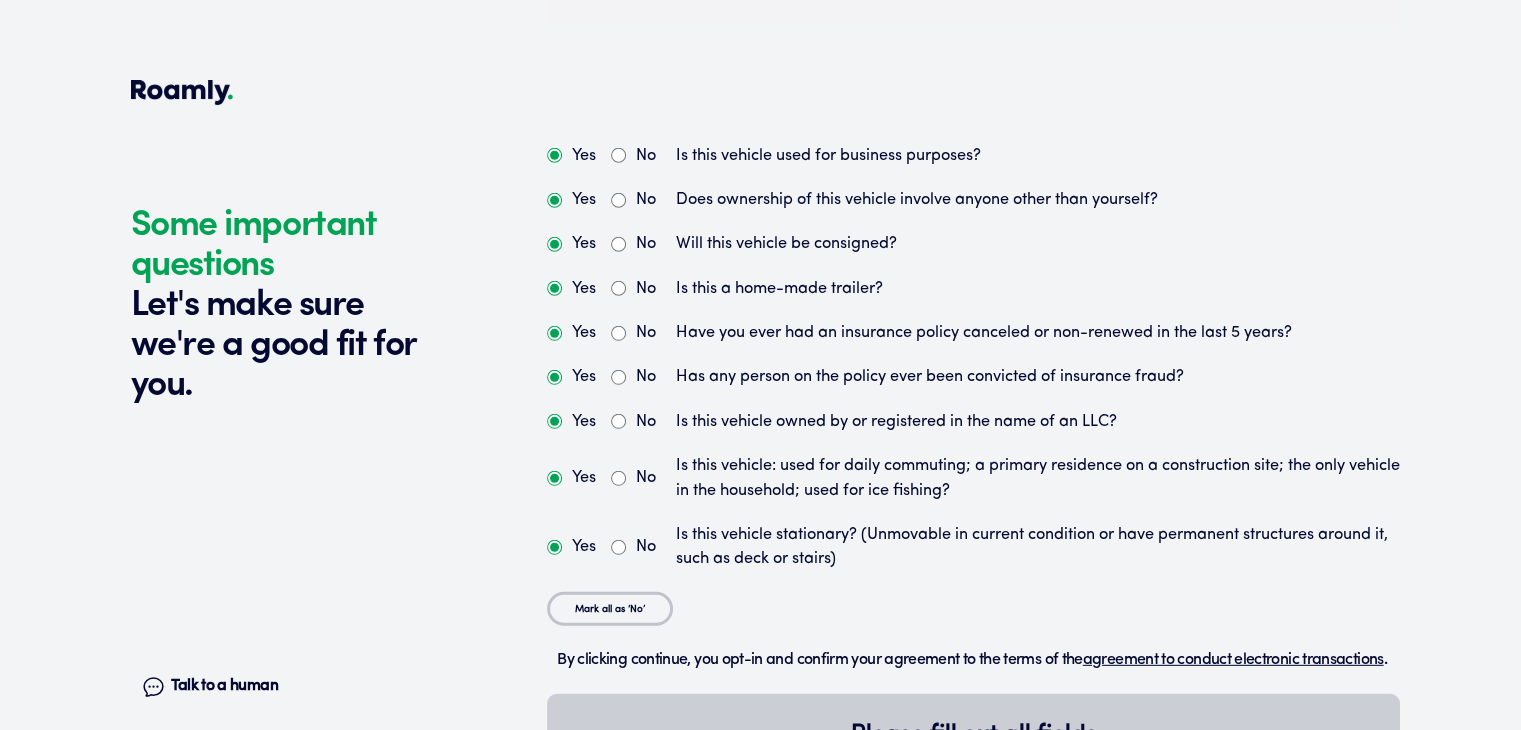 click on "No" at bounding box center [618, 200] 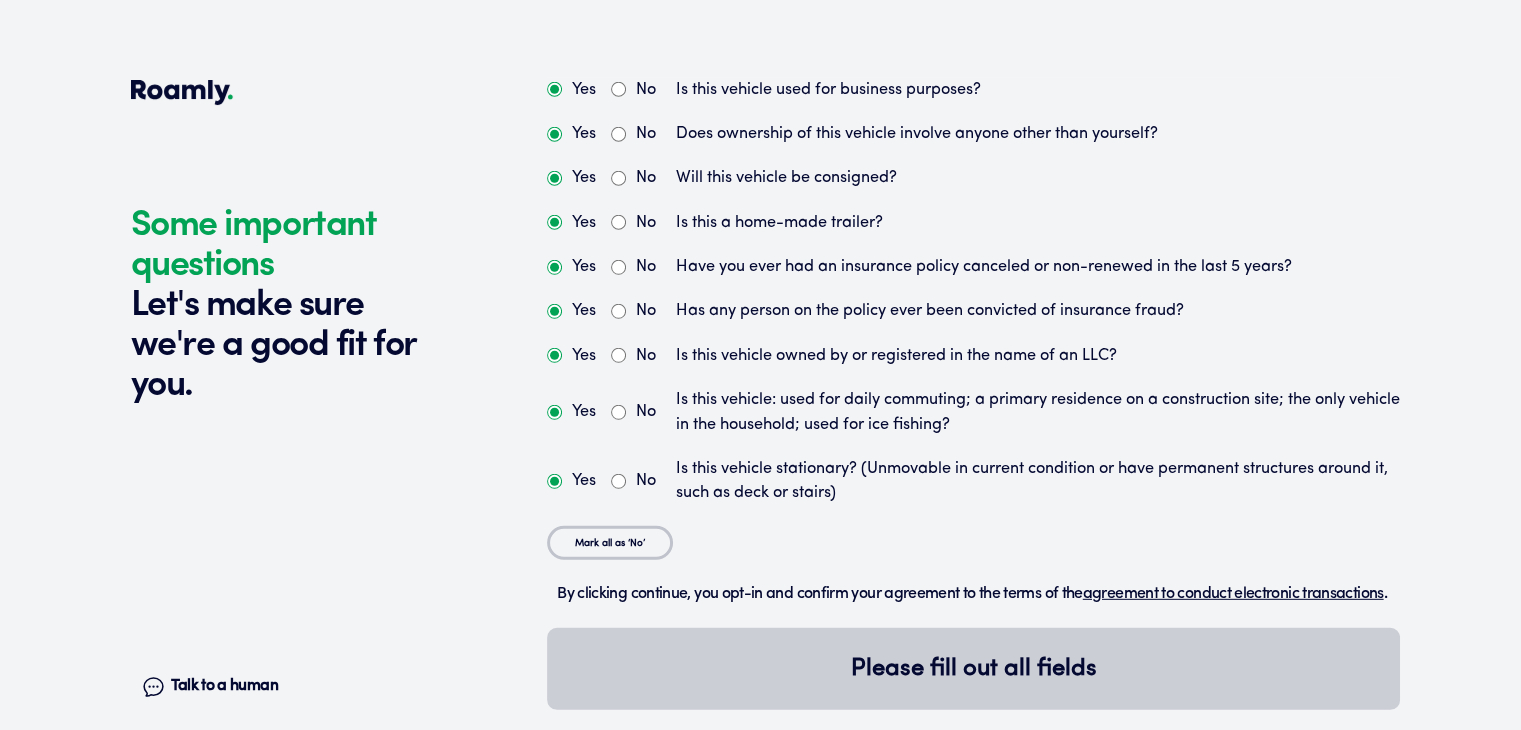 scroll, scrollTop: 5688, scrollLeft: 0, axis: vertical 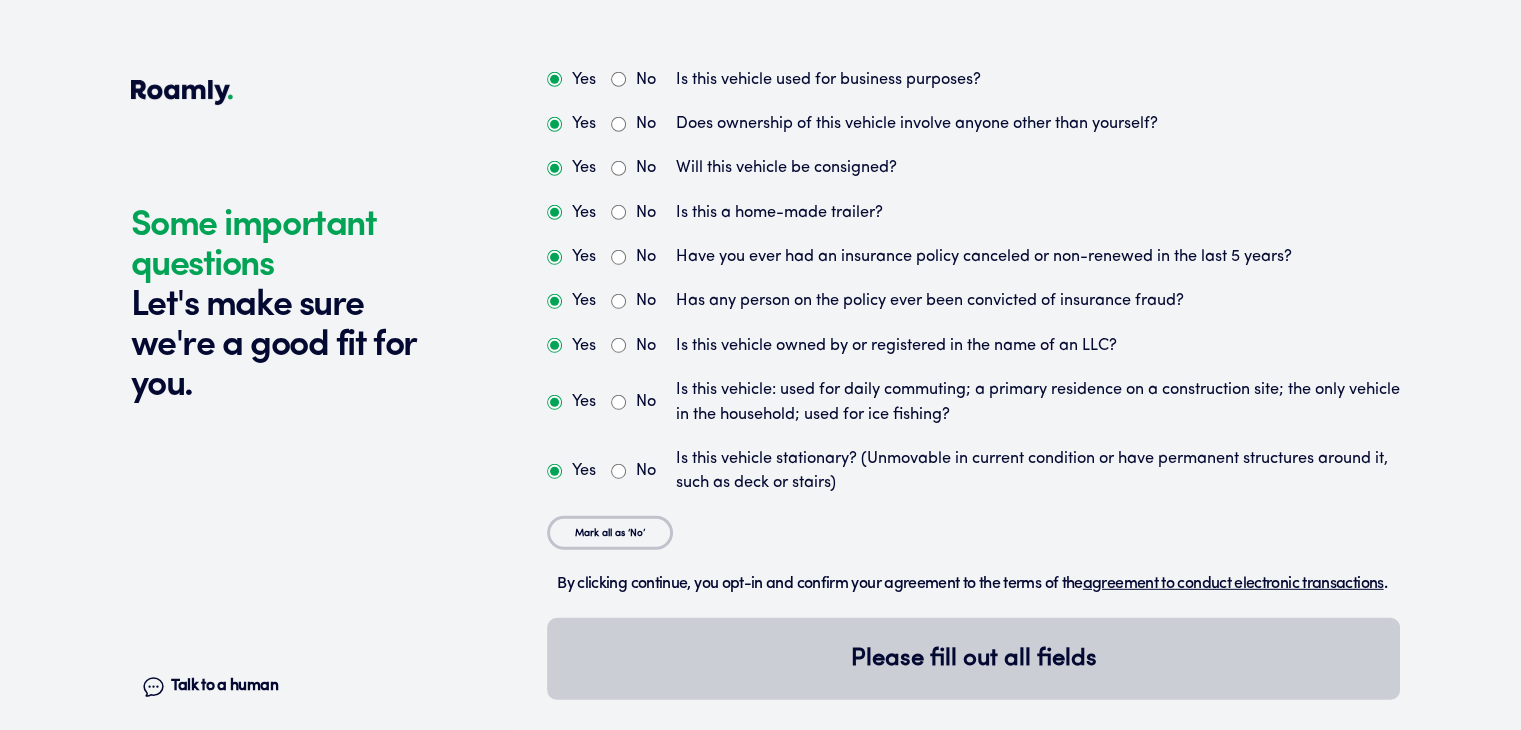 click on "No" at bounding box center [618, 471] 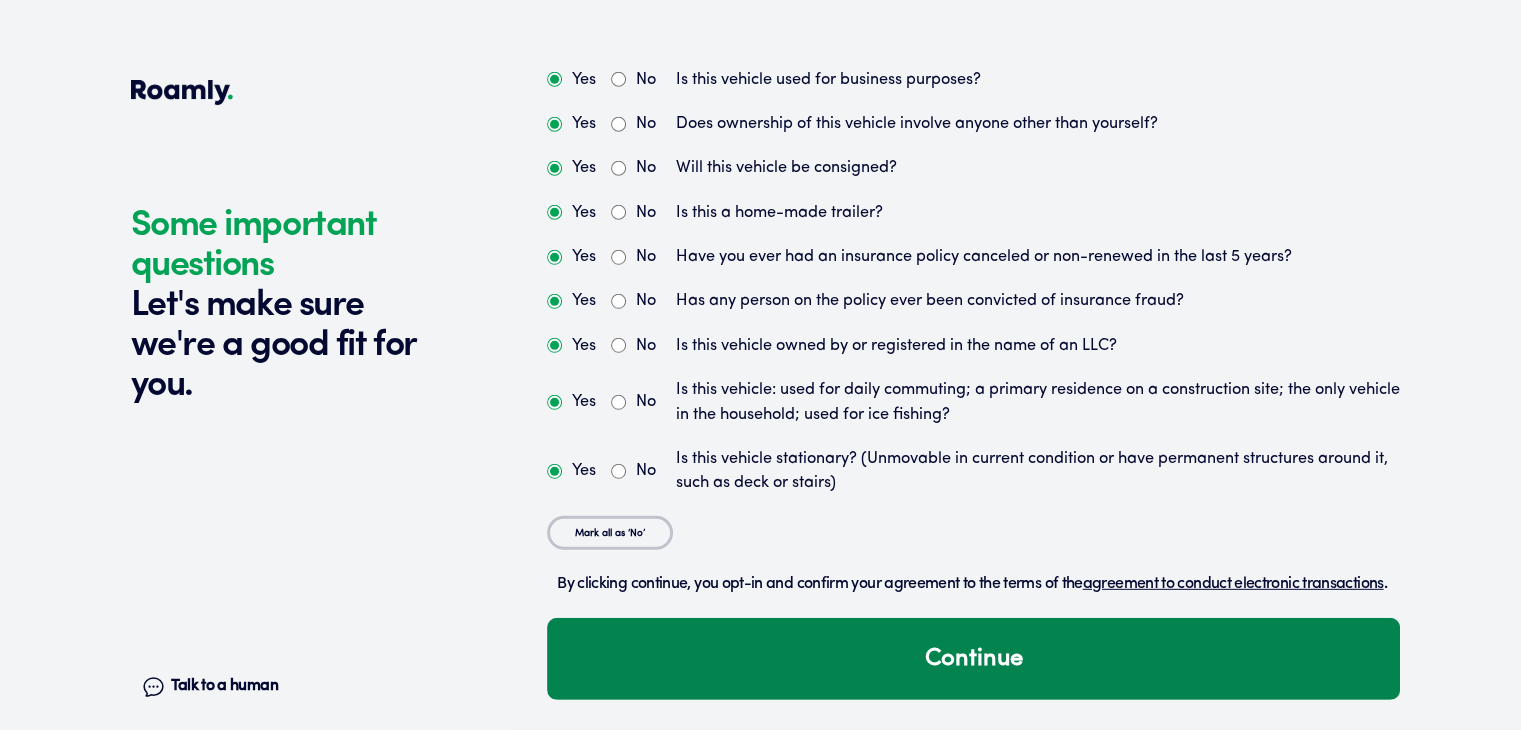 click on "Continue" at bounding box center [973, 659] 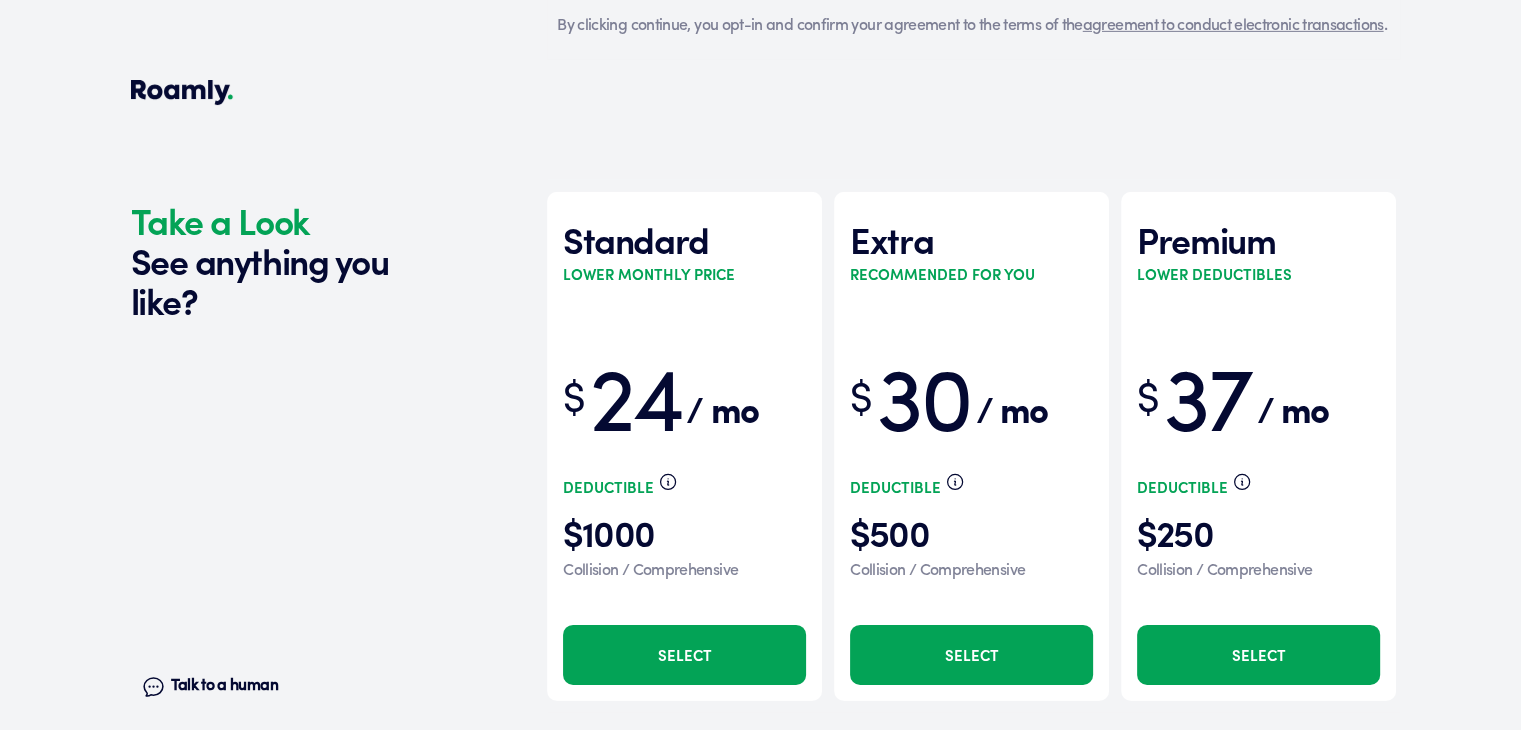 scroll, scrollTop: 6310, scrollLeft: 0, axis: vertical 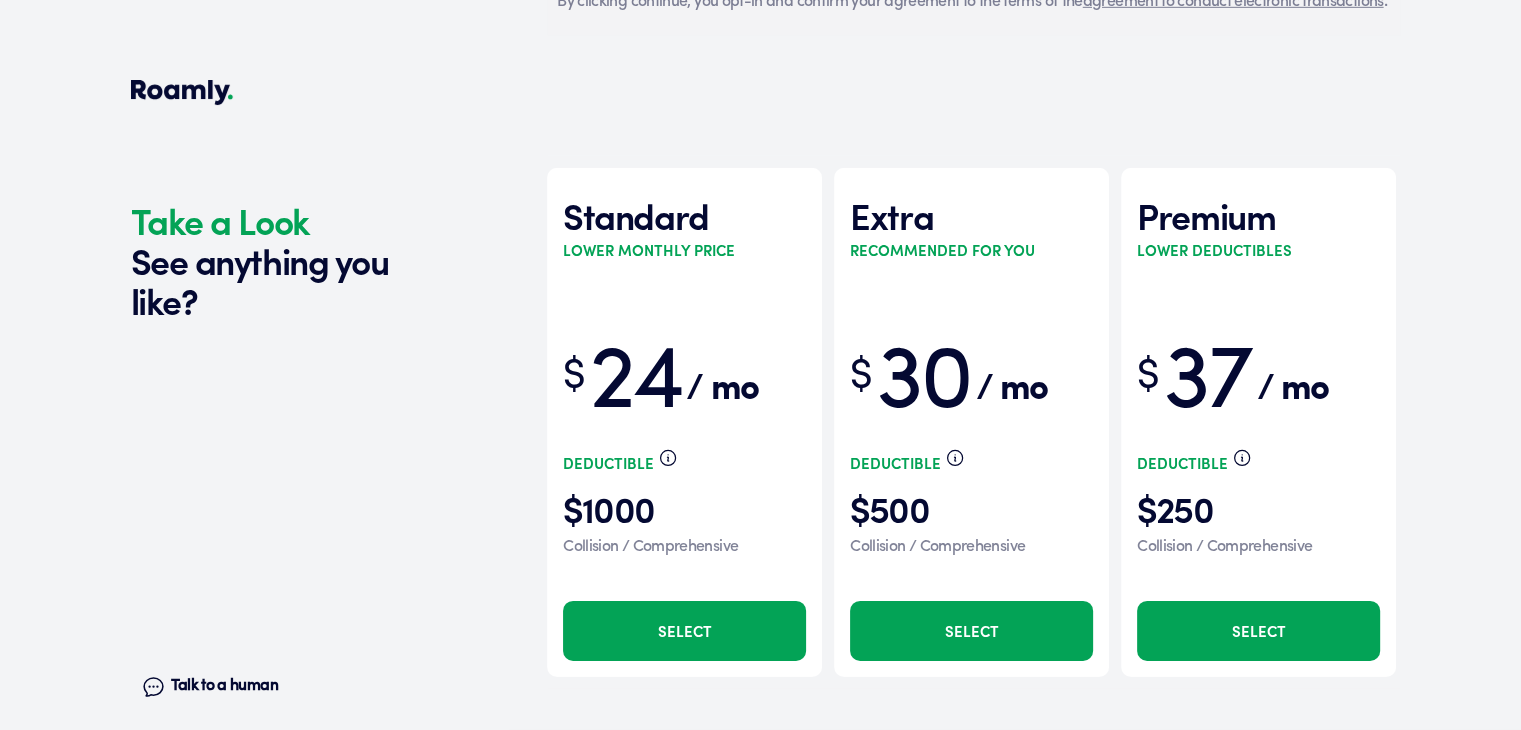 click on "Select" at bounding box center (1258, 631) 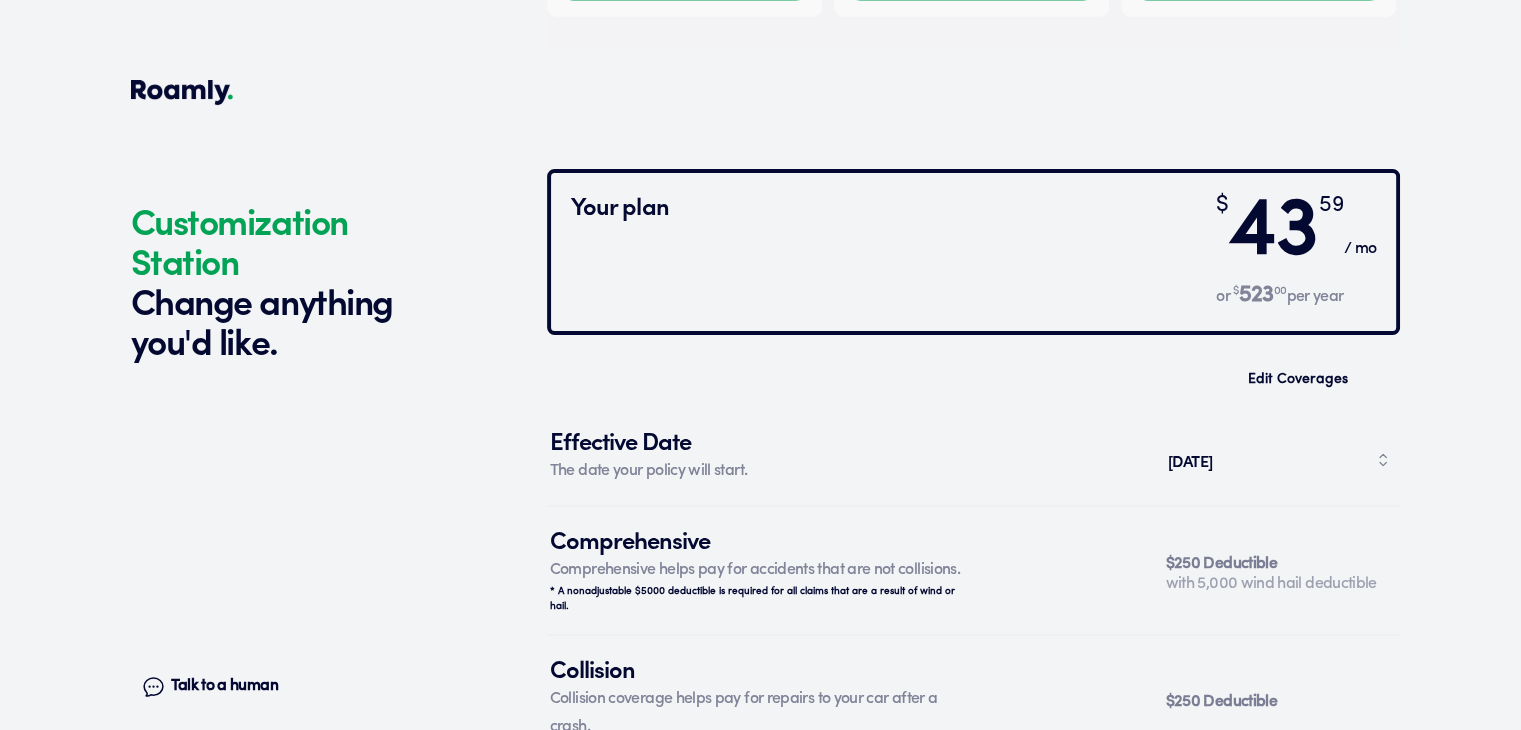 scroll, scrollTop: 7024, scrollLeft: 0, axis: vertical 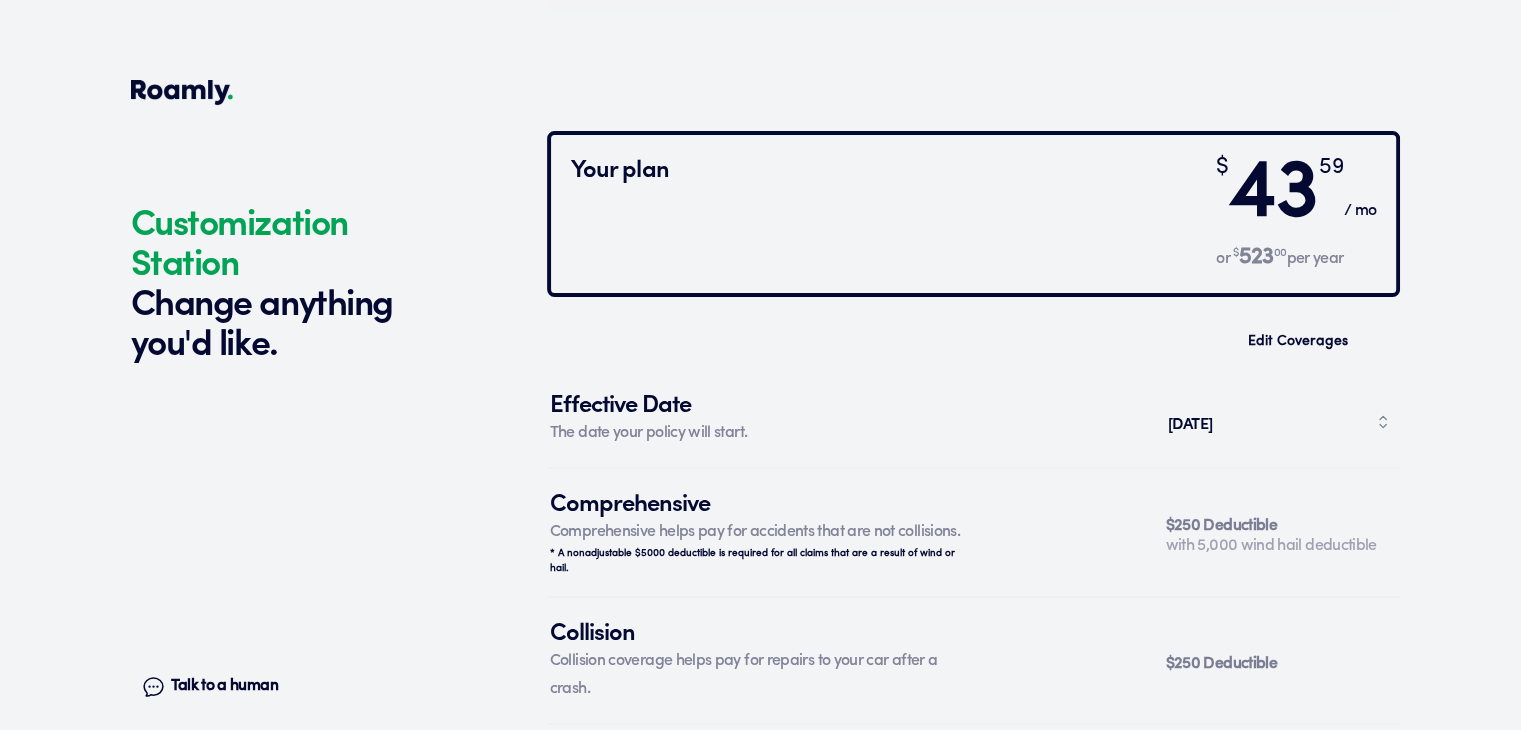 click on "[DATE]" at bounding box center (1278, 422) 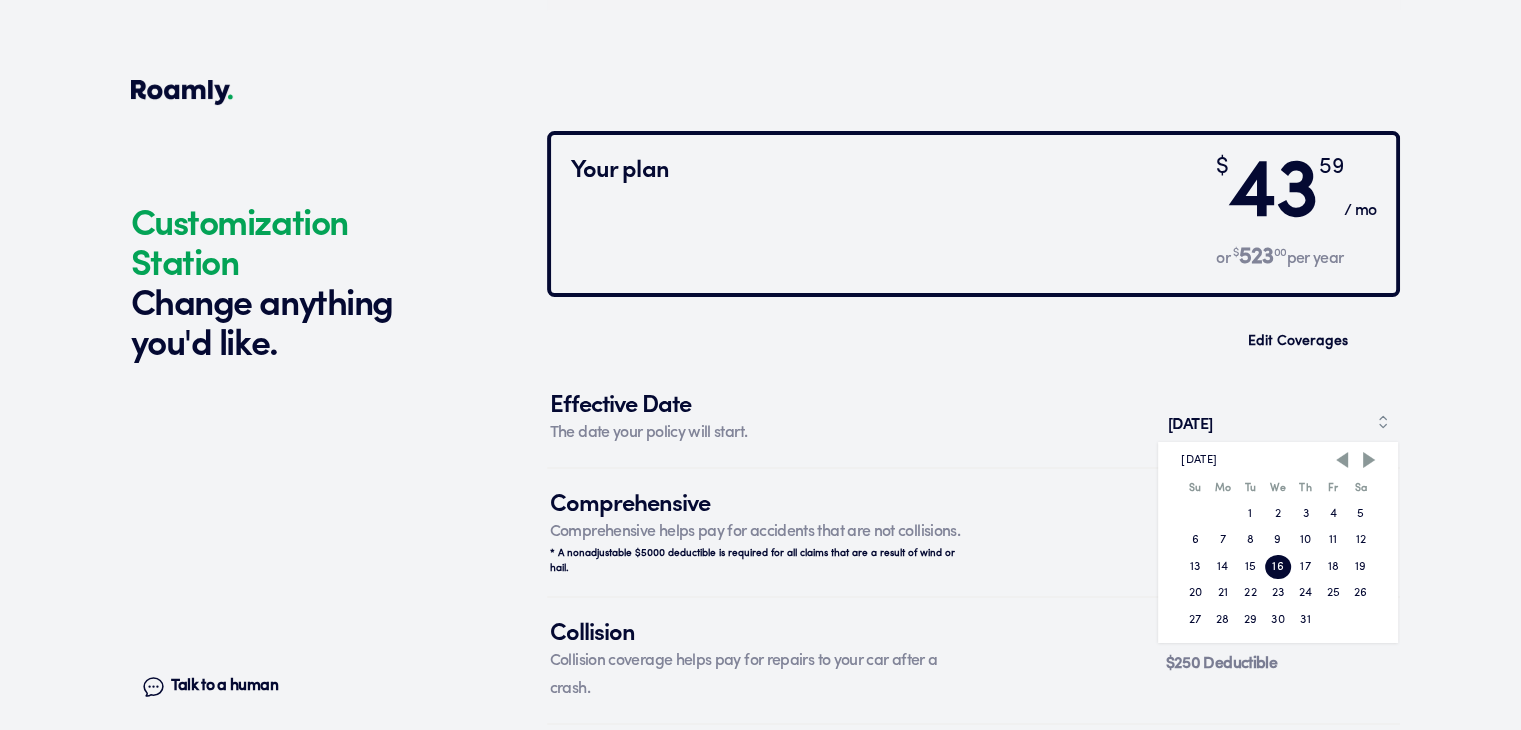 click on "20" at bounding box center [1195, 593] 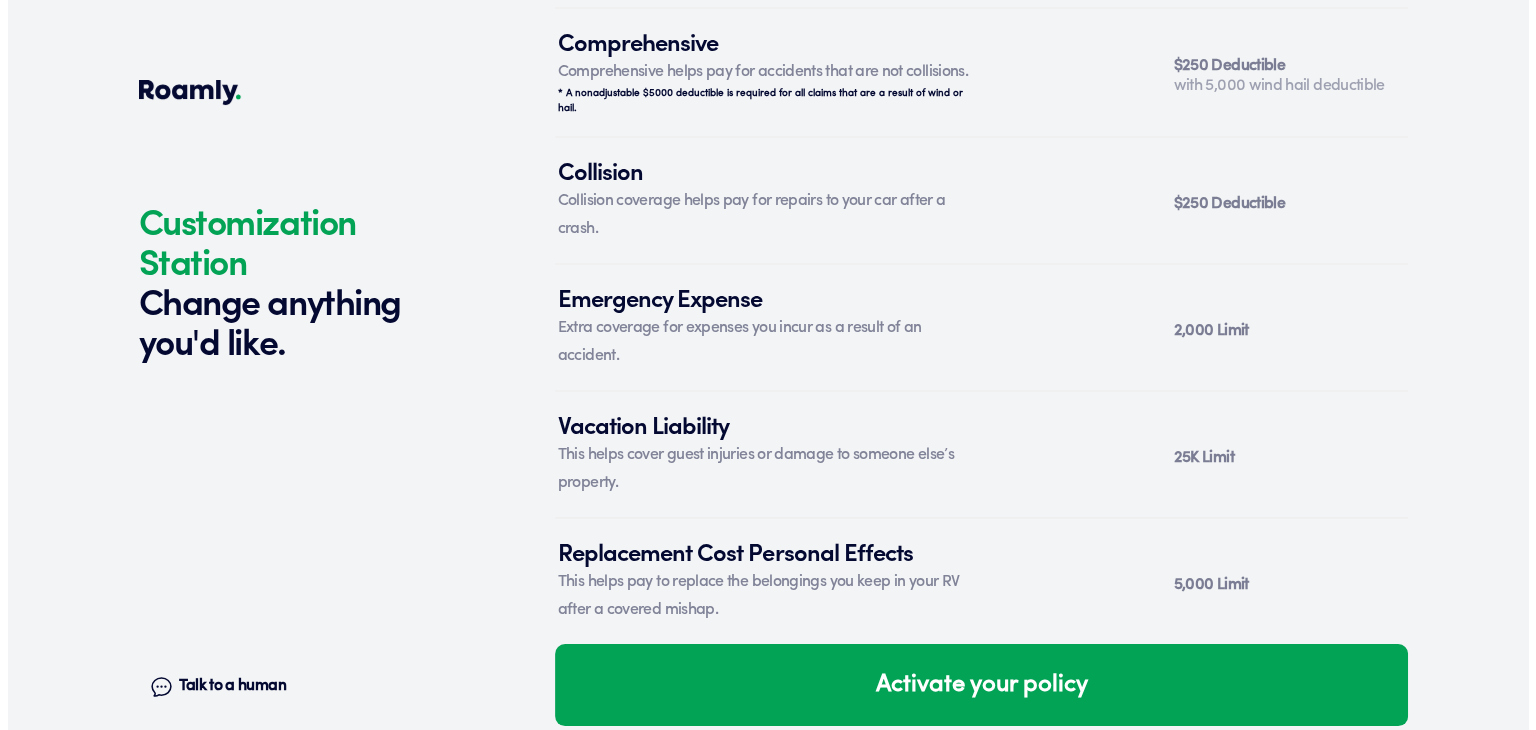 scroll, scrollTop: 7518, scrollLeft: 0, axis: vertical 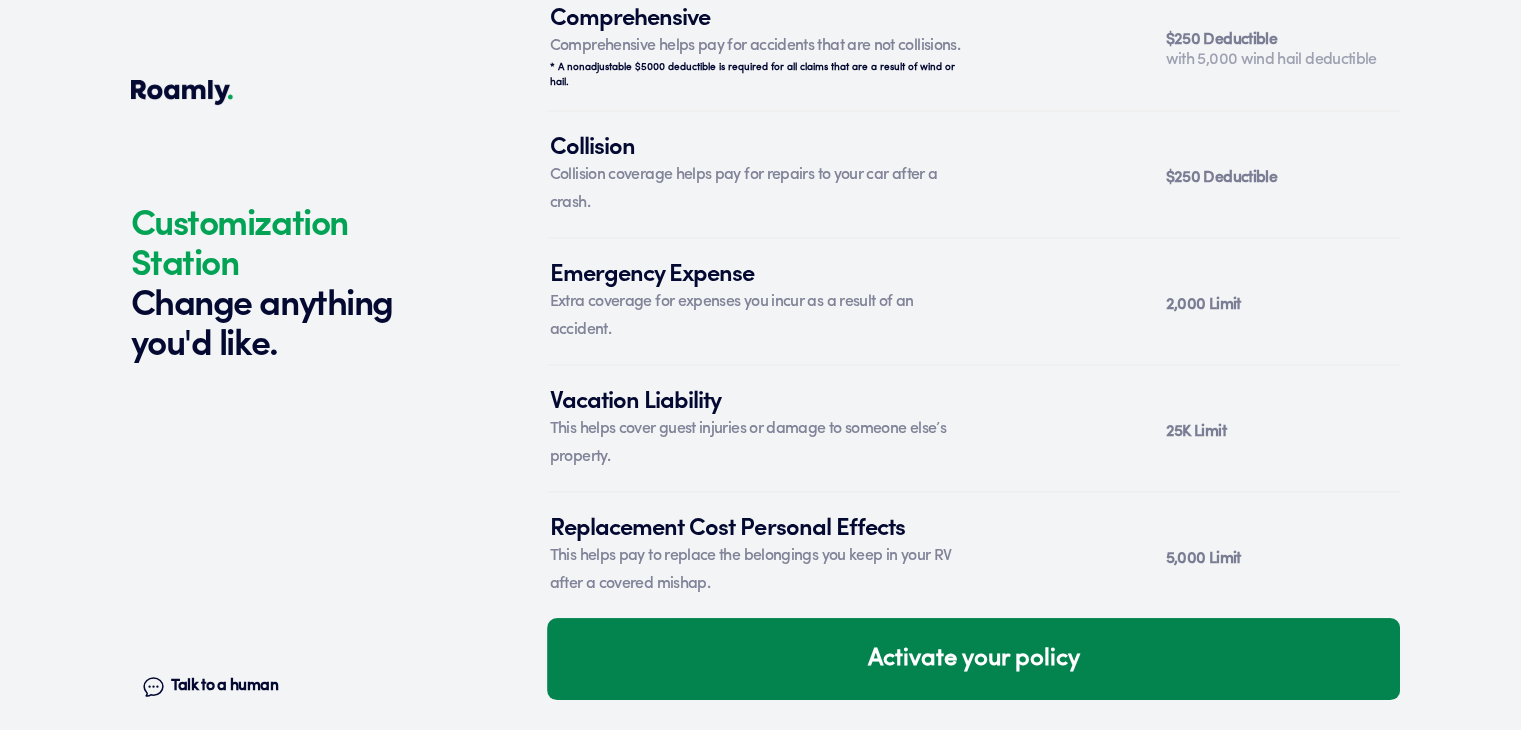 click on "Activate your policy" at bounding box center [973, 659] 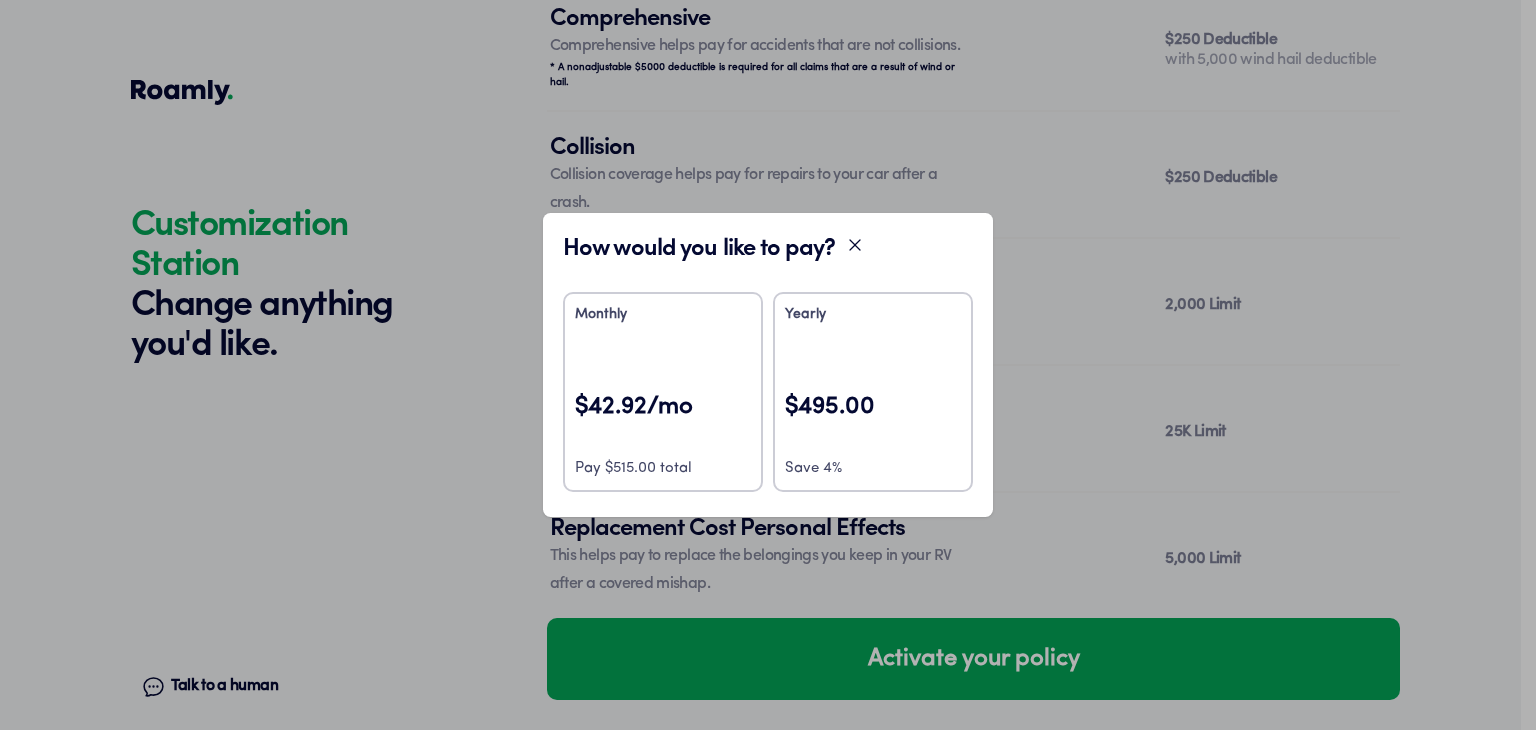 click on "$42.92/mo" at bounding box center [663, 420] 